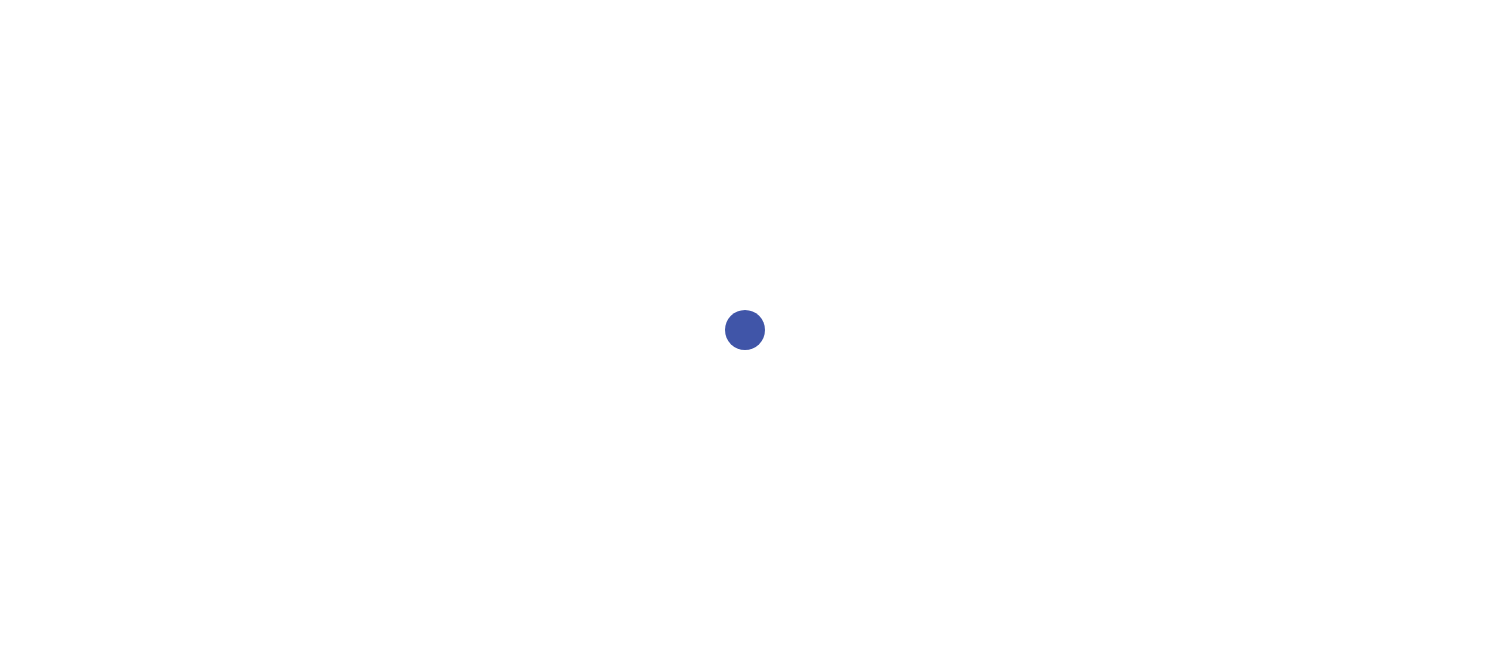 scroll, scrollTop: 0, scrollLeft: 0, axis: both 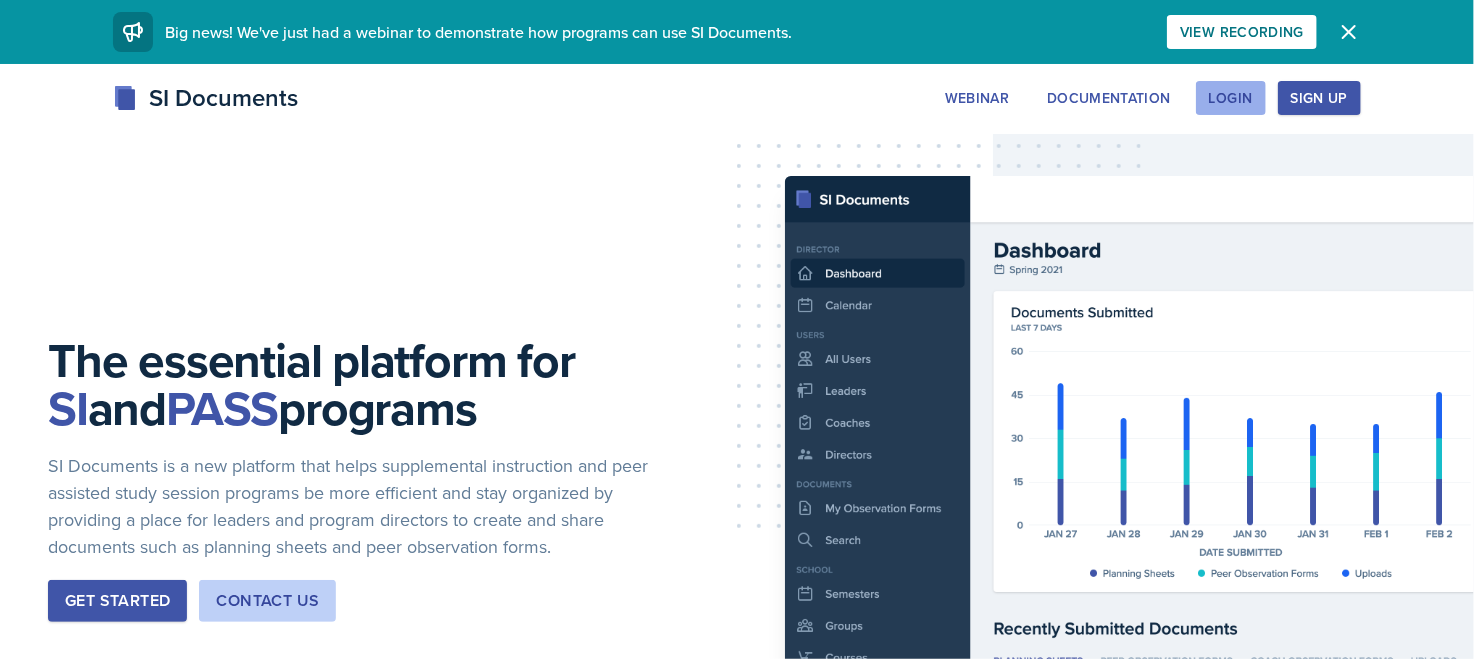click on "Login" at bounding box center (1231, 98) 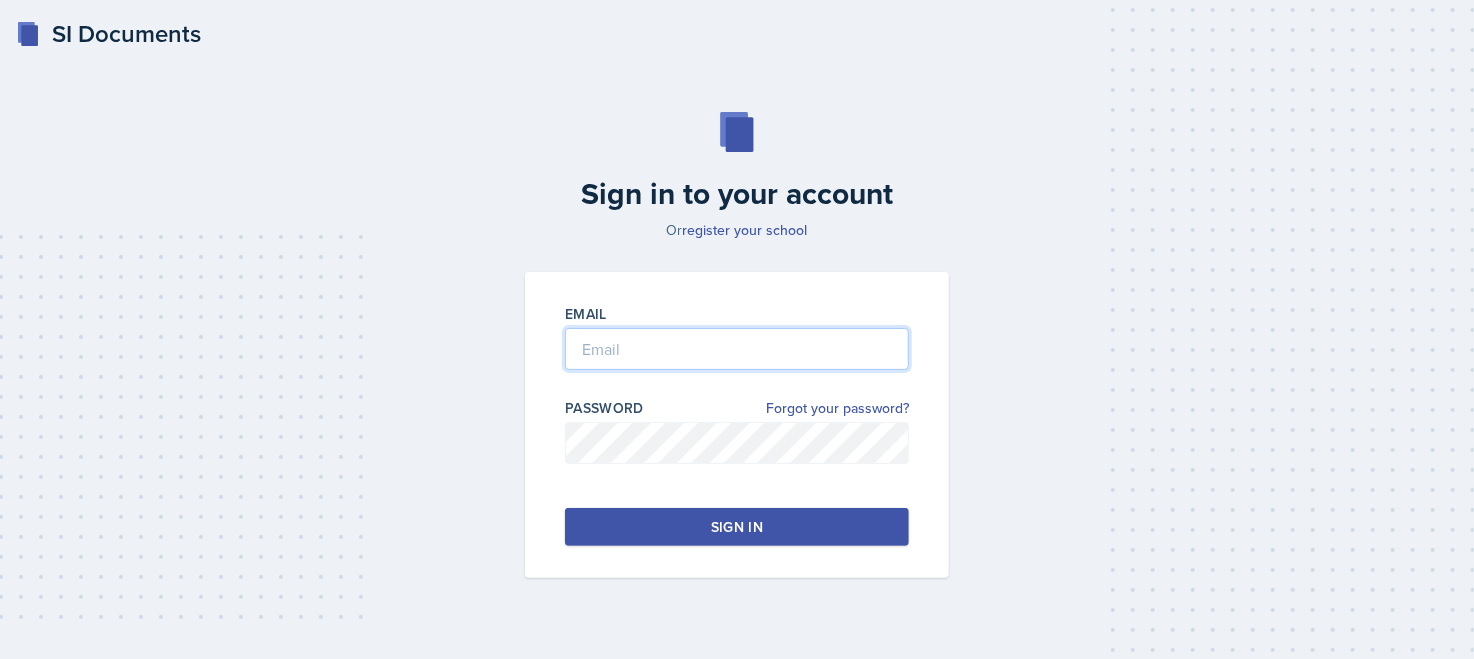 type on "ibarkes@students.kennesaw.edu" 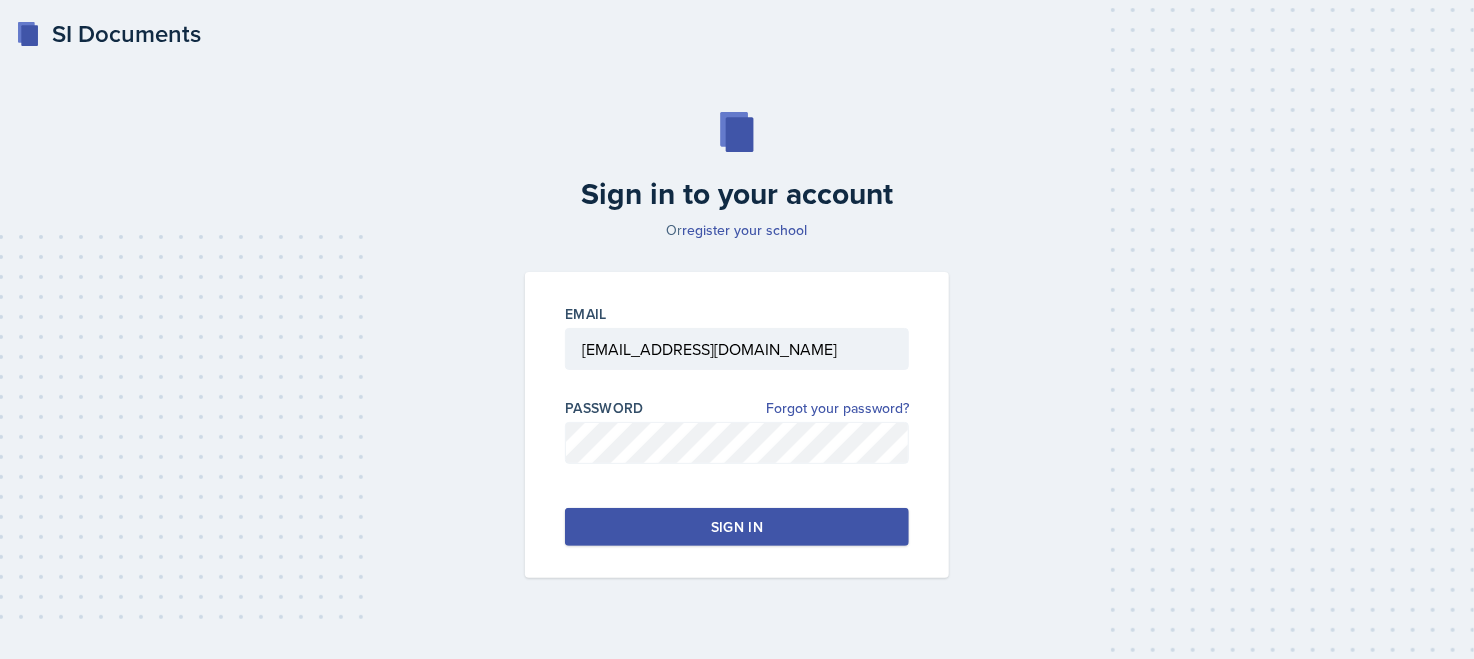 click on "Sign in" at bounding box center (737, 527) 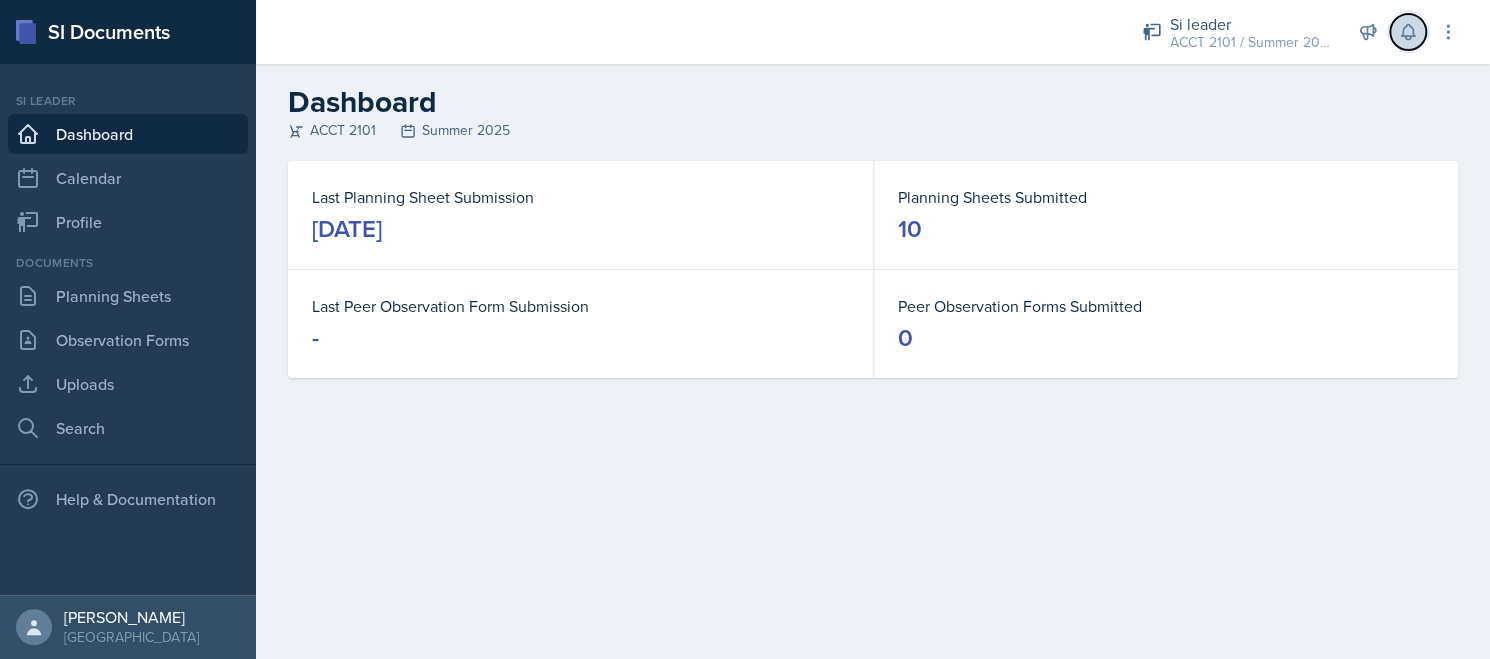 click 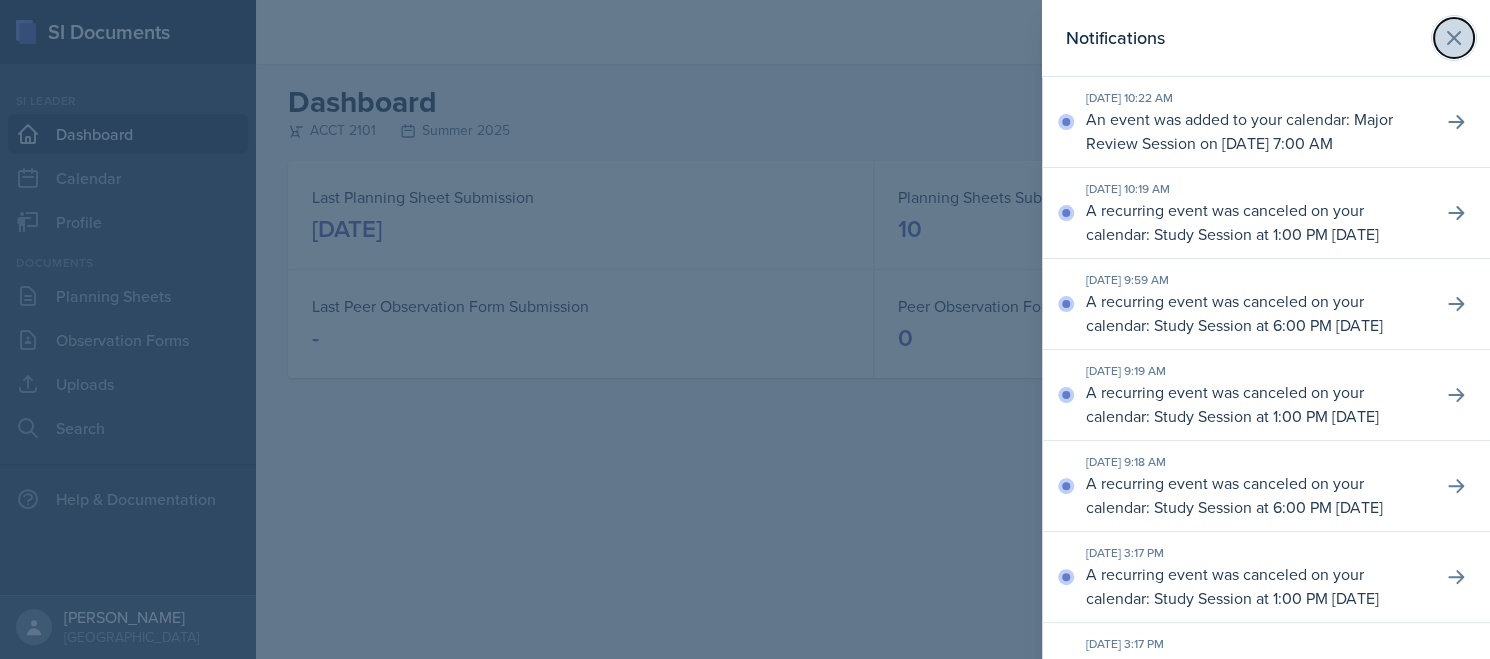 click 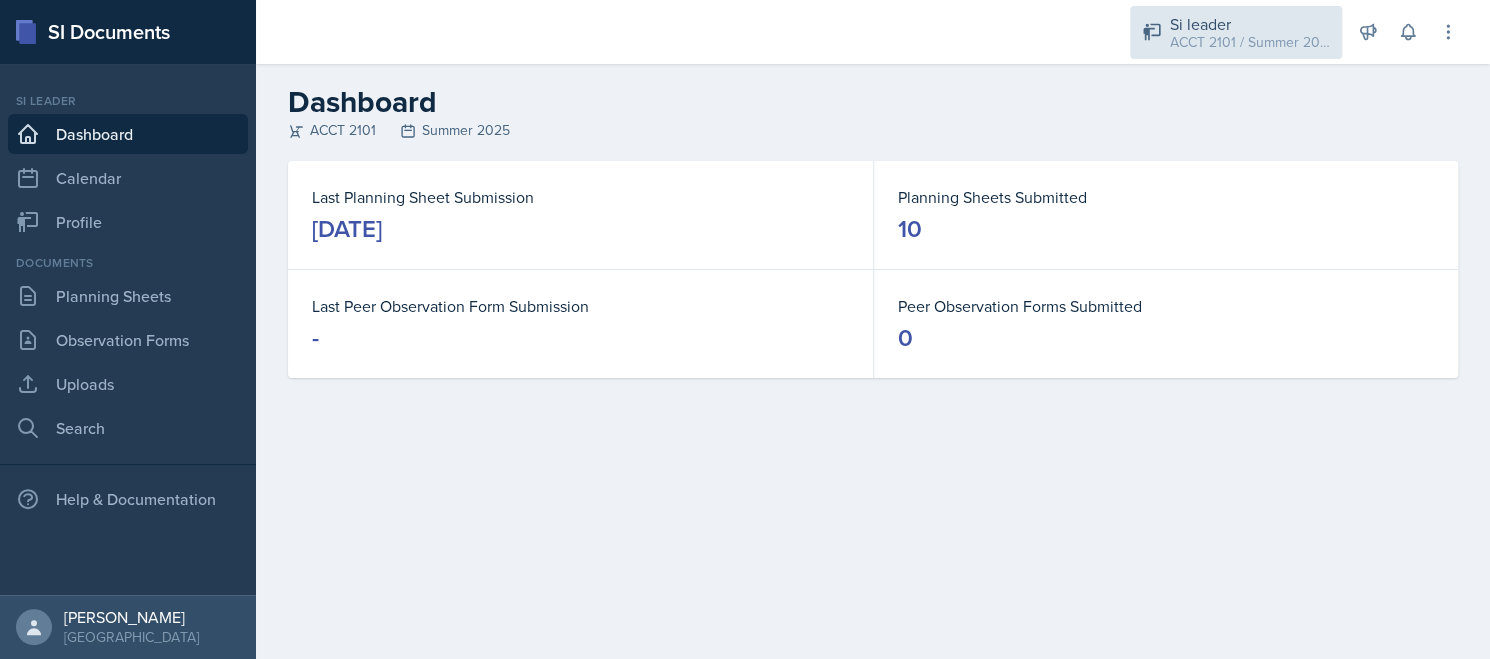 click on "ACCT 2101 / Summer 2025" at bounding box center [1250, 42] 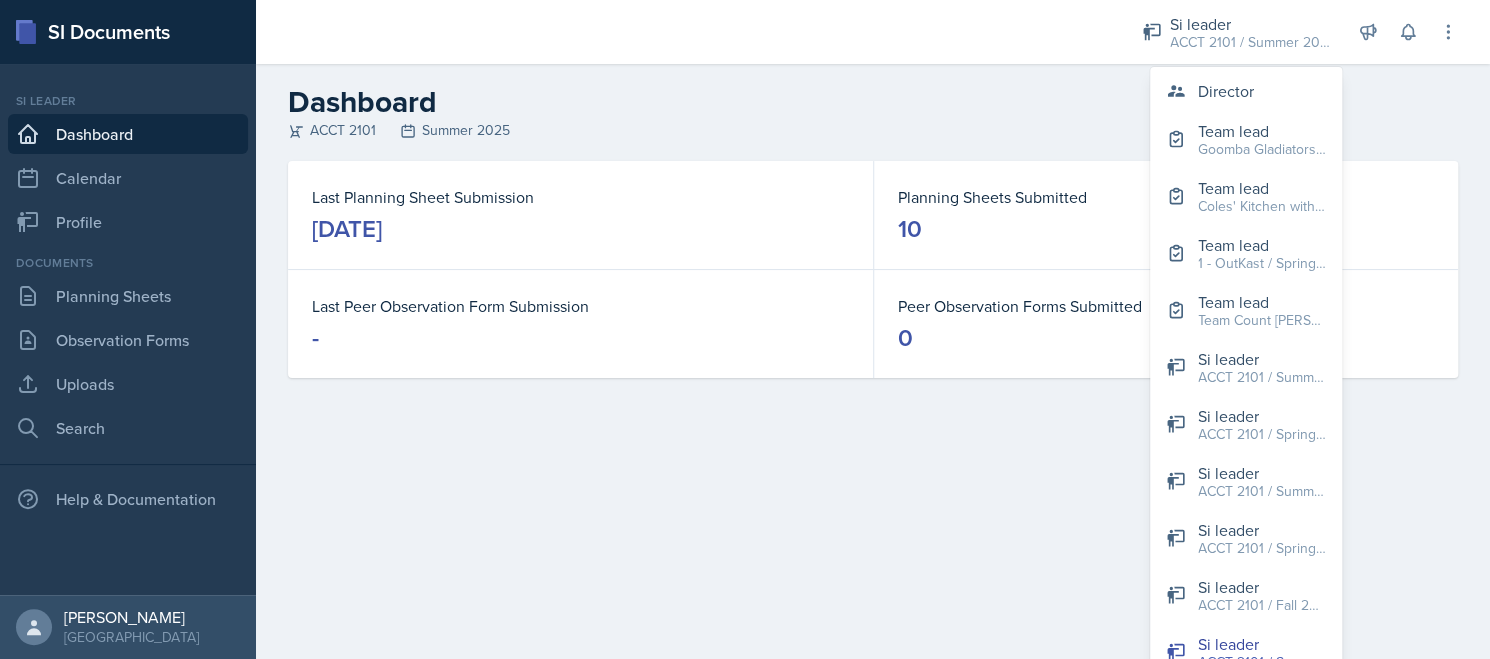 drag, startPoint x: 1202, startPoint y: 34, endPoint x: 817, endPoint y: 187, distance: 414.28735 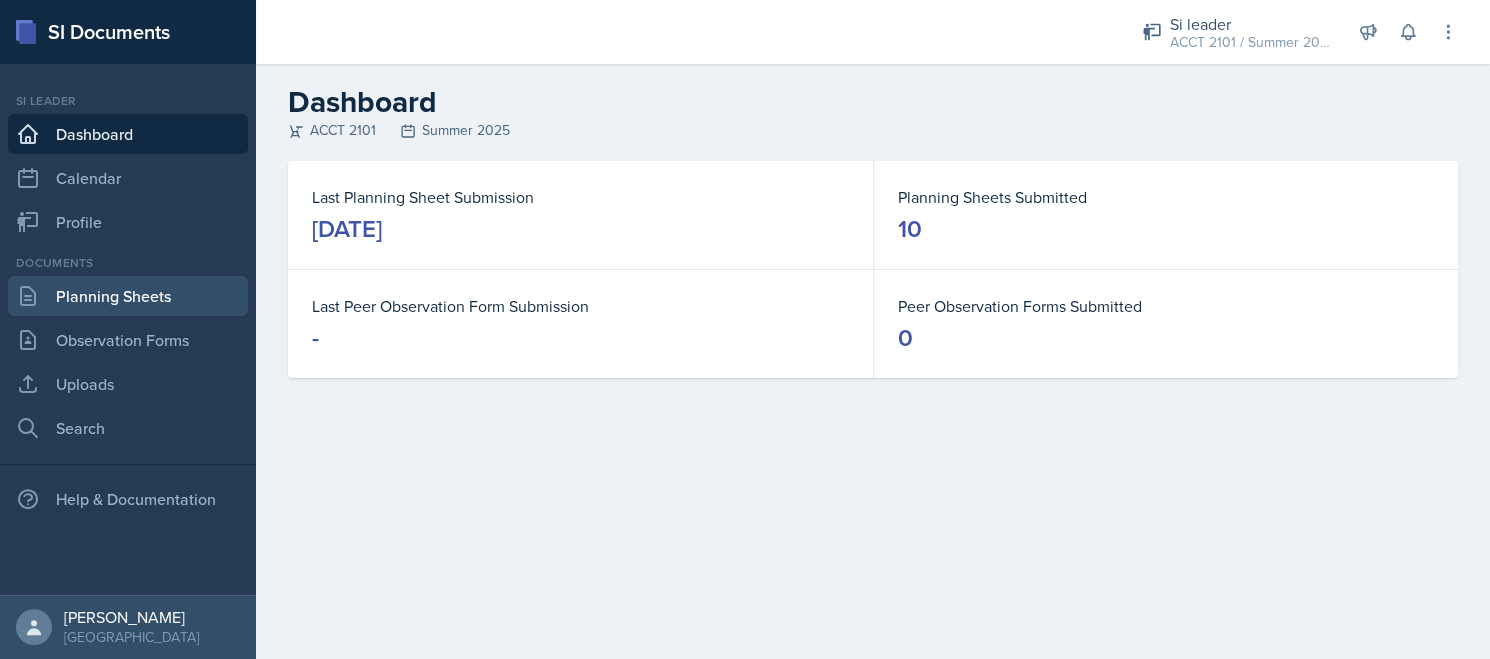 click on "Planning Sheets" at bounding box center [128, 296] 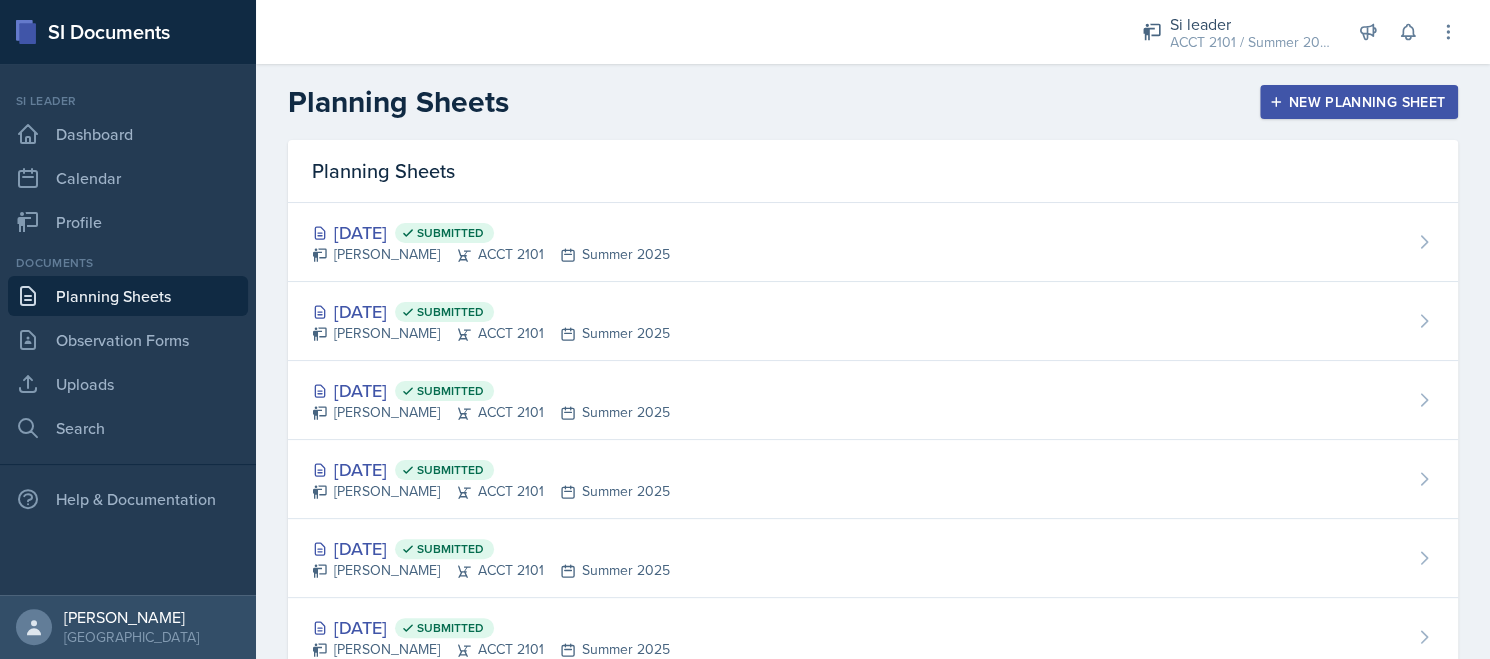 click on "New Planning Sheet" at bounding box center [1359, 102] 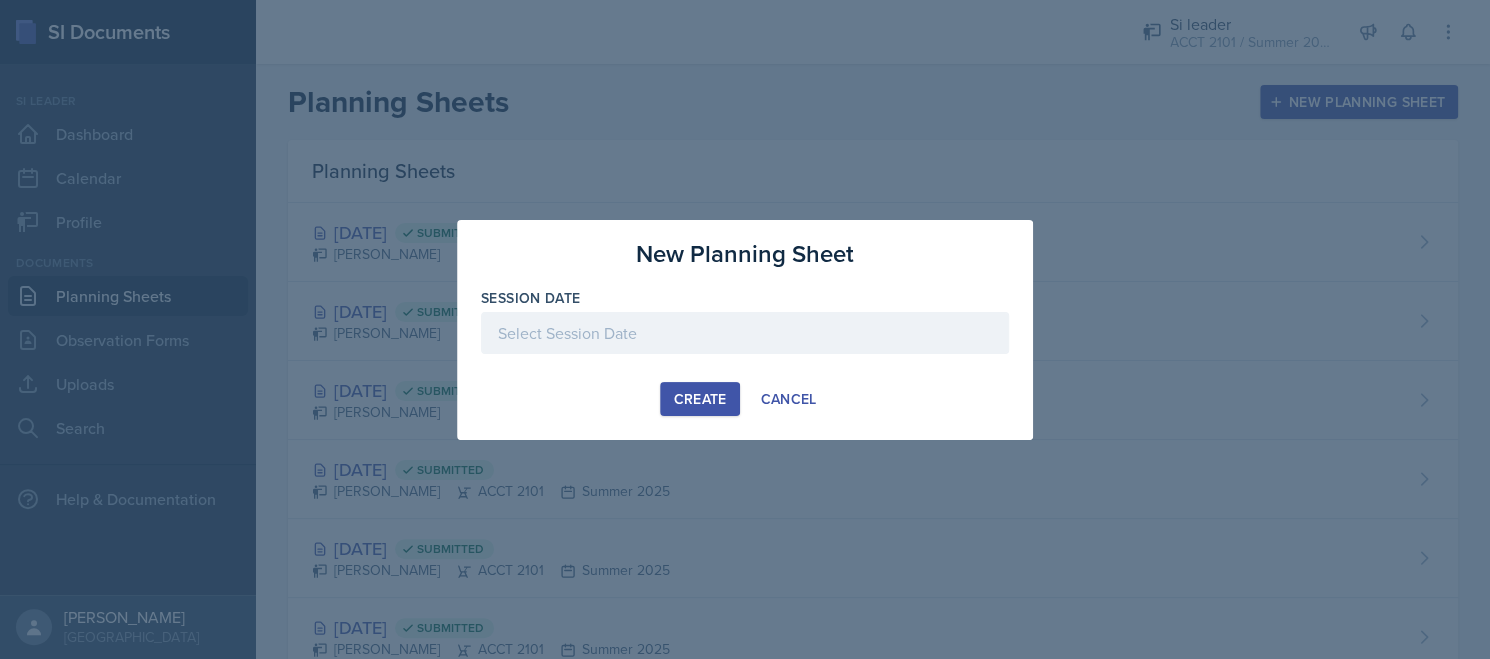 click at bounding box center (745, 333) 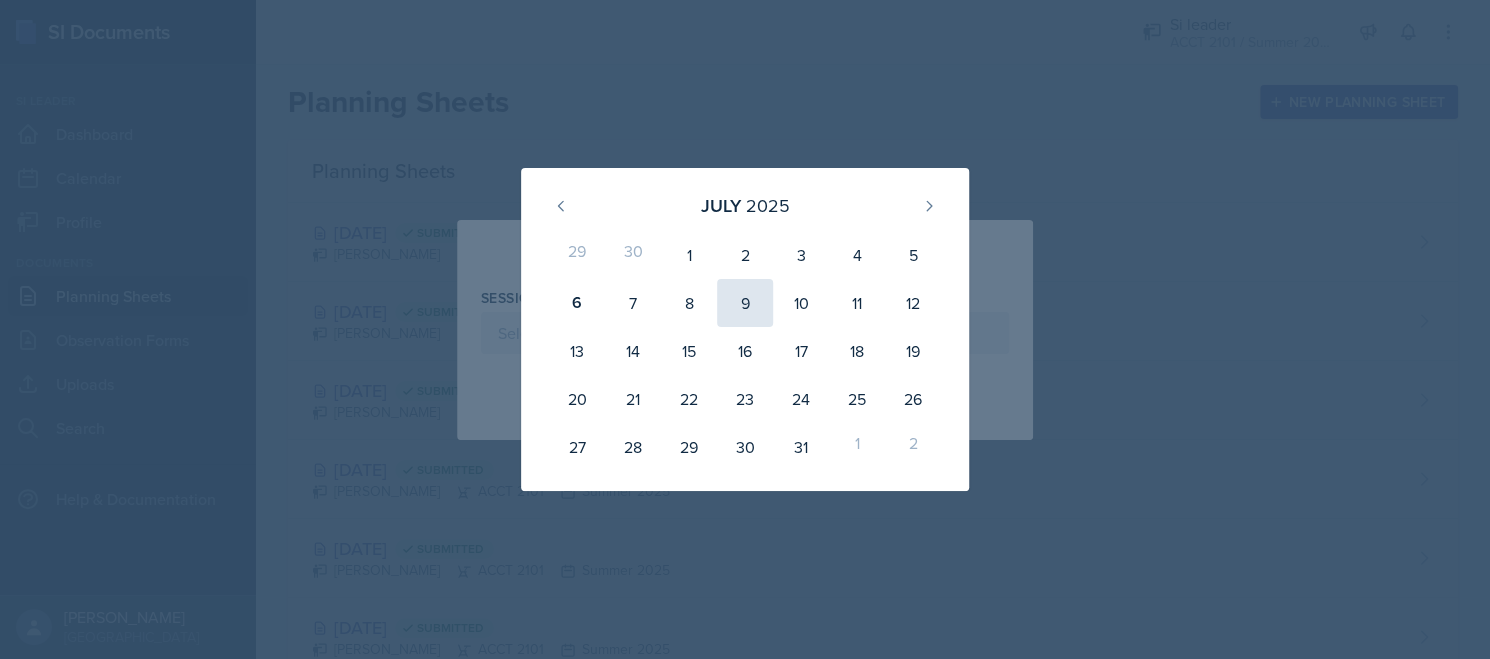 click on "9" at bounding box center (745, 303) 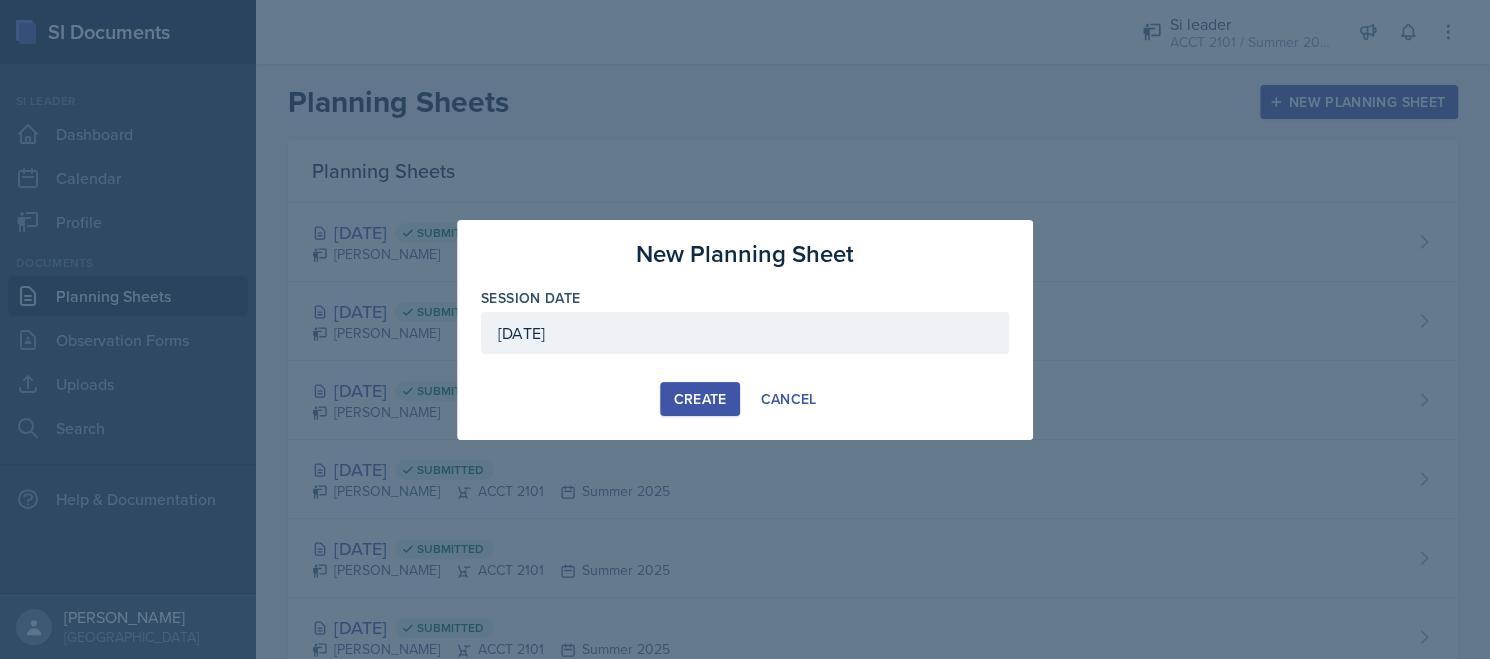click on "Create" at bounding box center [699, 399] 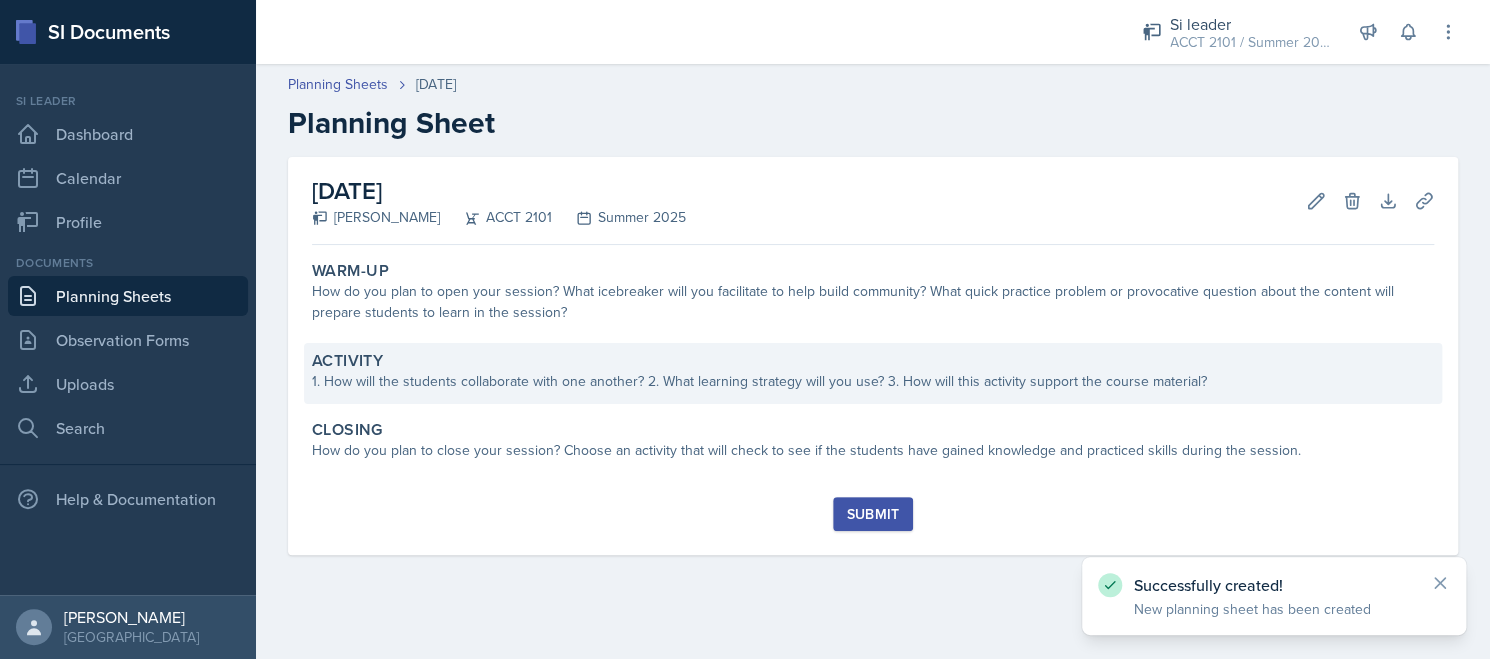 click on "1. How will the students collaborate with one another? 2. What learning strategy will you use? 3. How will this activity support the course material?" at bounding box center [873, 381] 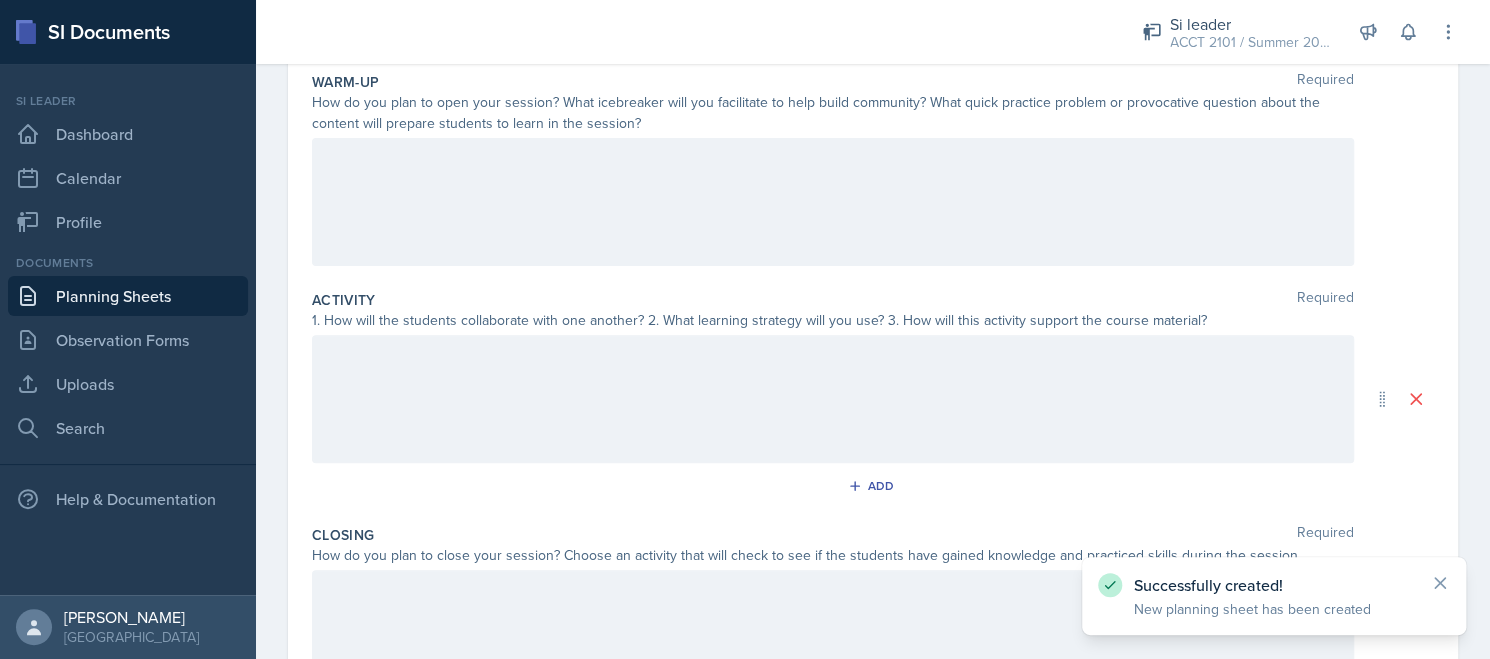 click at bounding box center [833, 399] 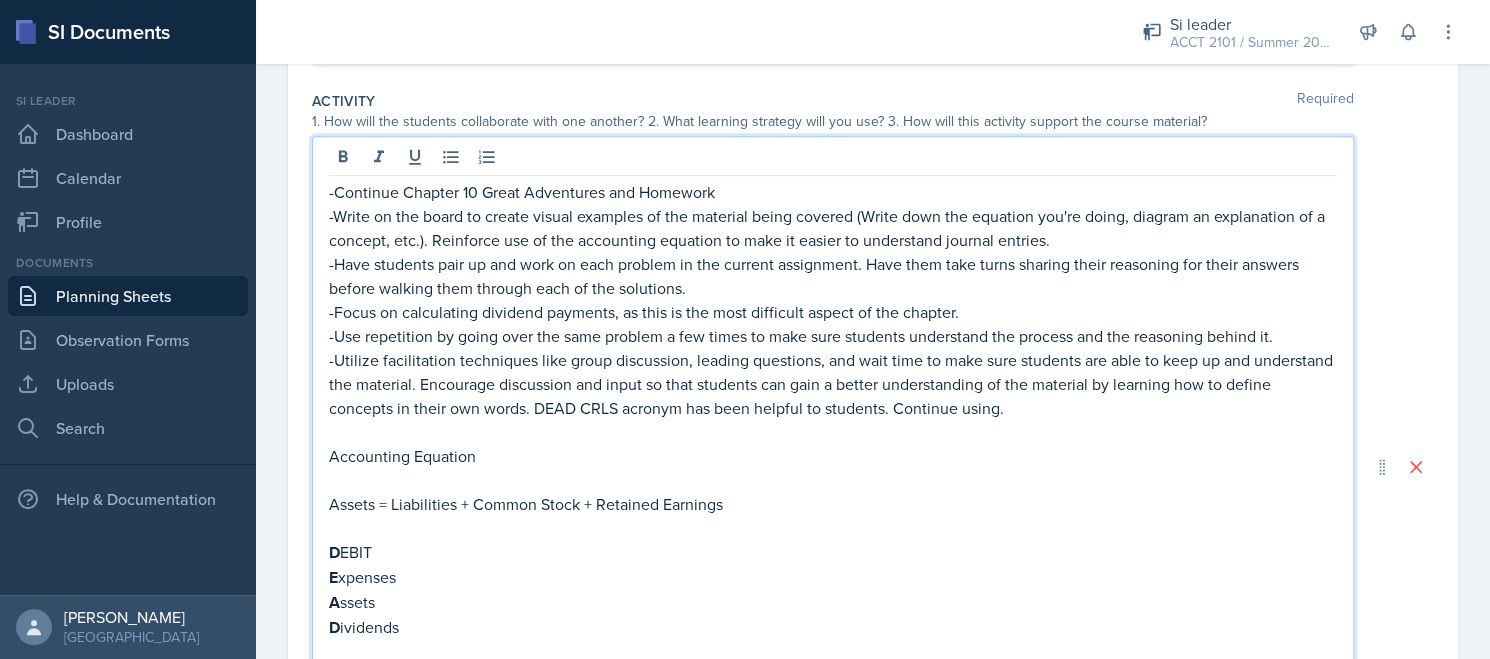 scroll, scrollTop: 299, scrollLeft: 0, axis: vertical 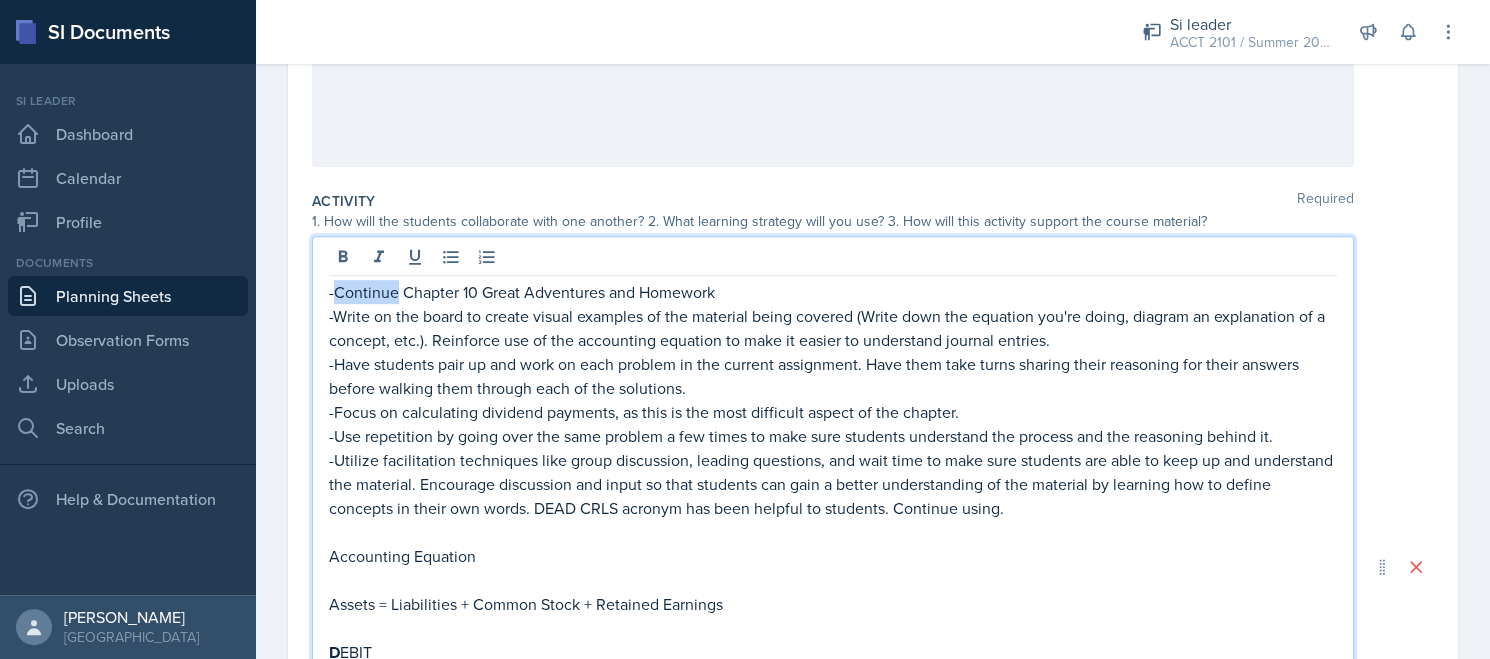 drag, startPoint x: 397, startPoint y: 293, endPoint x: 338, endPoint y: 300, distance: 59.413803 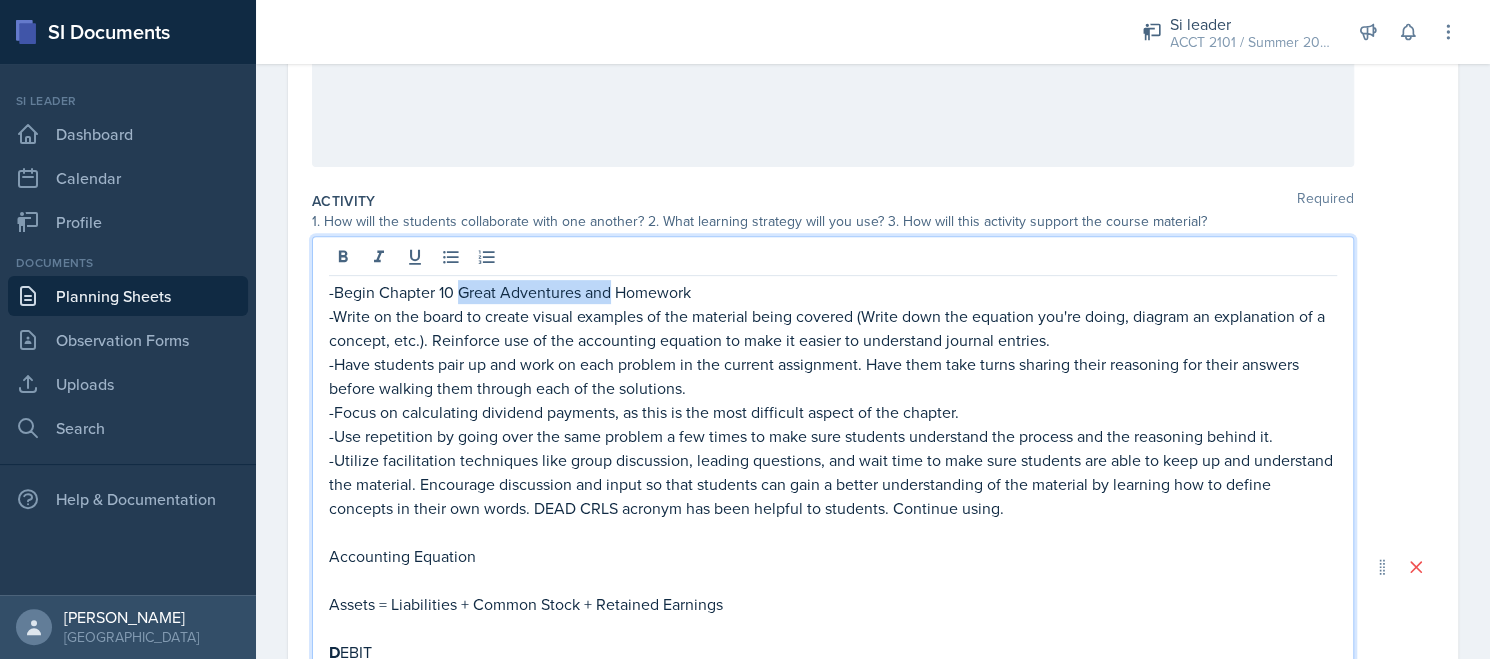 drag, startPoint x: 457, startPoint y: 295, endPoint x: 612, endPoint y: 287, distance: 155.20631 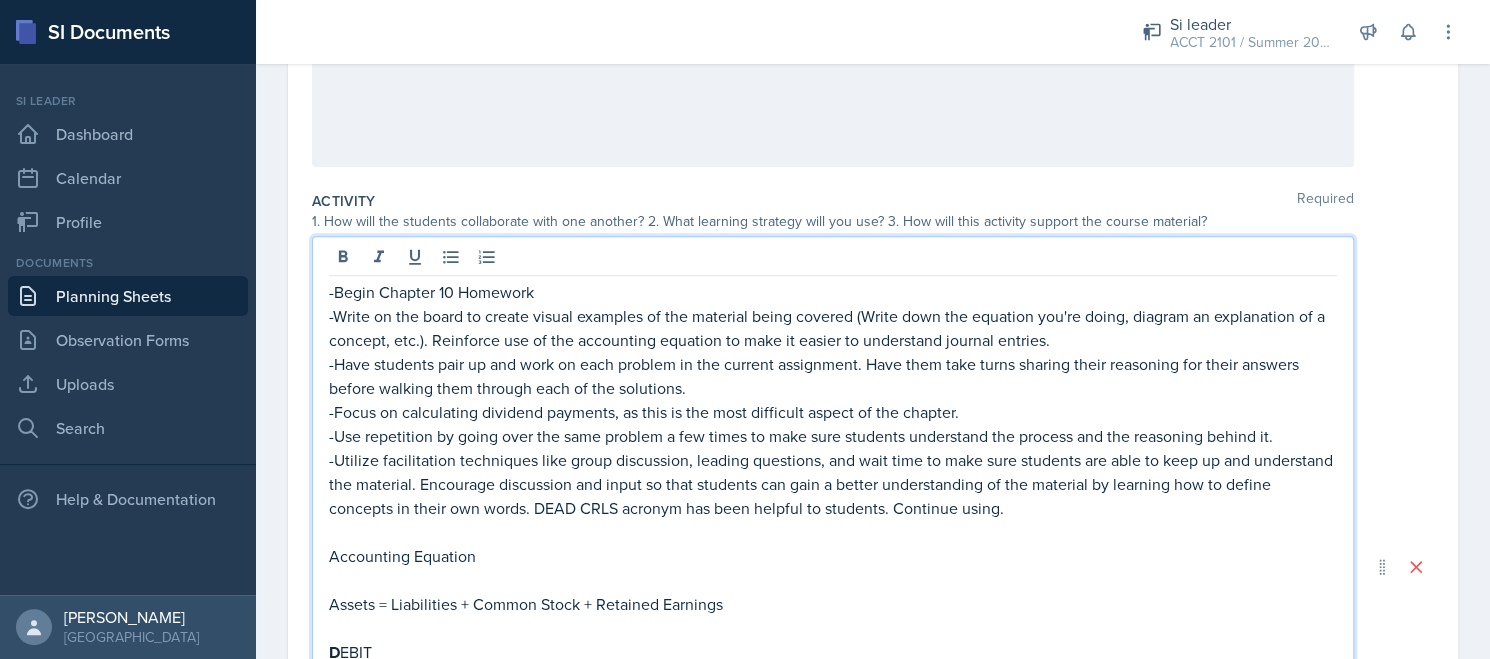 click on "-Begin Chapter 10 Homework" at bounding box center [833, 292] 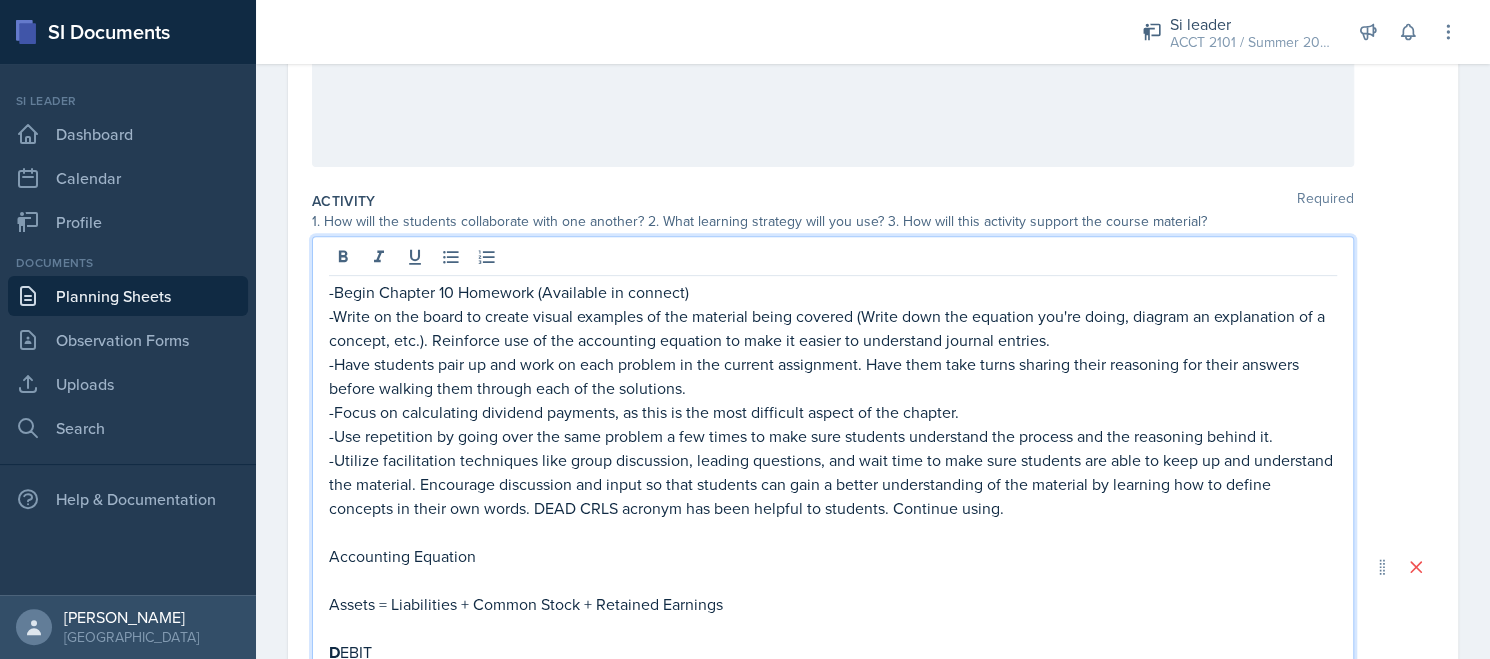 click on "-Have students pair up and work on each problem in the current assignment. Have them take turns sharing their reasoning for their answers before walking them through each of the solutions." at bounding box center [833, 376] 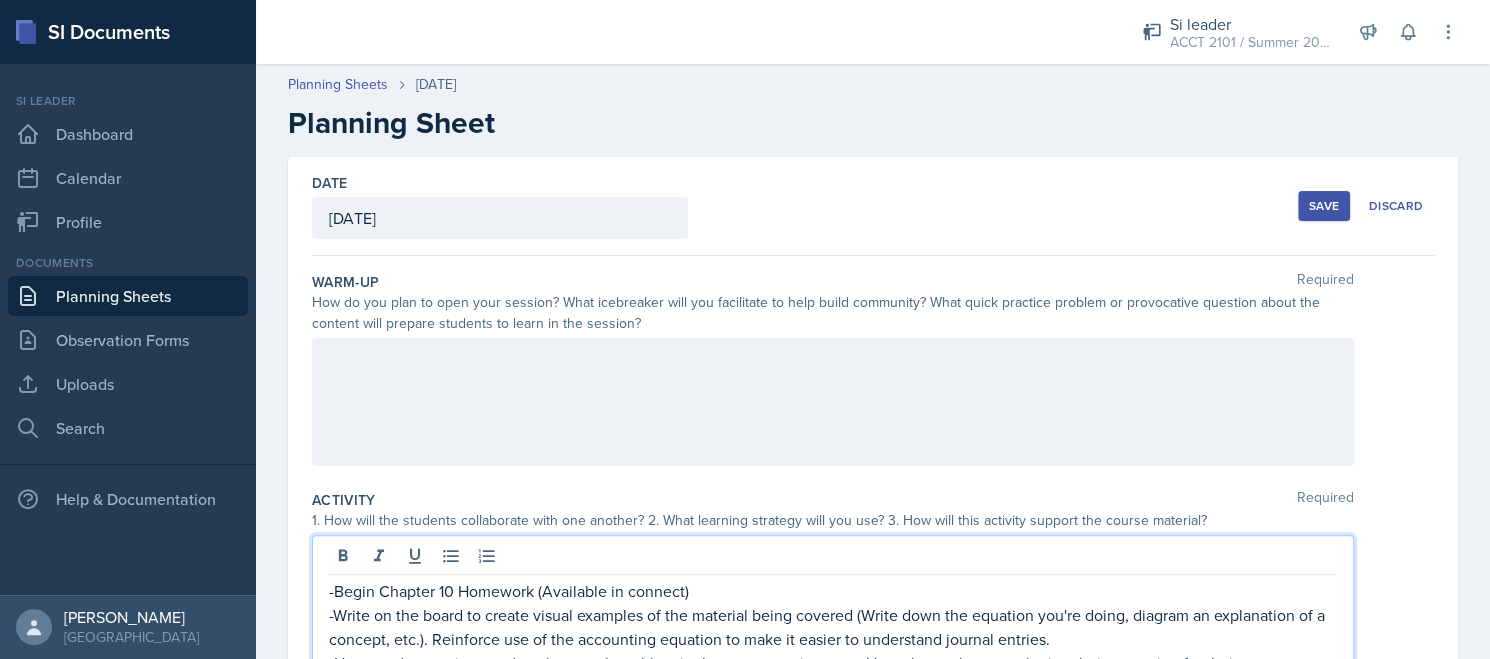 click on "Save" at bounding box center (1324, 206) 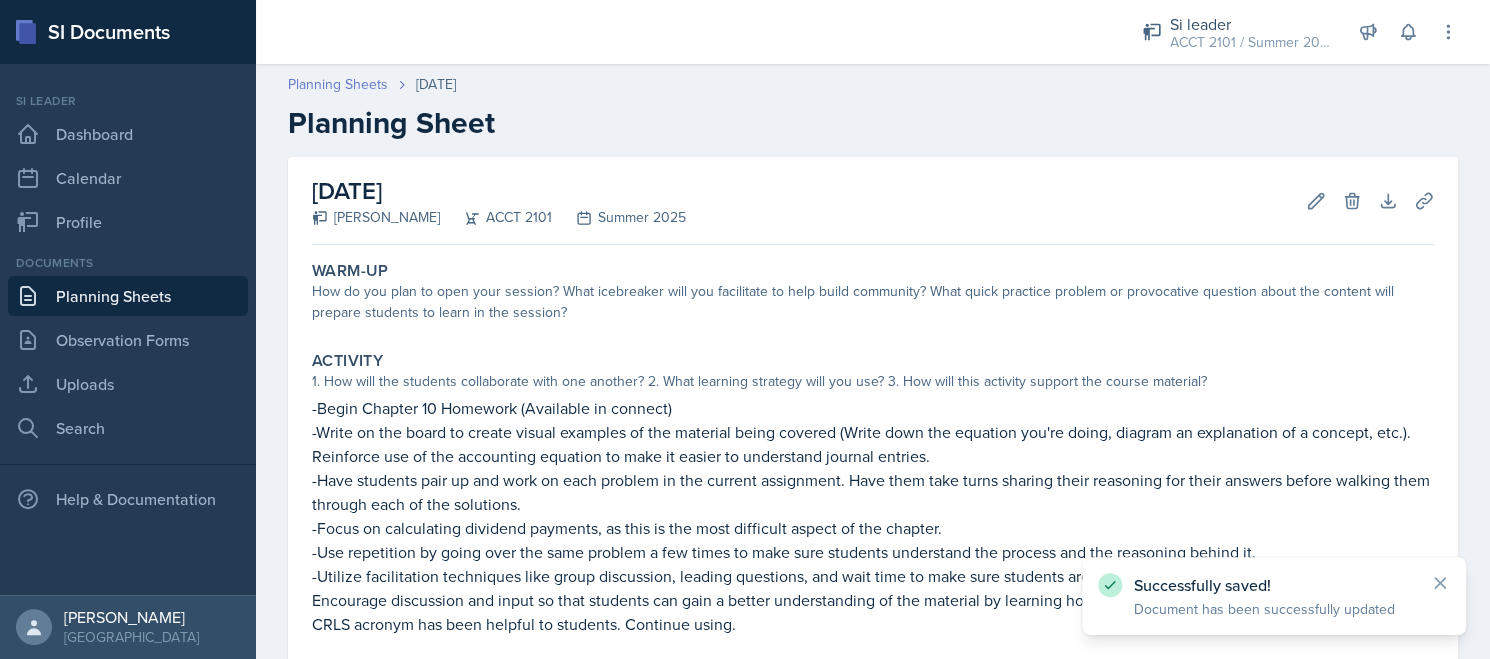 click on "Planning Sheets" at bounding box center [338, 84] 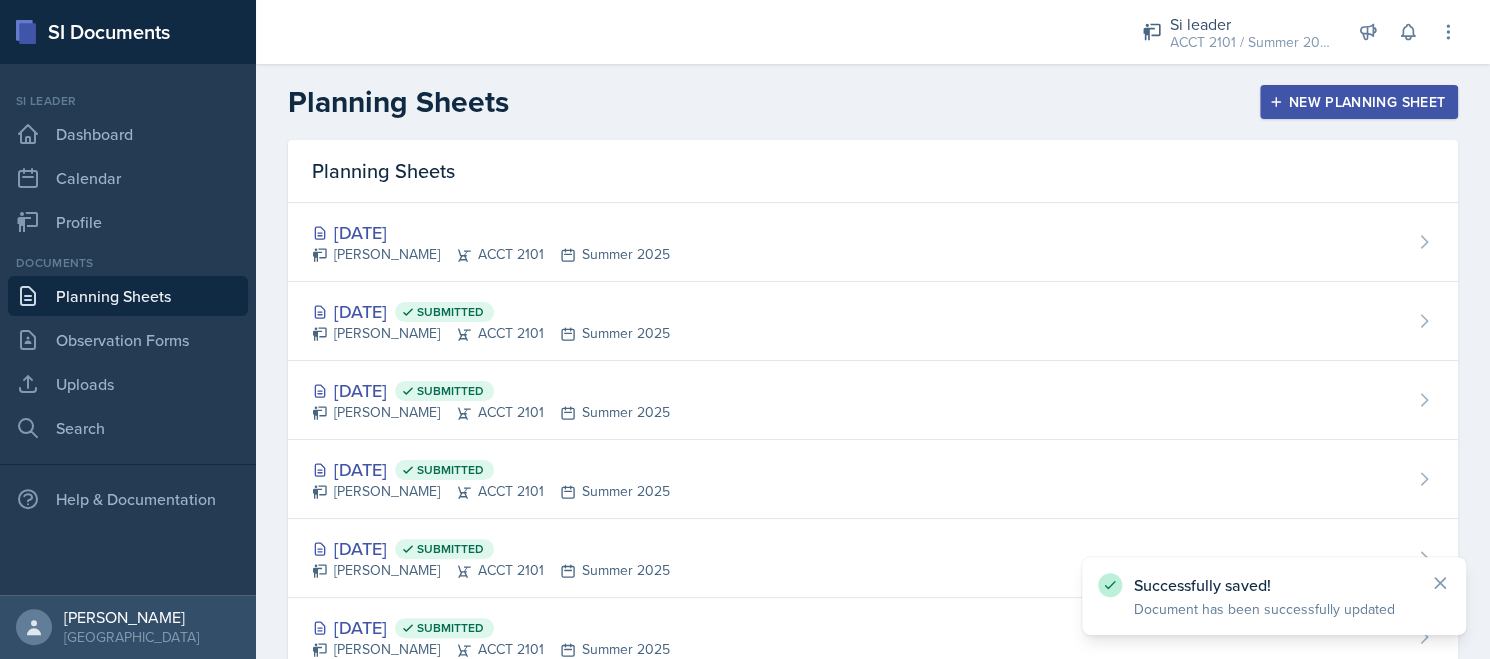 click on "New Planning Sheet" at bounding box center (1359, 102) 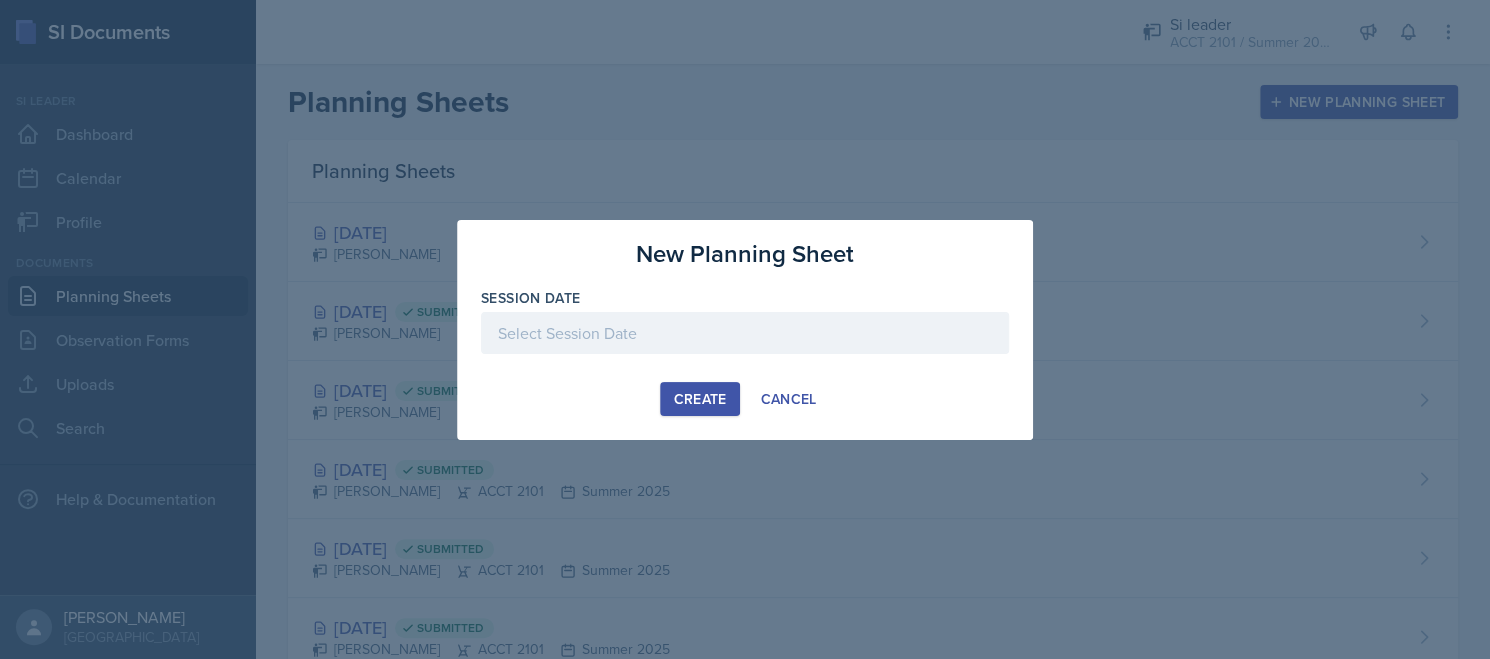 click at bounding box center [745, 333] 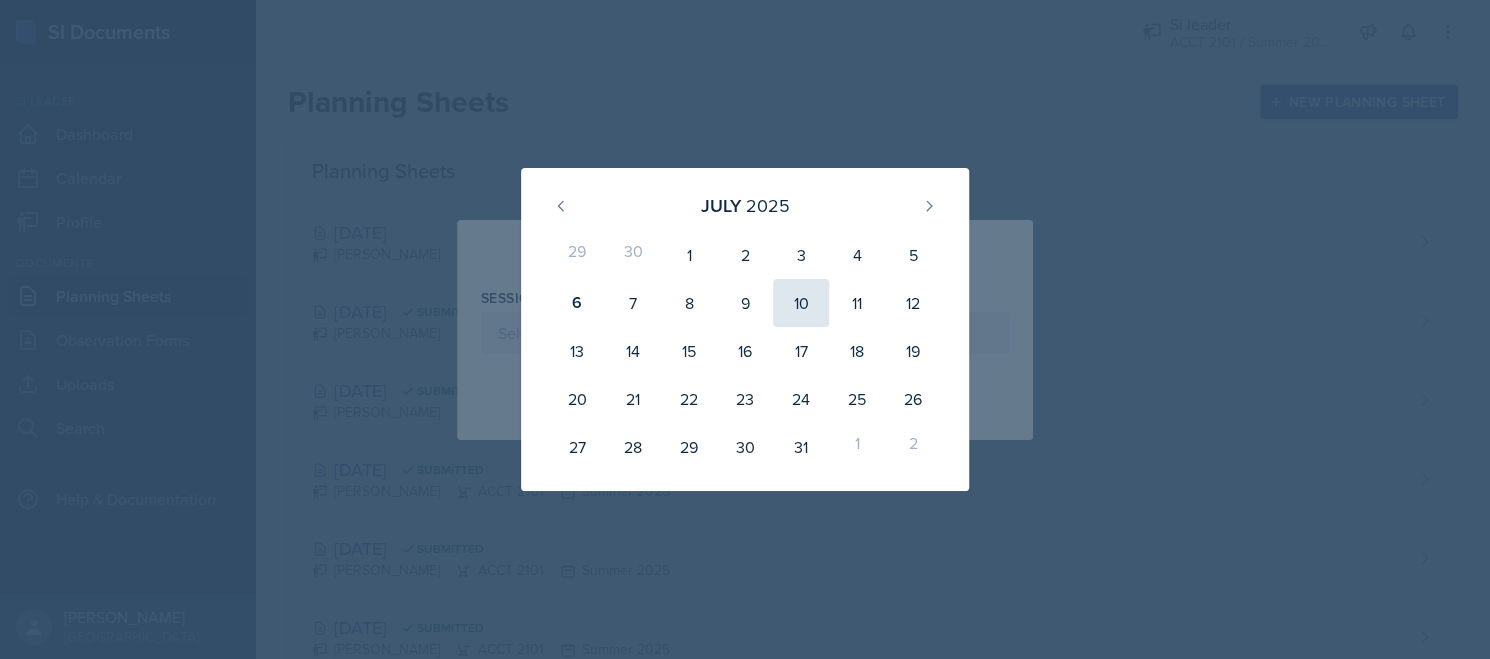 click on "10" at bounding box center [801, 303] 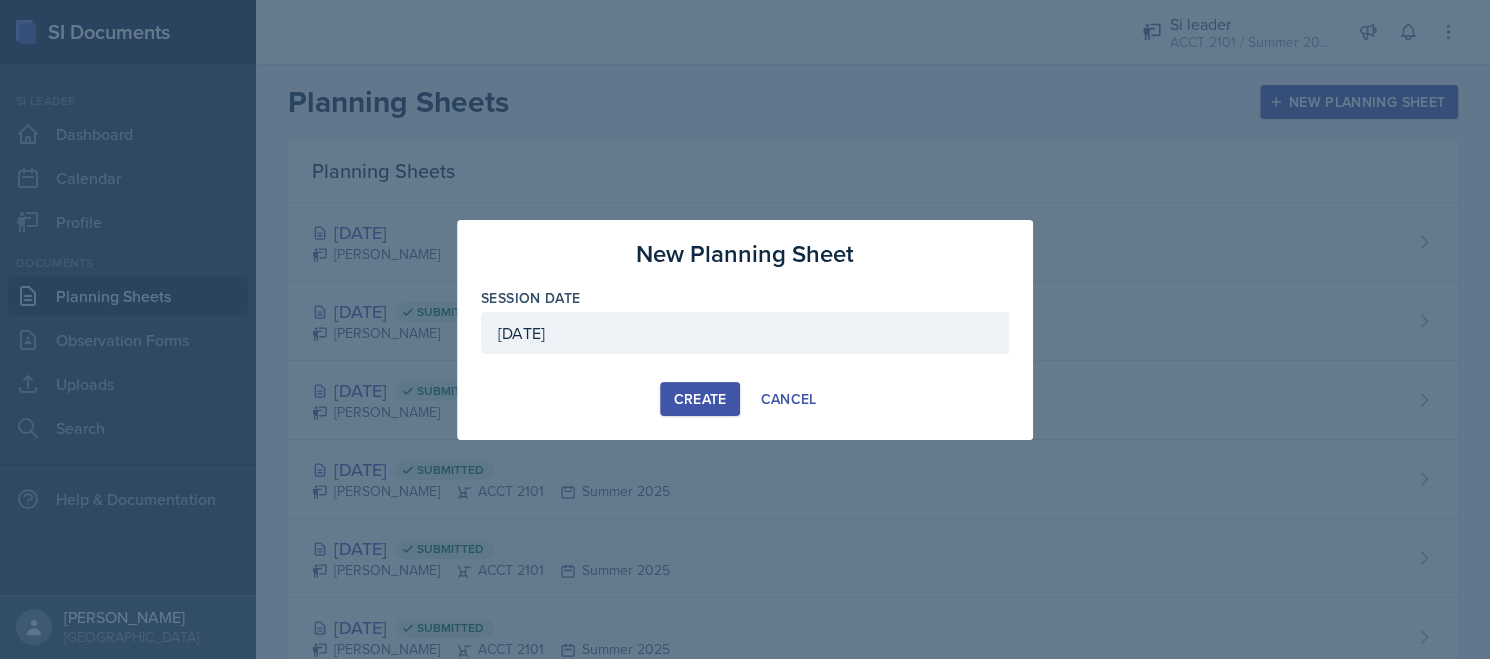 click on "Create" at bounding box center (699, 399) 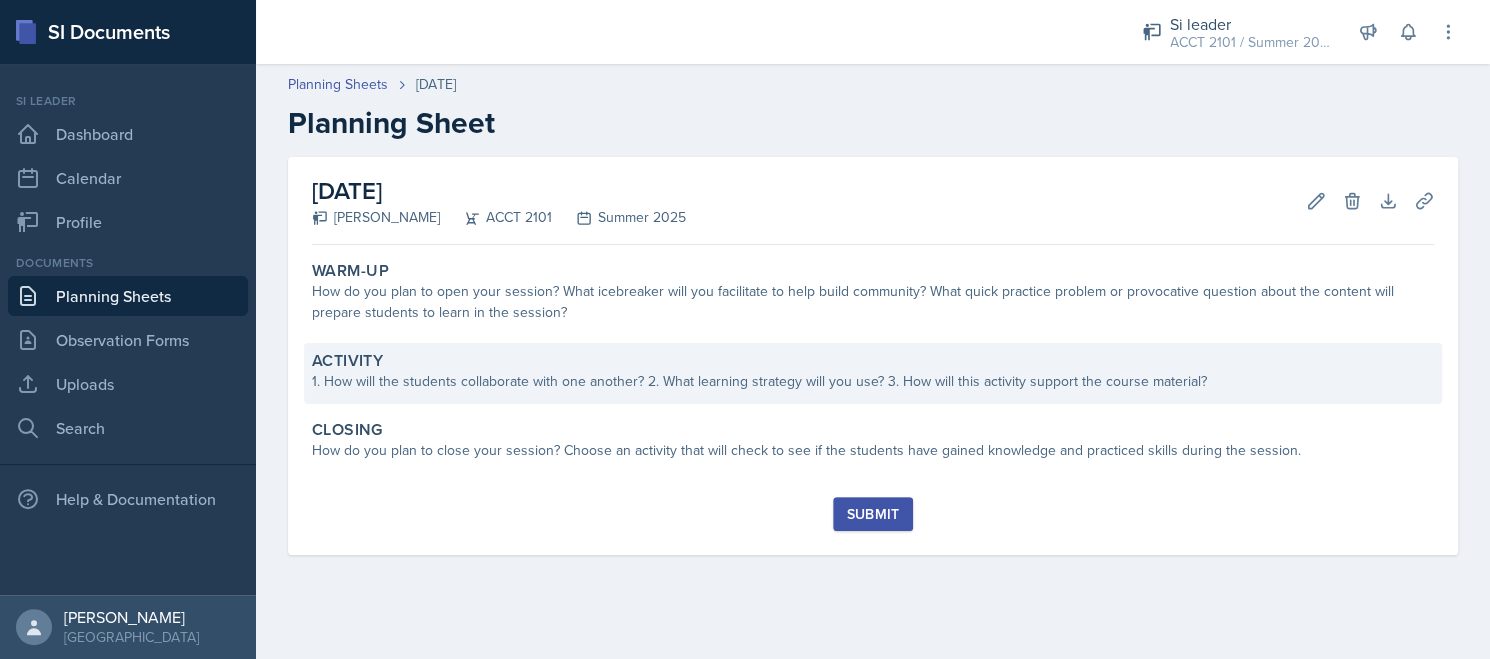 click on "1. How will the students collaborate with one another? 2. What learning strategy will you use? 3. How will this activity support the course material?" at bounding box center [873, 381] 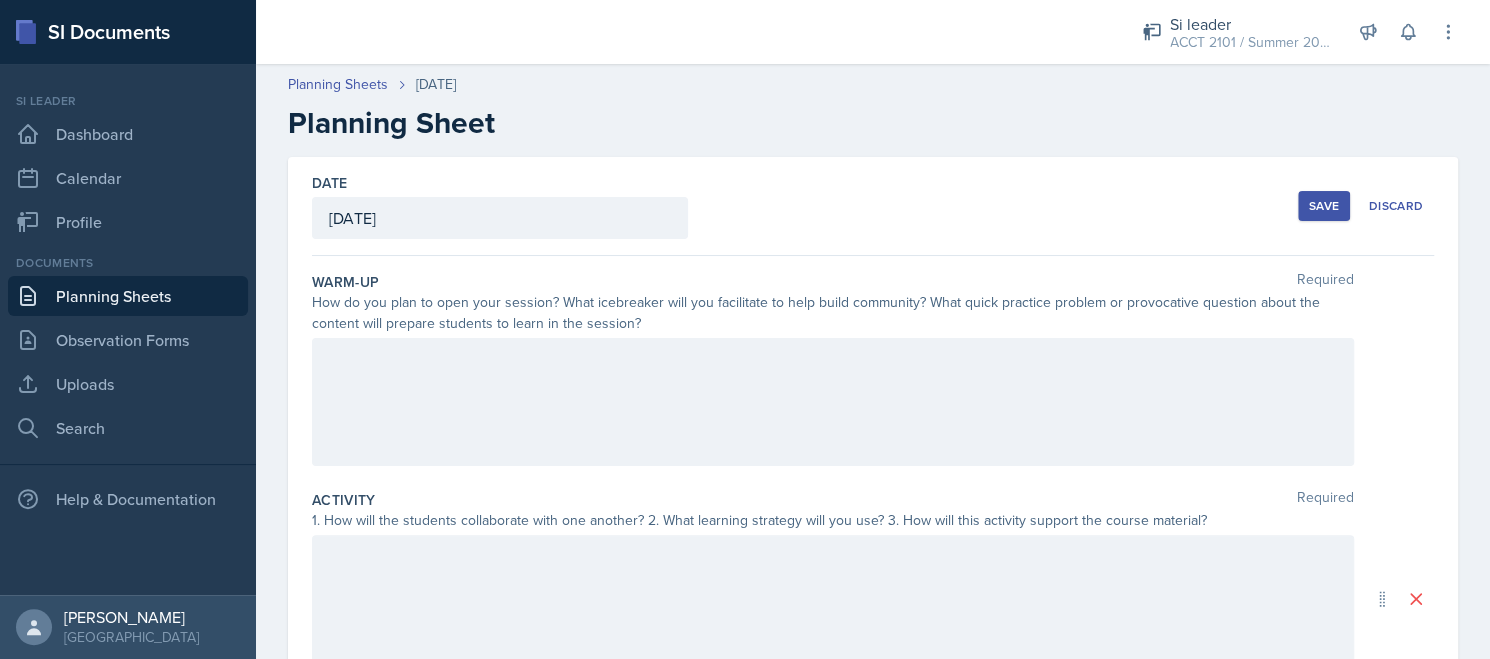 click at bounding box center (833, 599) 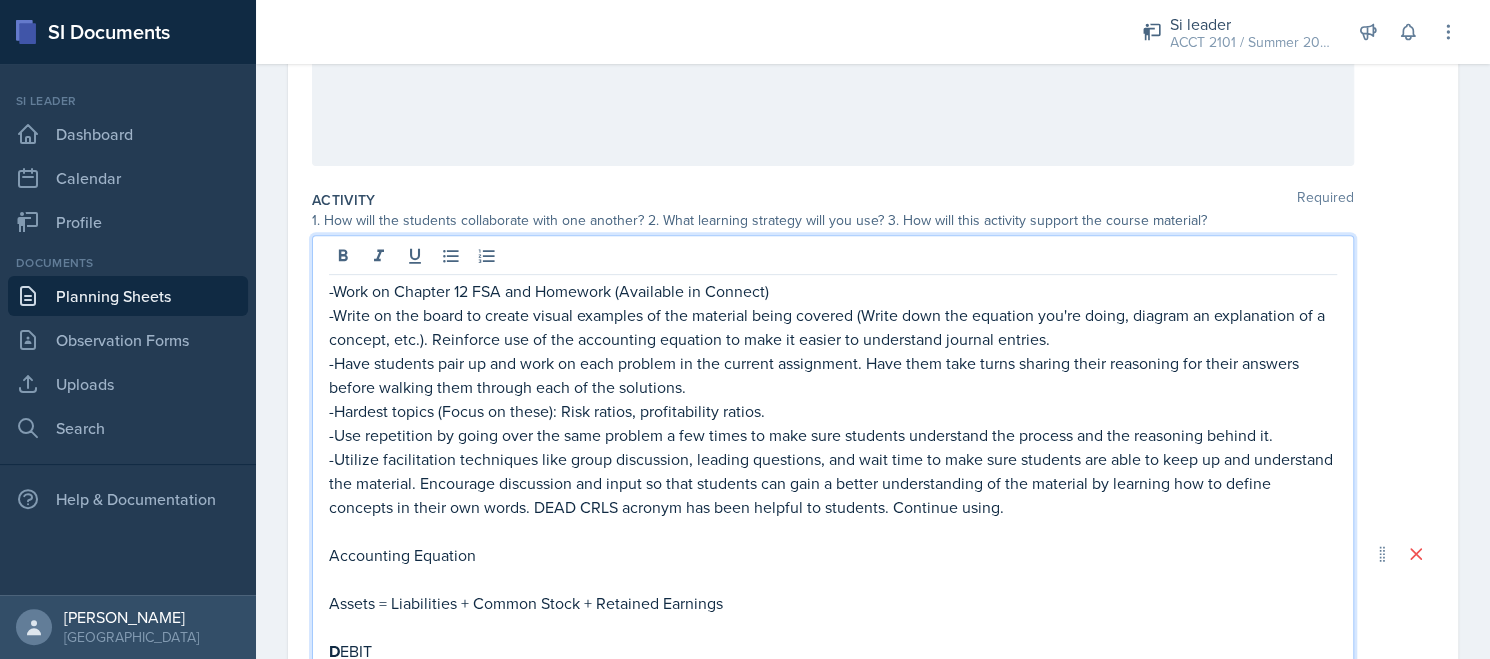 scroll, scrollTop: 100, scrollLeft: 0, axis: vertical 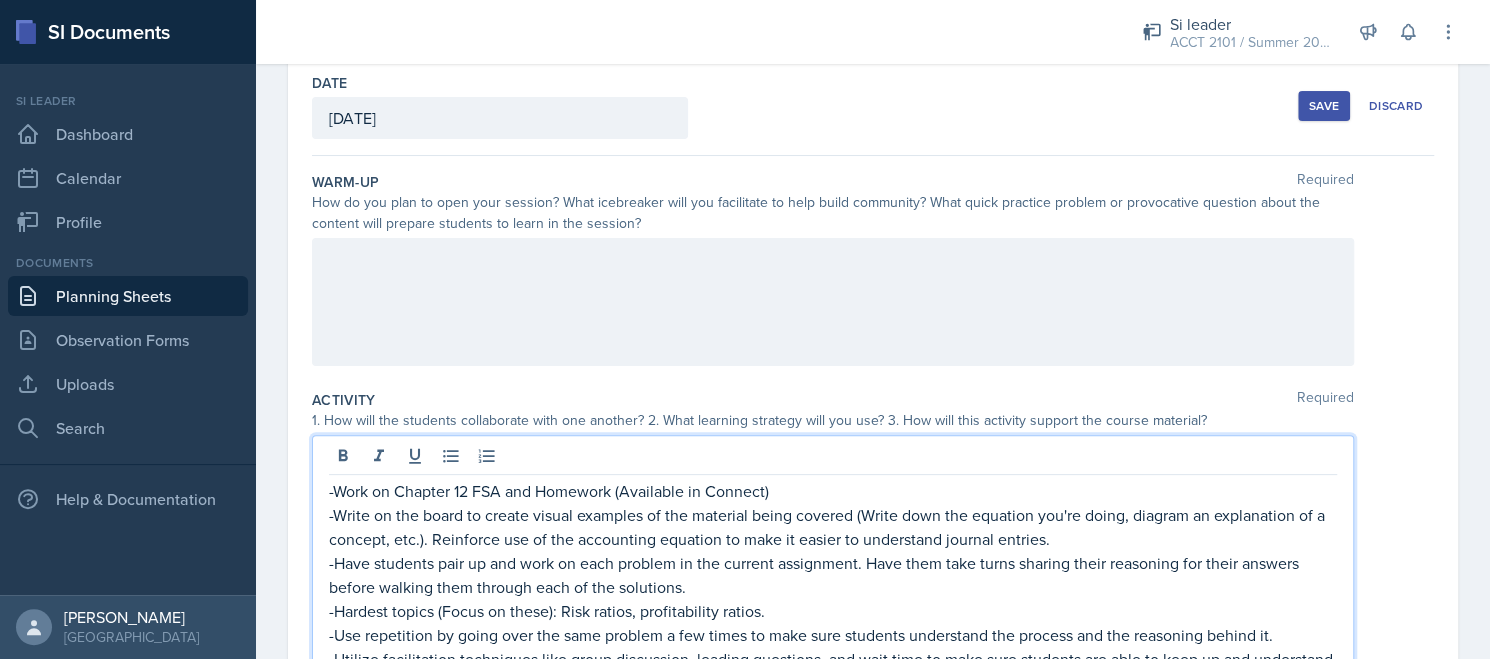 click on "Save" at bounding box center [1324, 106] 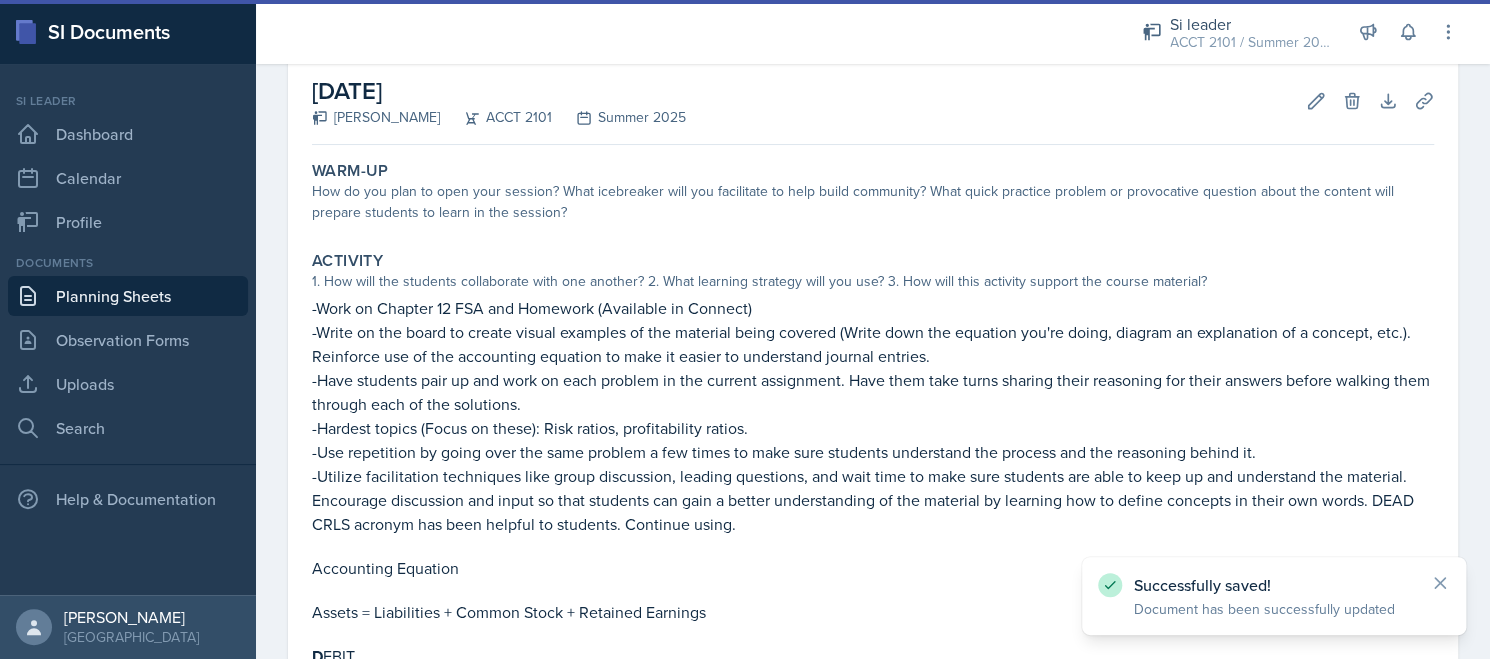 scroll, scrollTop: 0, scrollLeft: 0, axis: both 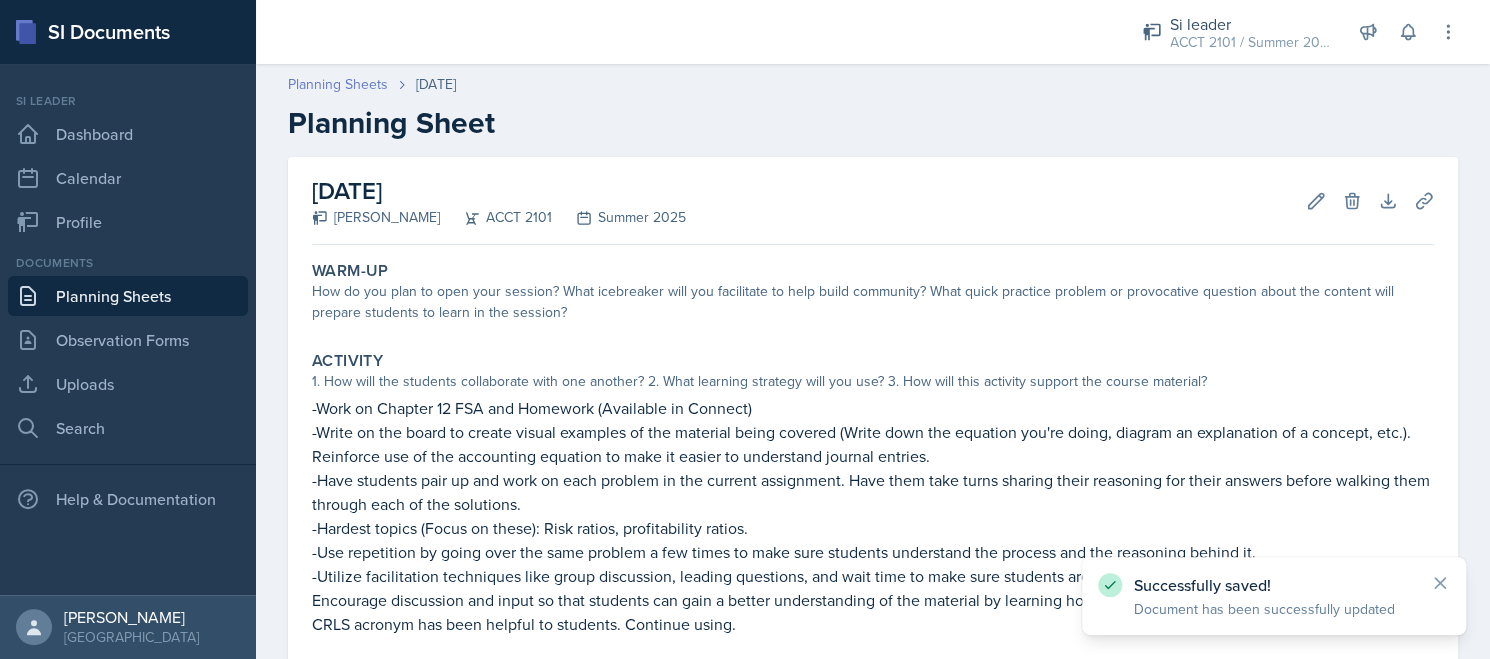 click on "Planning Sheets" at bounding box center (338, 84) 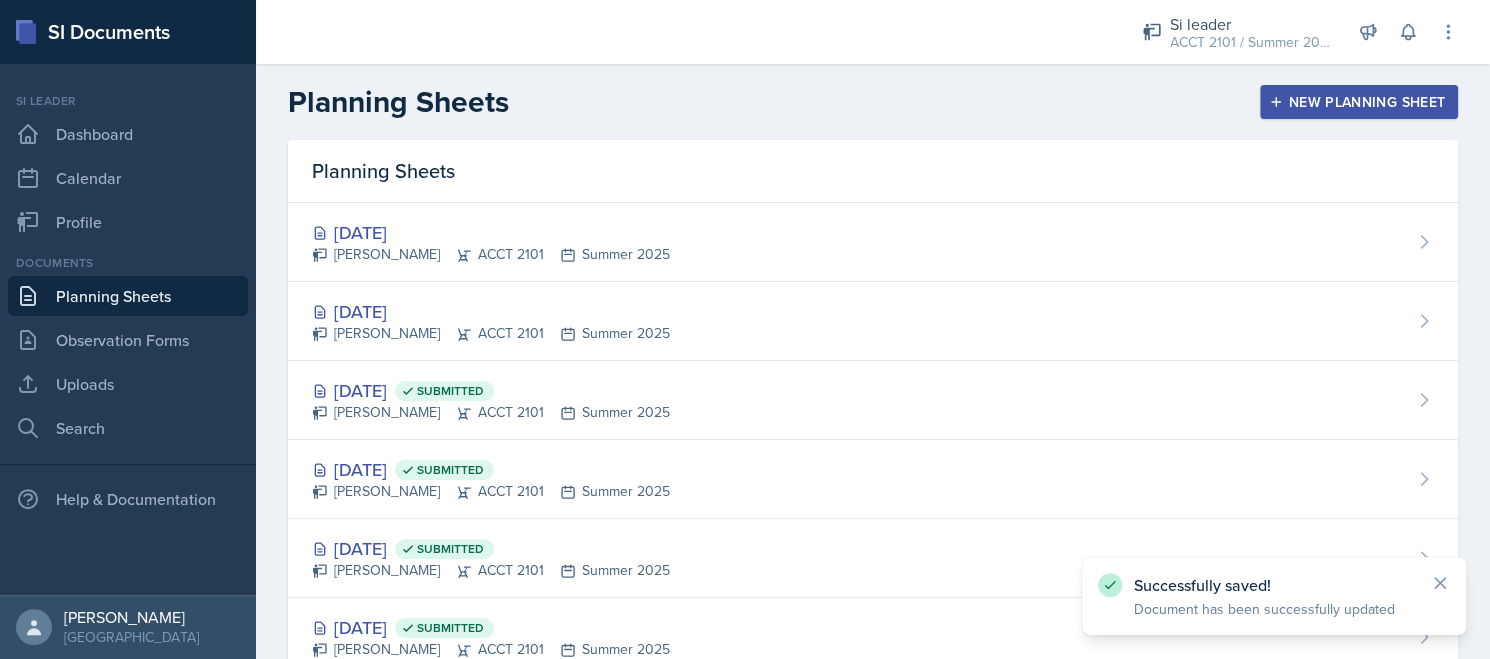 click on "New Planning Sheet" at bounding box center [1359, 102] 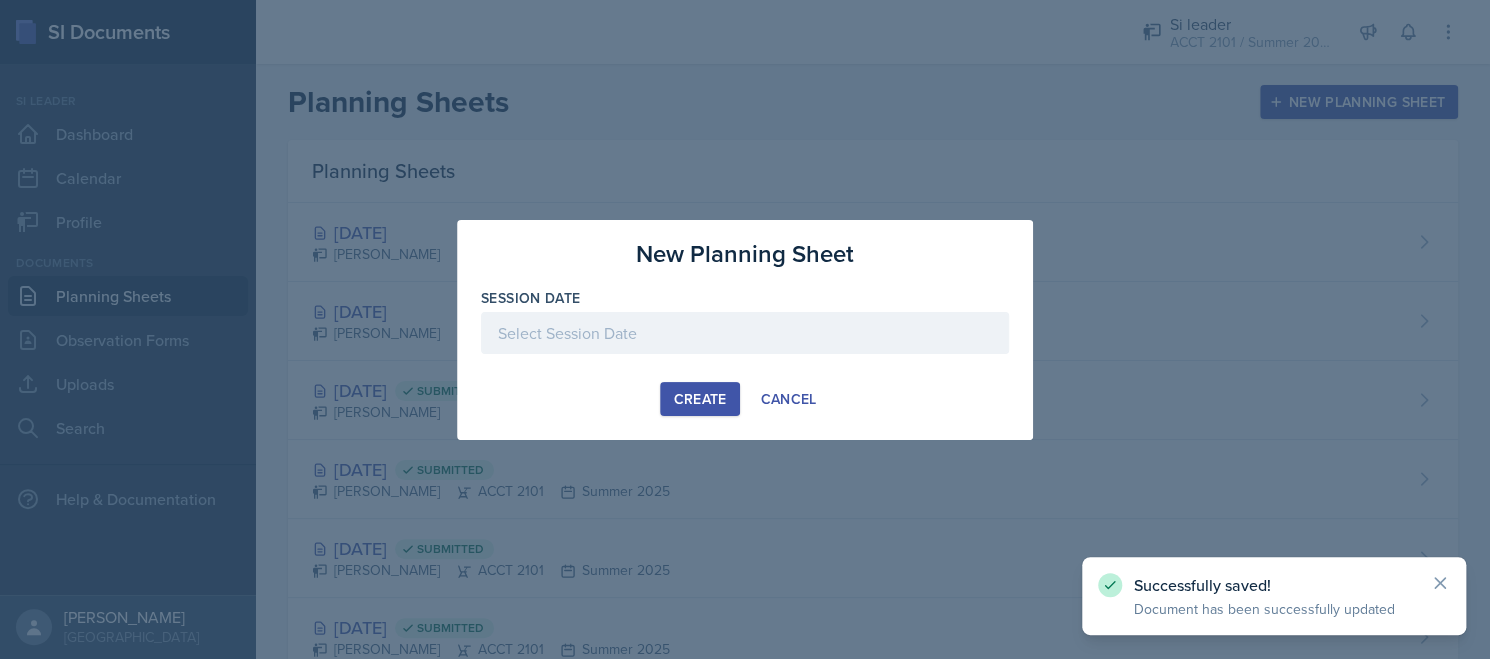 click at bounding box center (745, 333) 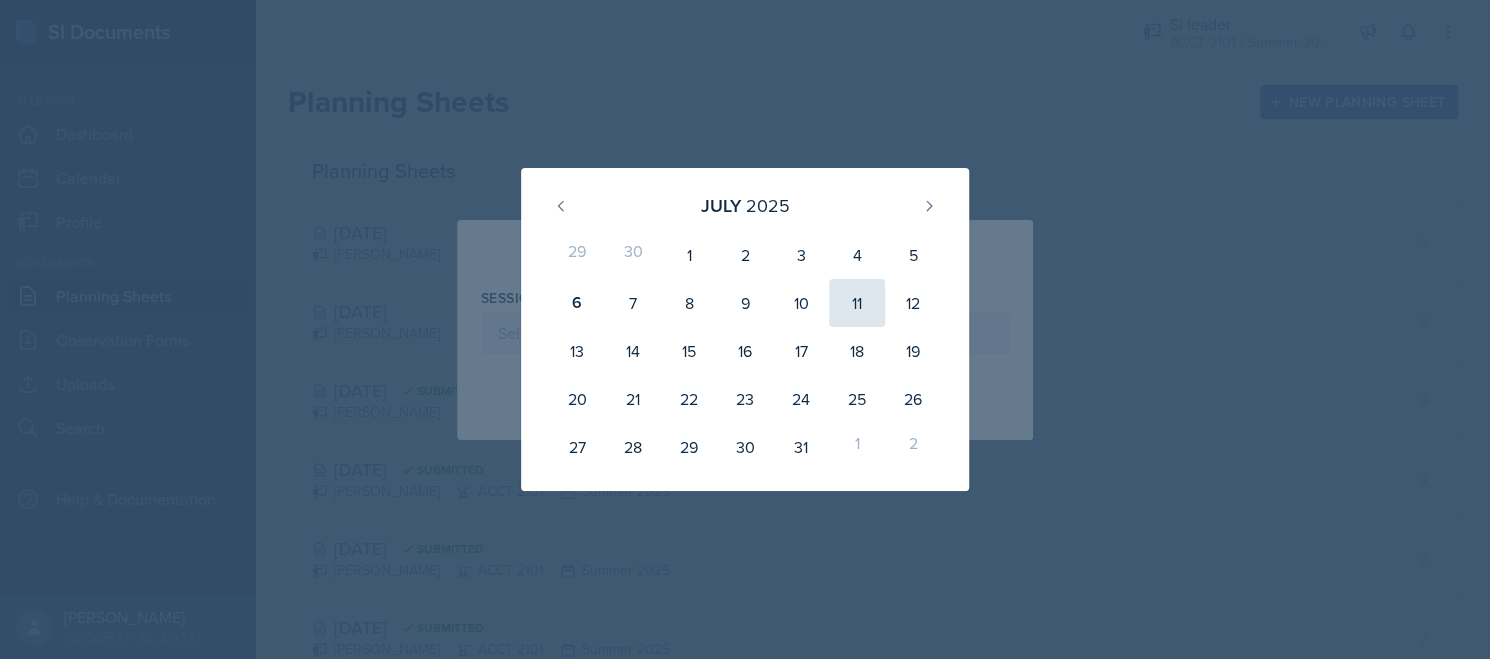 click on "11" at bounding box center [857, 303] 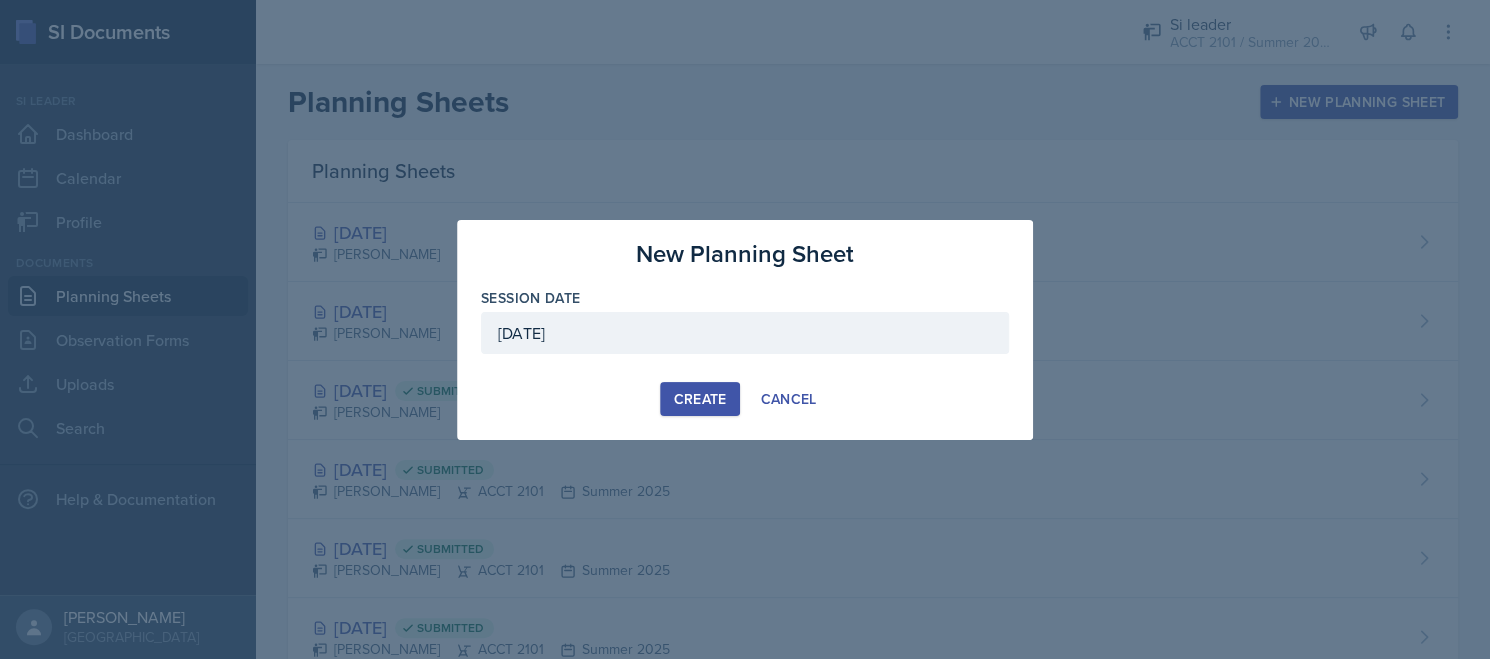 click on "Create" at bounding box center [699, 399] 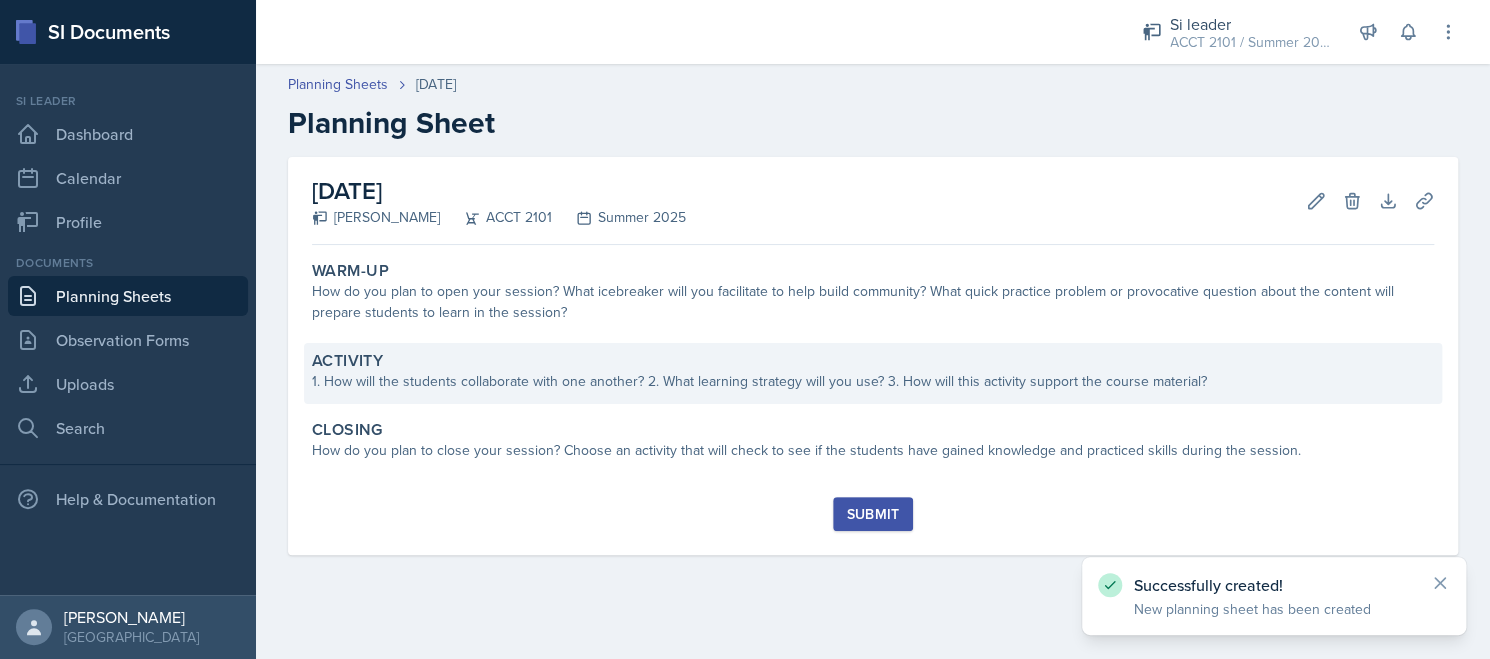 click on "Activity   1. How will the students collaborate with one another? 2. What learning strategy will you use? 3. How will this activity support the course material?" at bounding box center [873, 373] 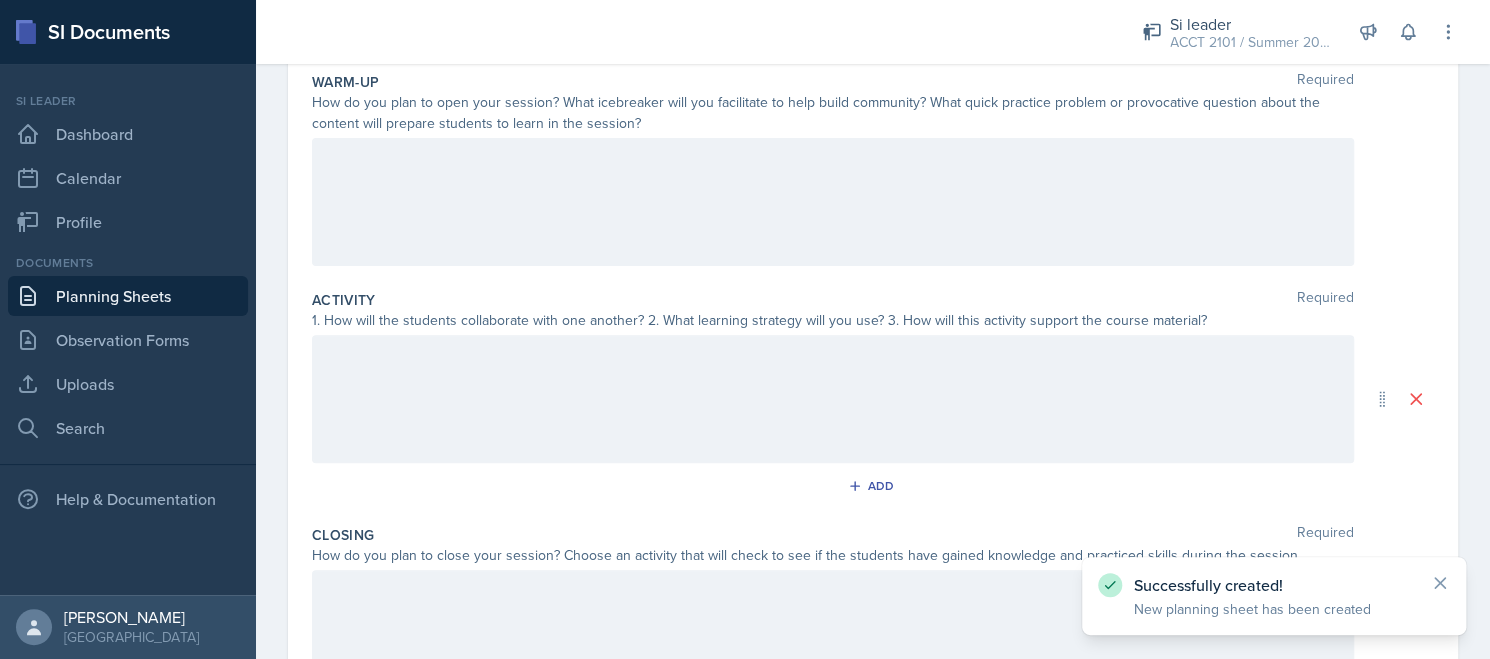 click at bounding box center (833, 399) 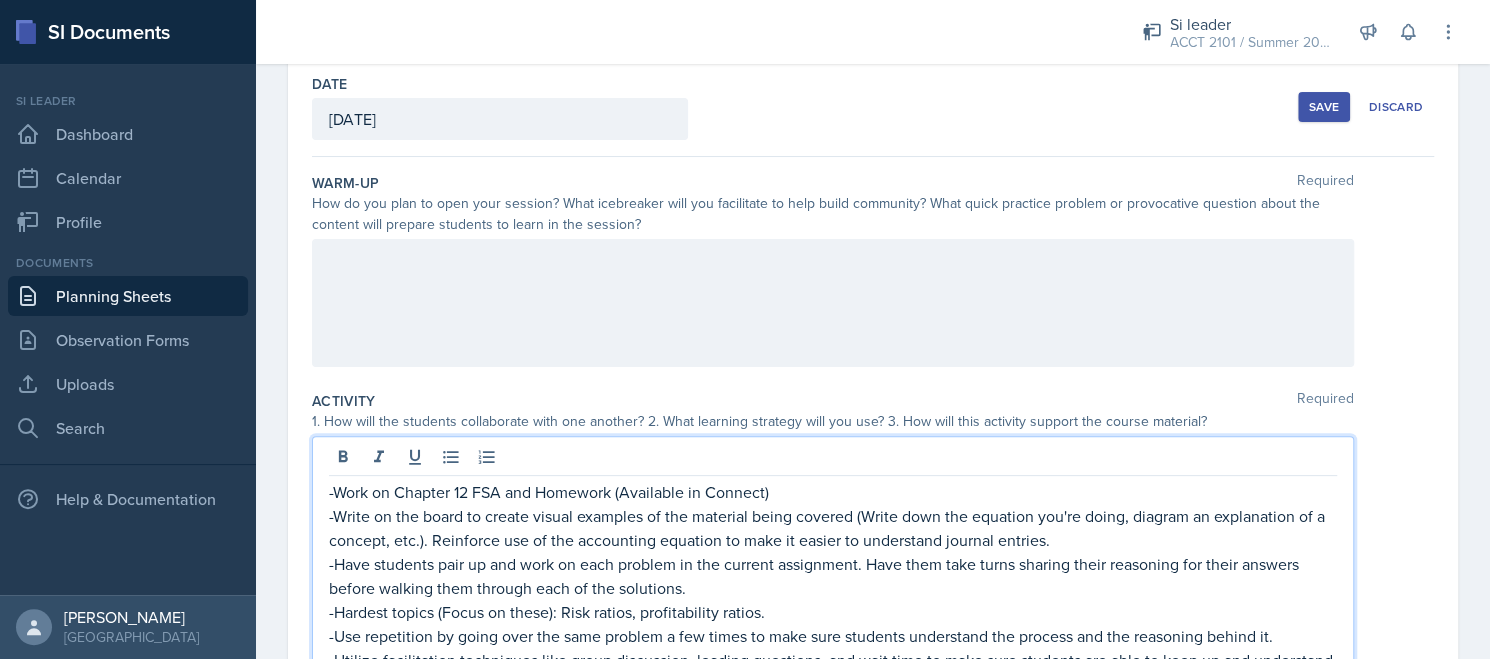 scroll, scrollTop: 0, scrollLeft: 0, axis: both 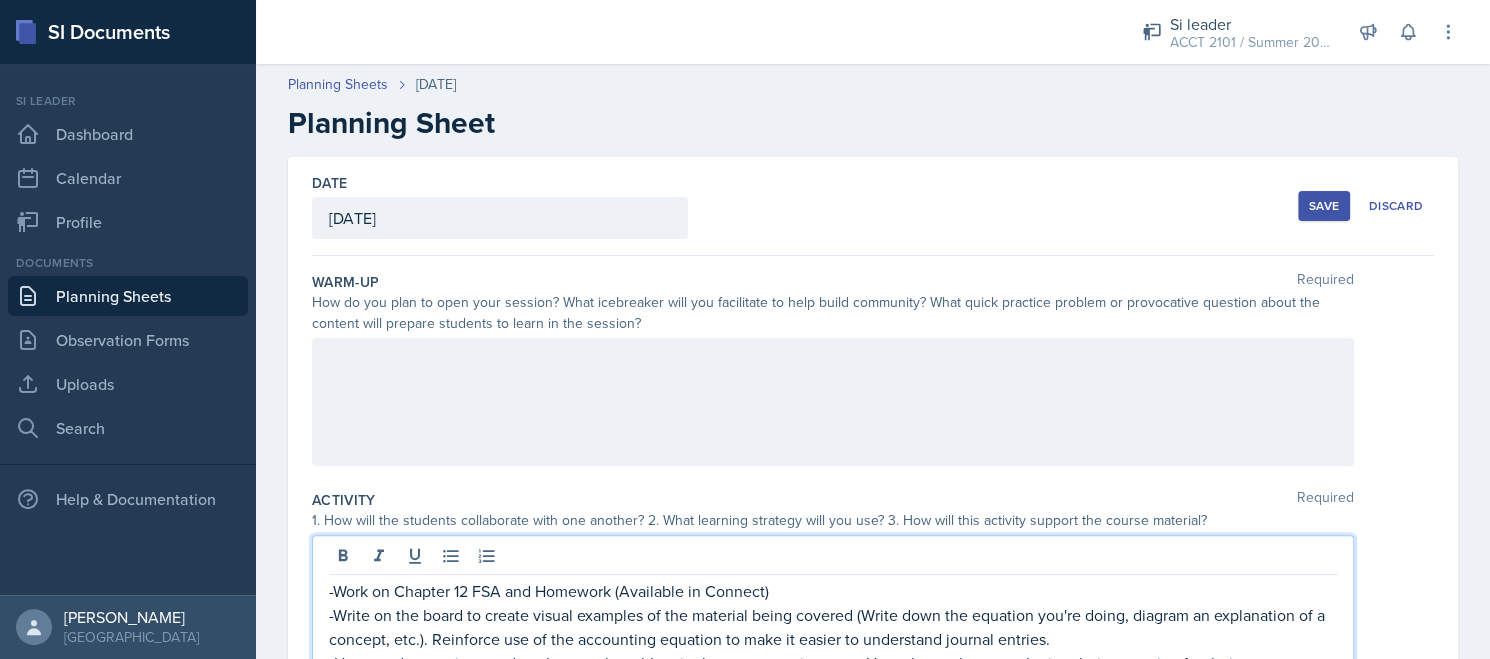 click on "Save" at bounding box center (1324, 206) 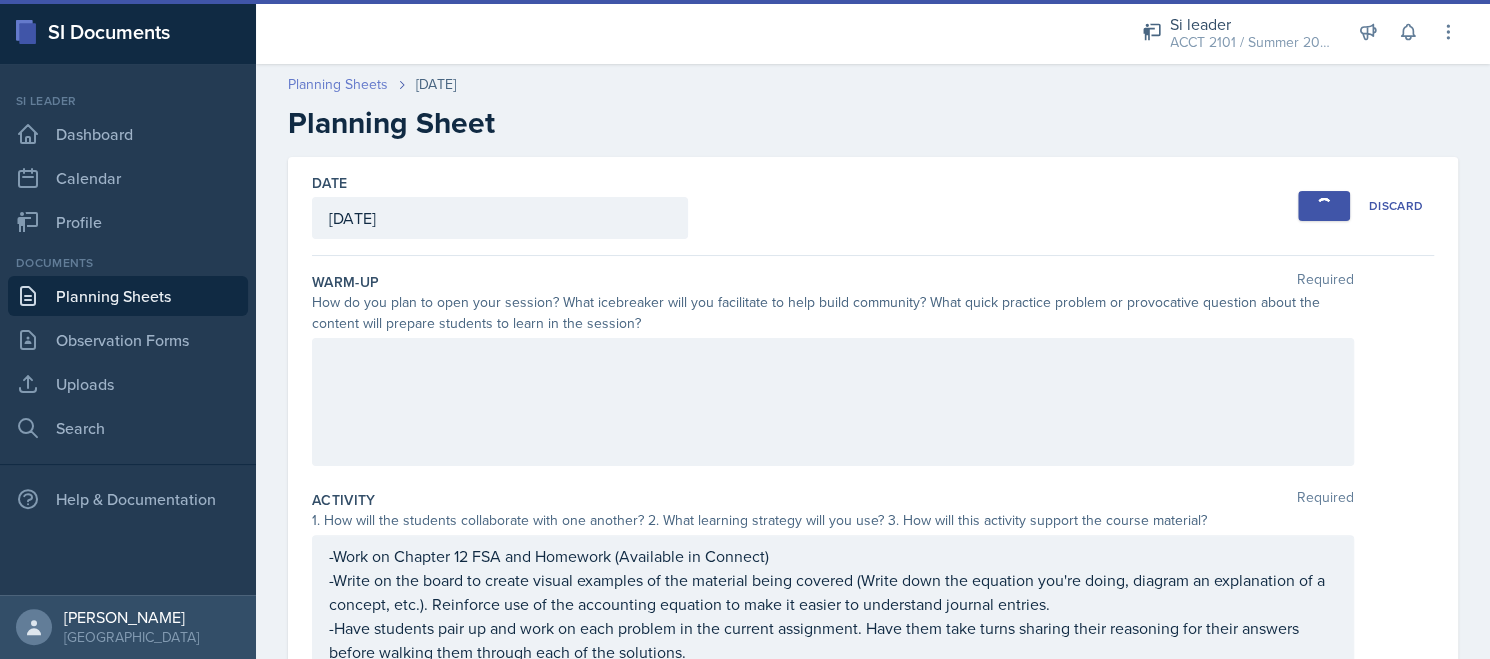 click on "Planning Sheets" at bounding box center (338, 84) 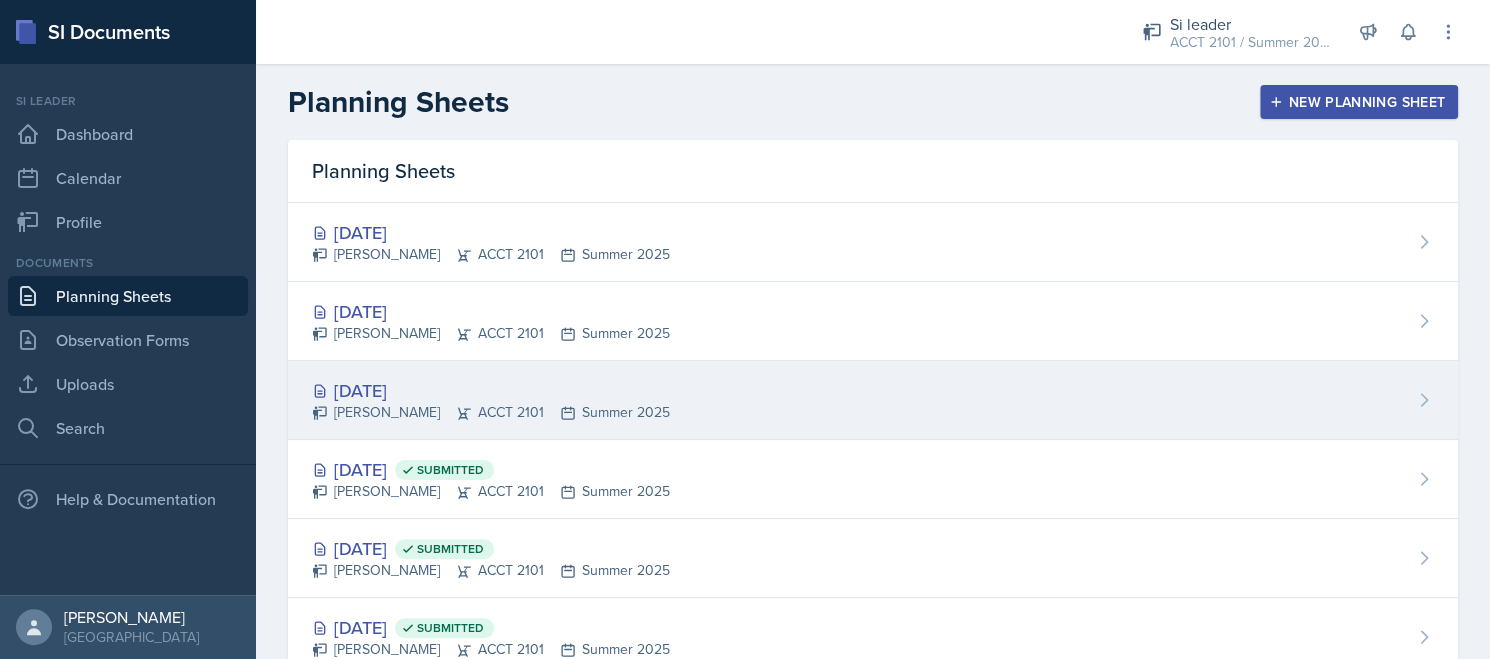 click on "[DATE]" at bounding box center [491, 390] 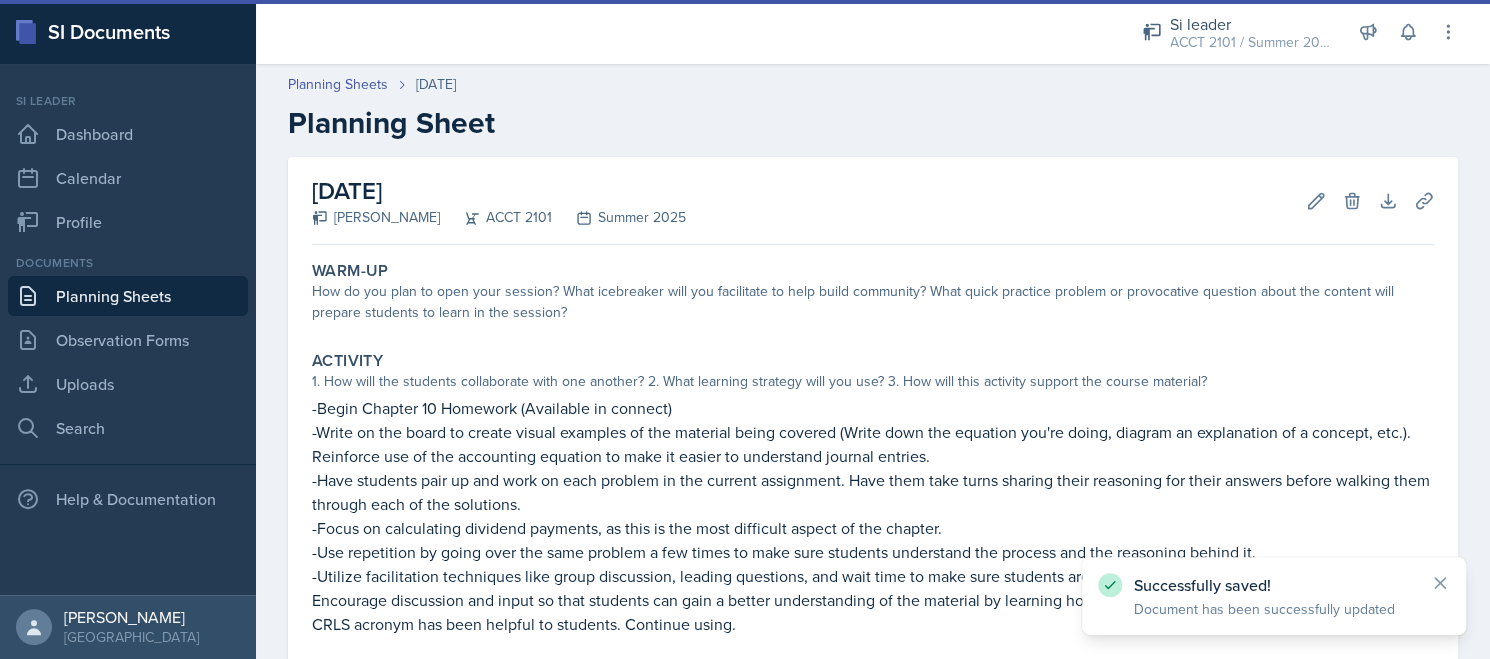 scroll, scrollTop: 100, scrollLeft: 0, axis: vertical 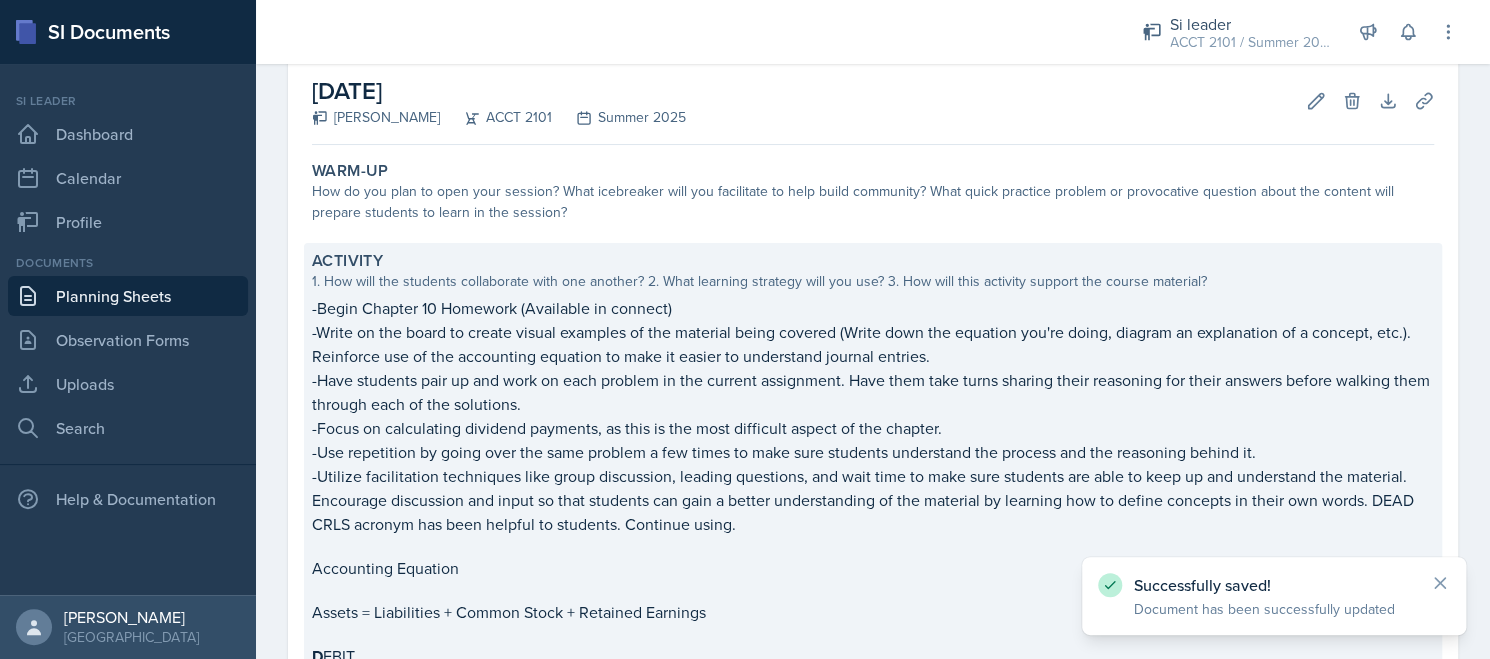 click on "-Have students pair up and work on each problem in the current assignment. Have them take turns sharing their reasoning for their answers before walking them through each of the solutions." at bounding box center [873, 392] 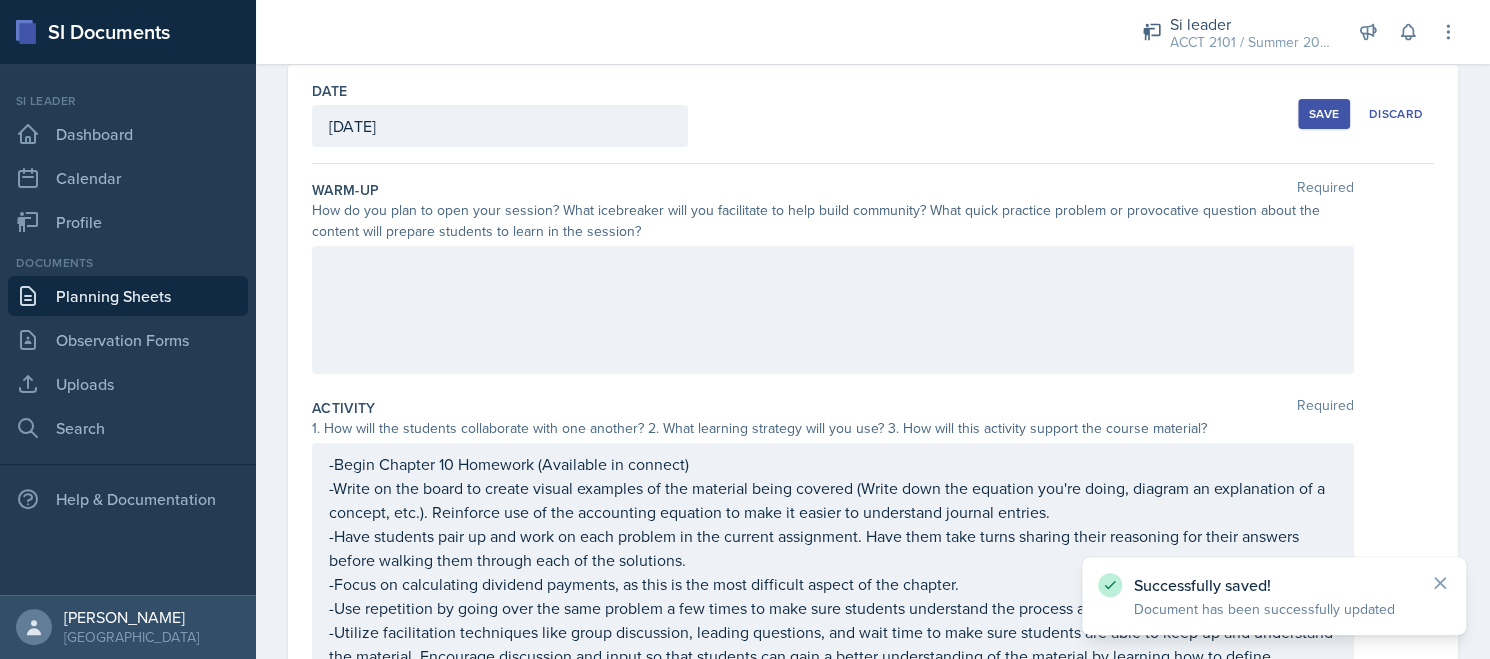 scroll, scrollTop: 192, scrollLeft: 0, axis: vertical 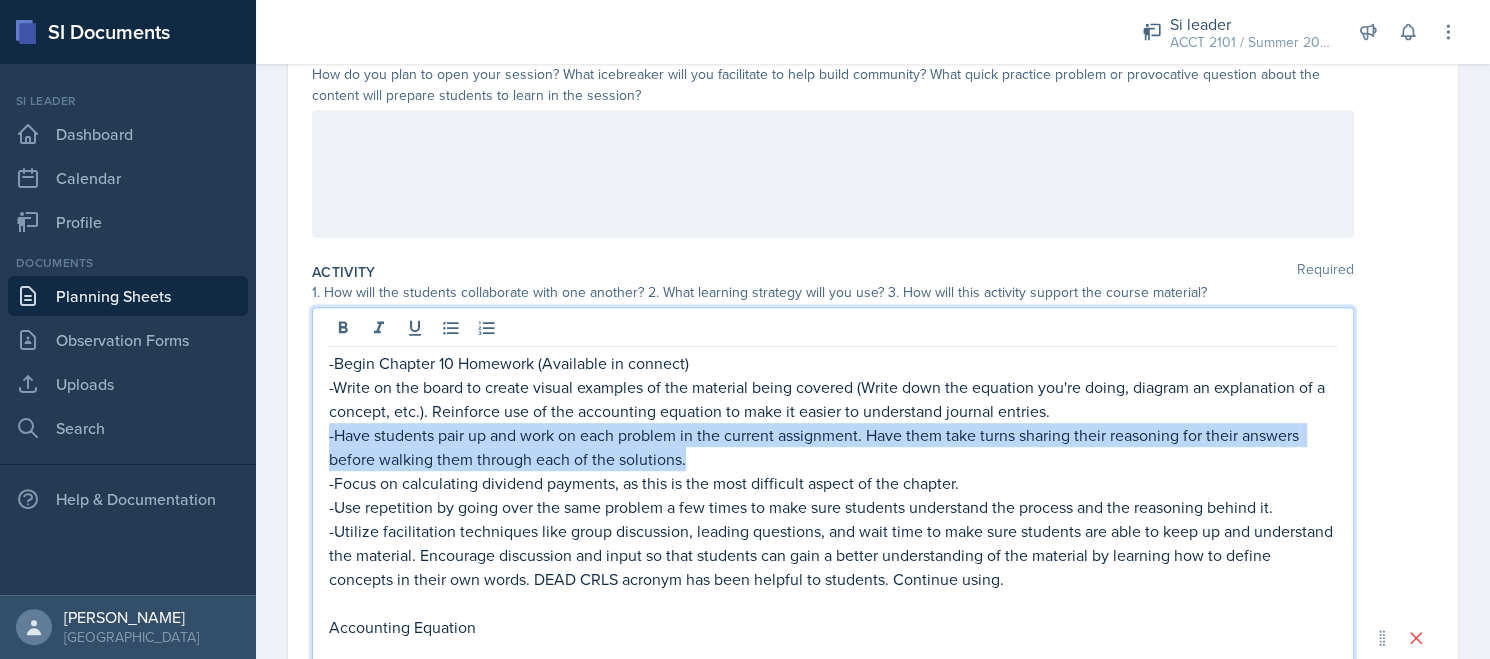 drag, startPoint x: 669, startPoint y: 455, endPoint x: 320, endPoint y: 441, distance: 349.2807 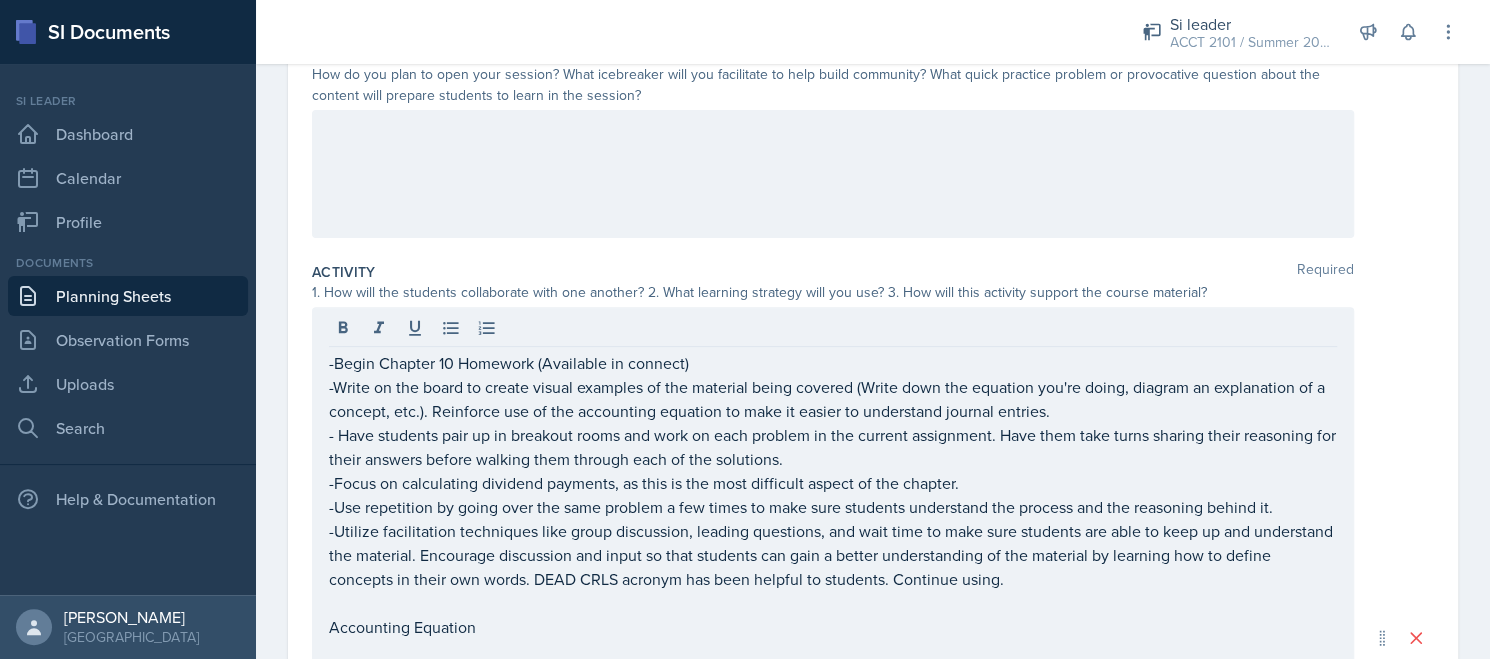 click at bounding box center (833, 174) 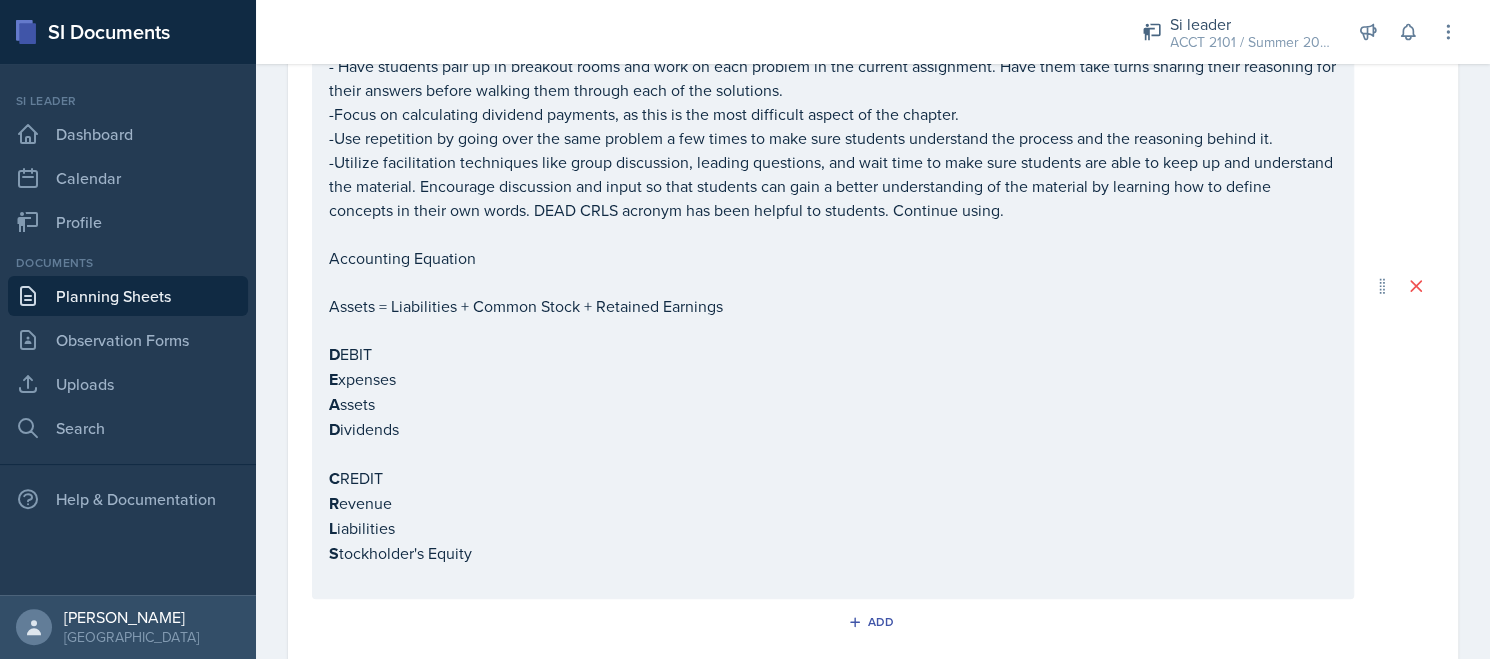 scroll, scrollTop: 807, scrollLeft: 0, axis: vertical 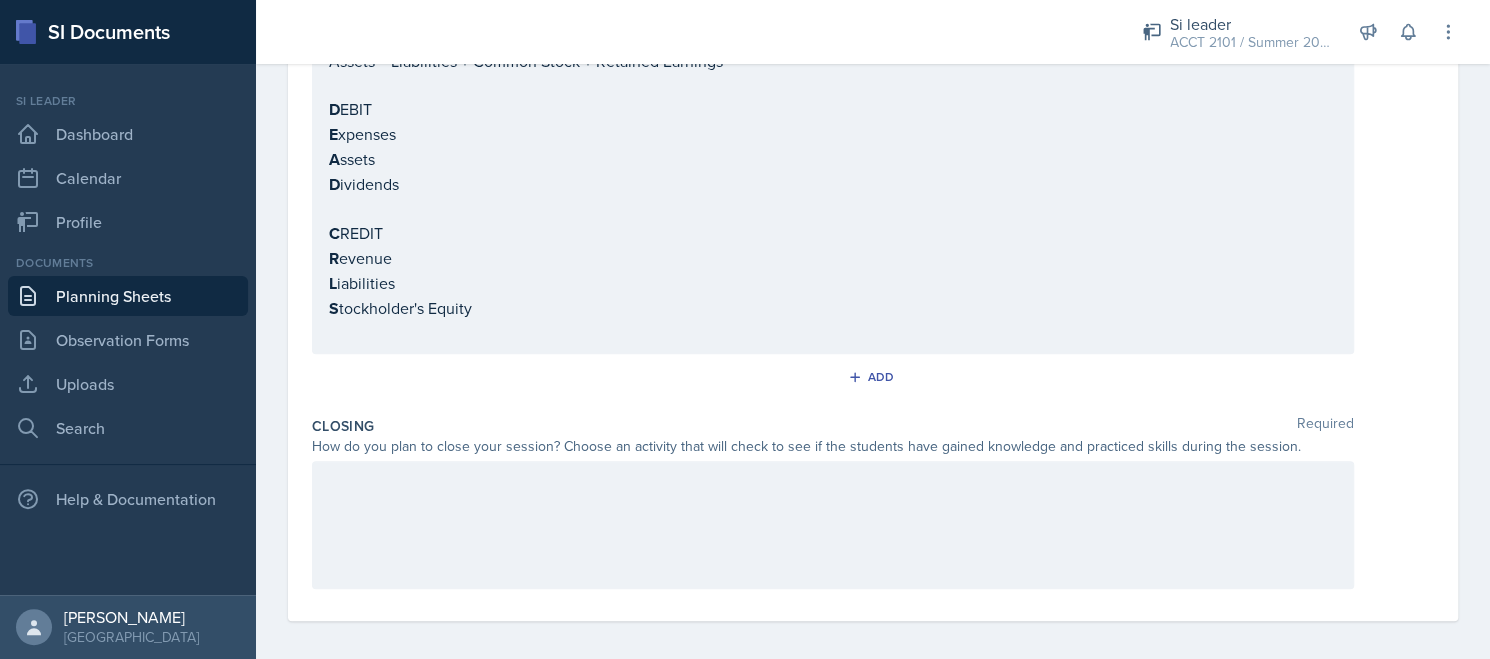 click at bounding box center [833, 525] 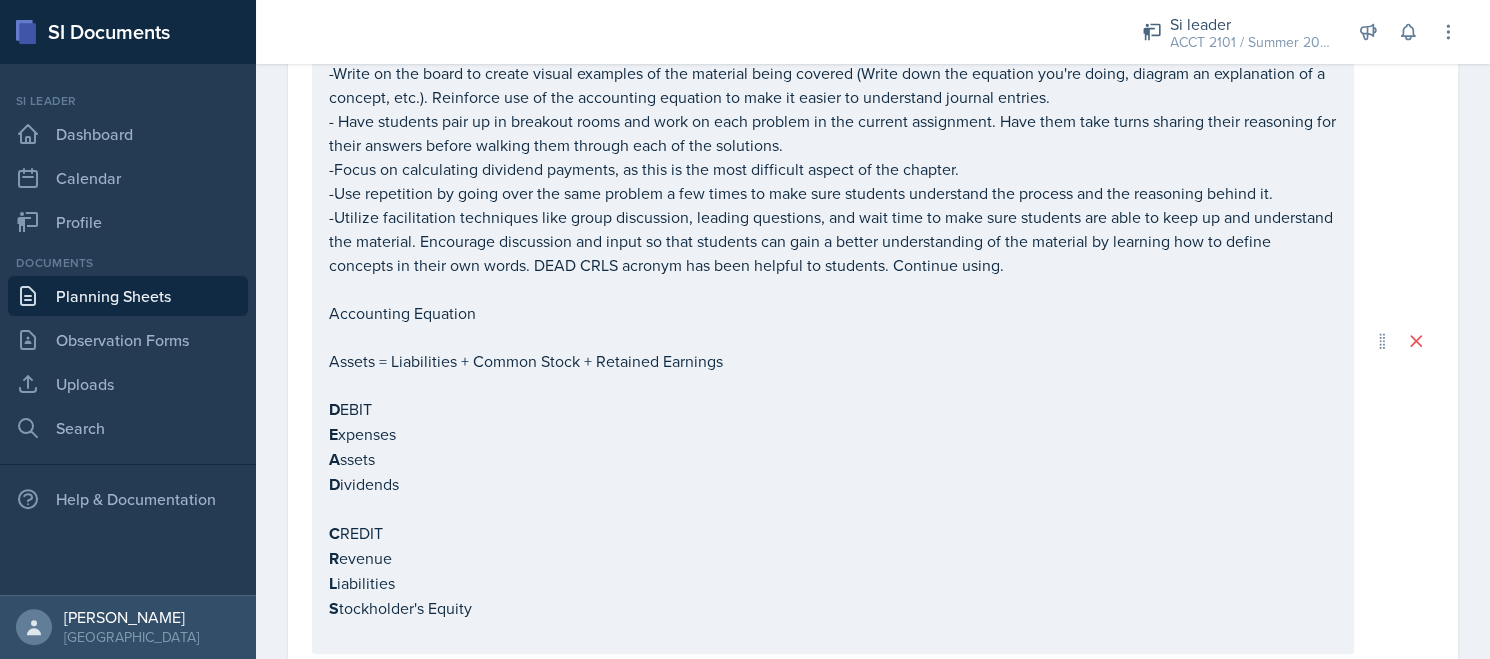 scroll, scrollTop: 307, scrollLeft: 0, axis: vertical 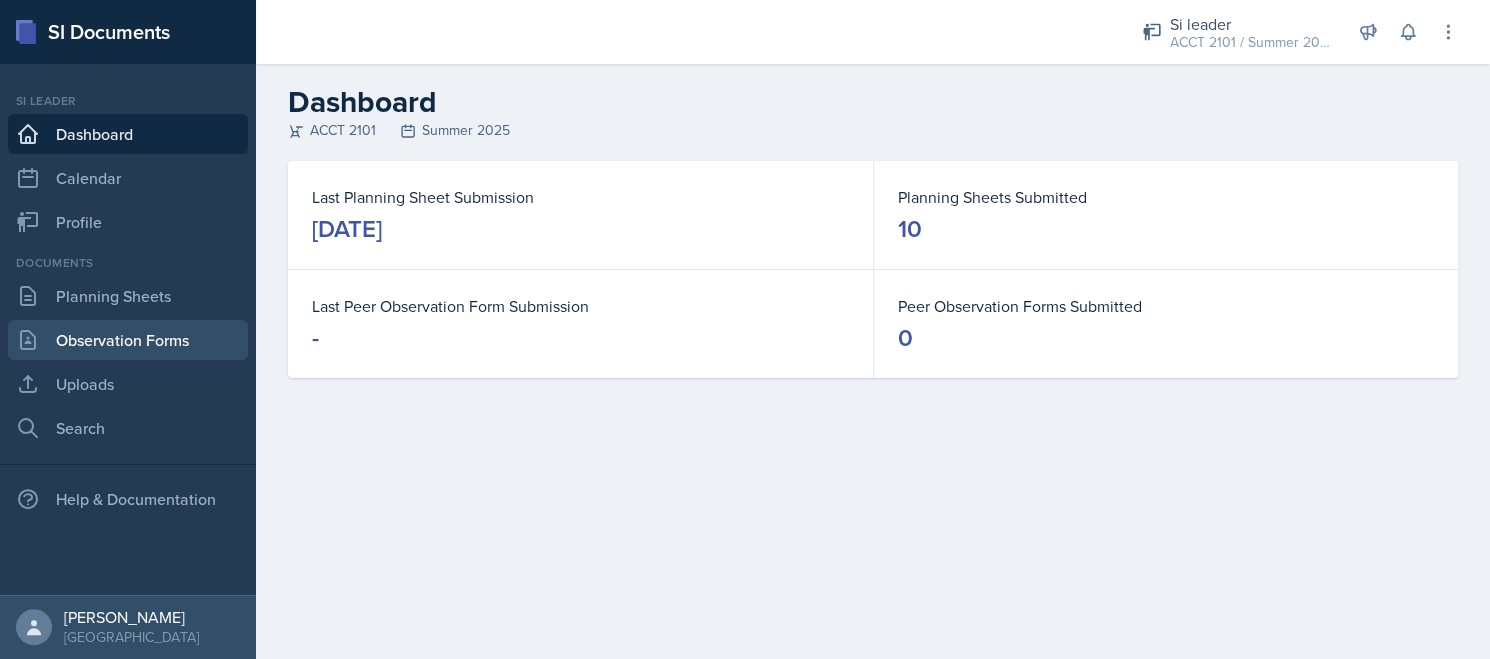 click on "Observation Forms" at bounding box center (128, 340) 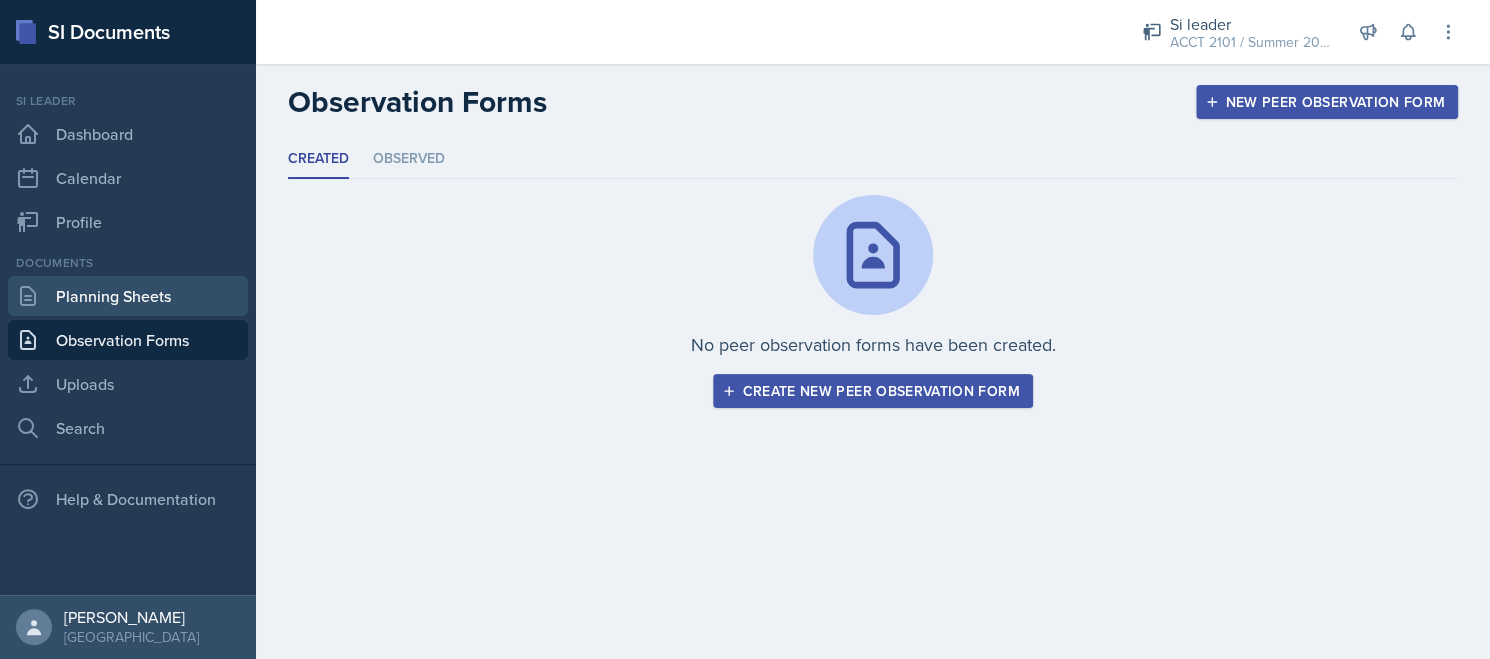click on "Planning Sheets" at bounding box center (128, 296) 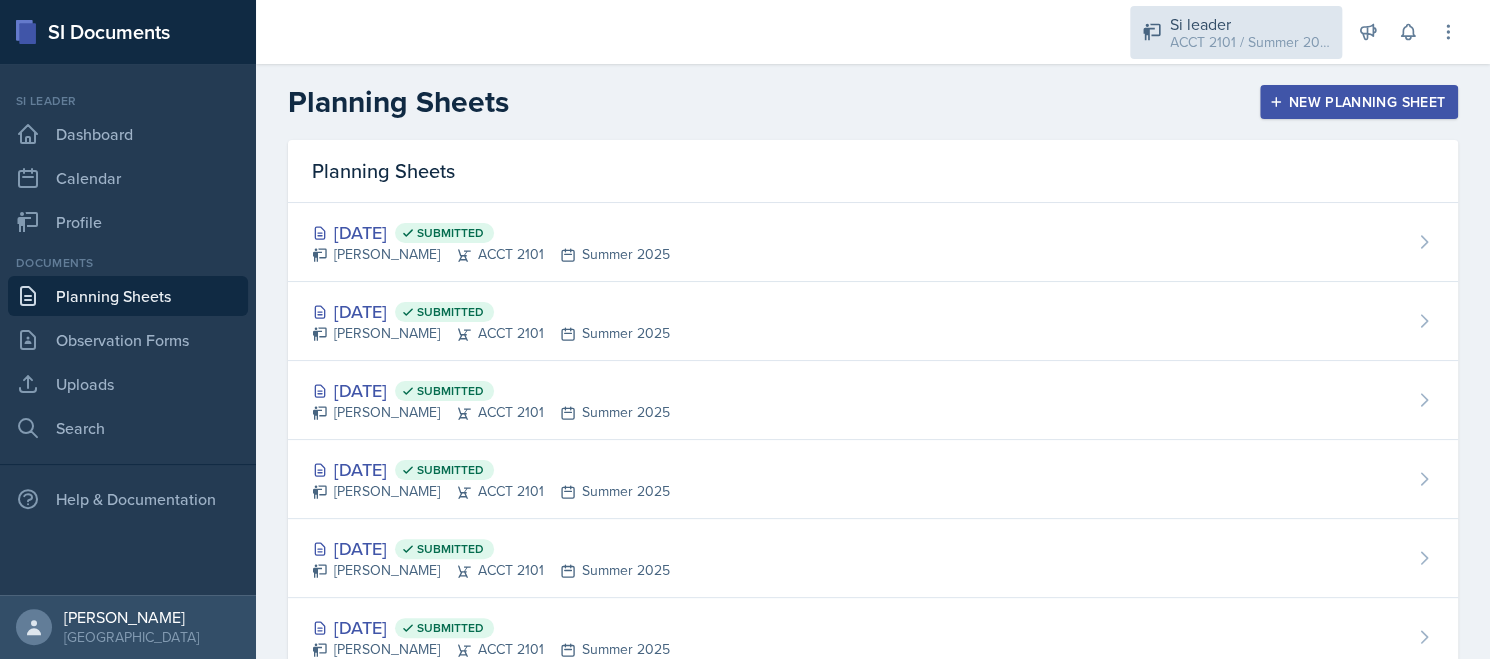 click on "Si leader" at bounding box center (1250, 24) 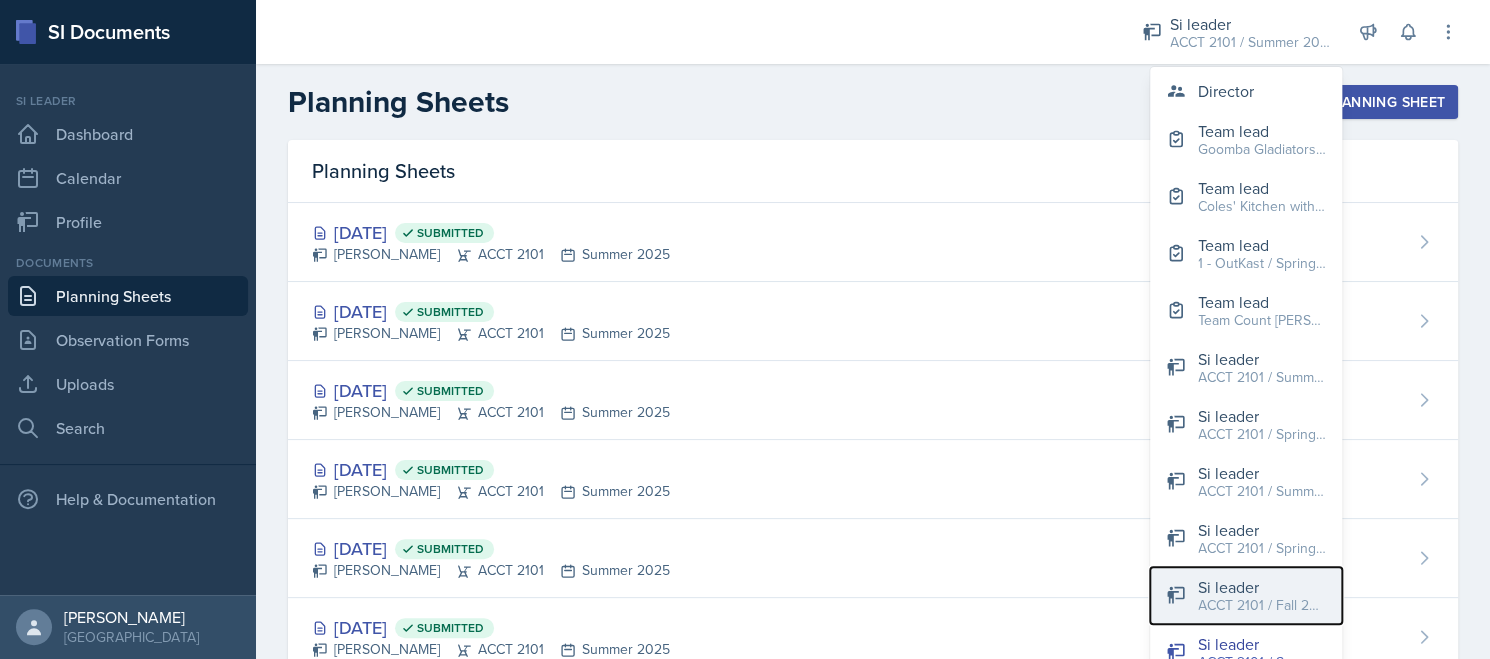 click on "ACCT 2101 / Fall 2024" at bounding box center [1262, 605] 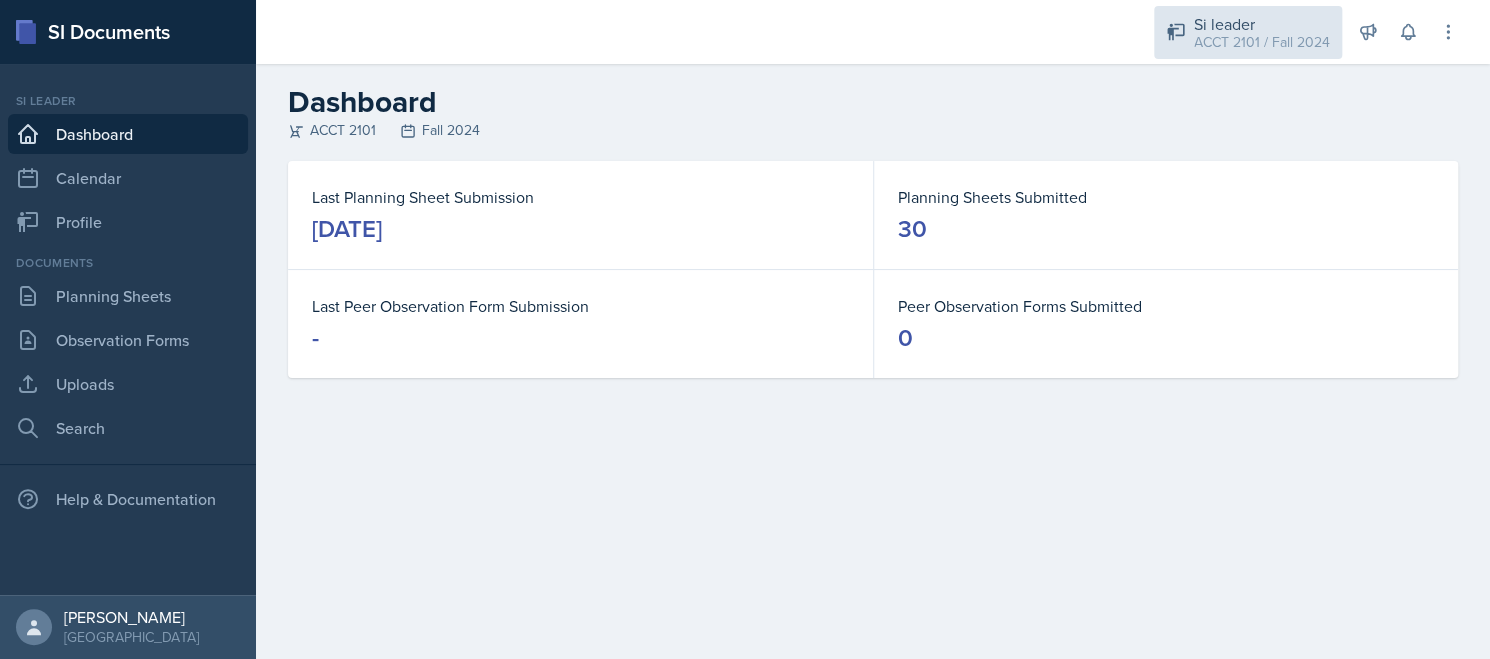 click on "ACCT 2101 / Fall 2024" at bounding box center (1262, 42) 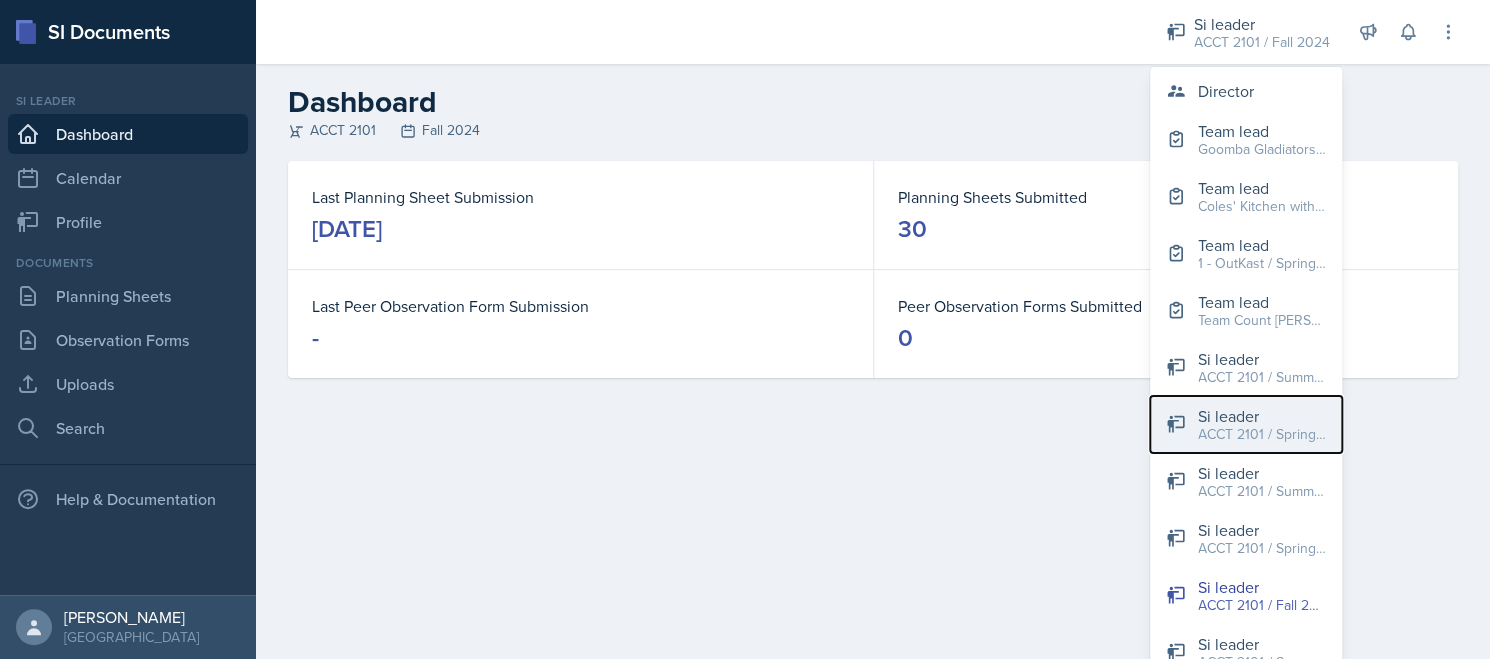 click on "Si leader" at bounding box center (1262, 416) 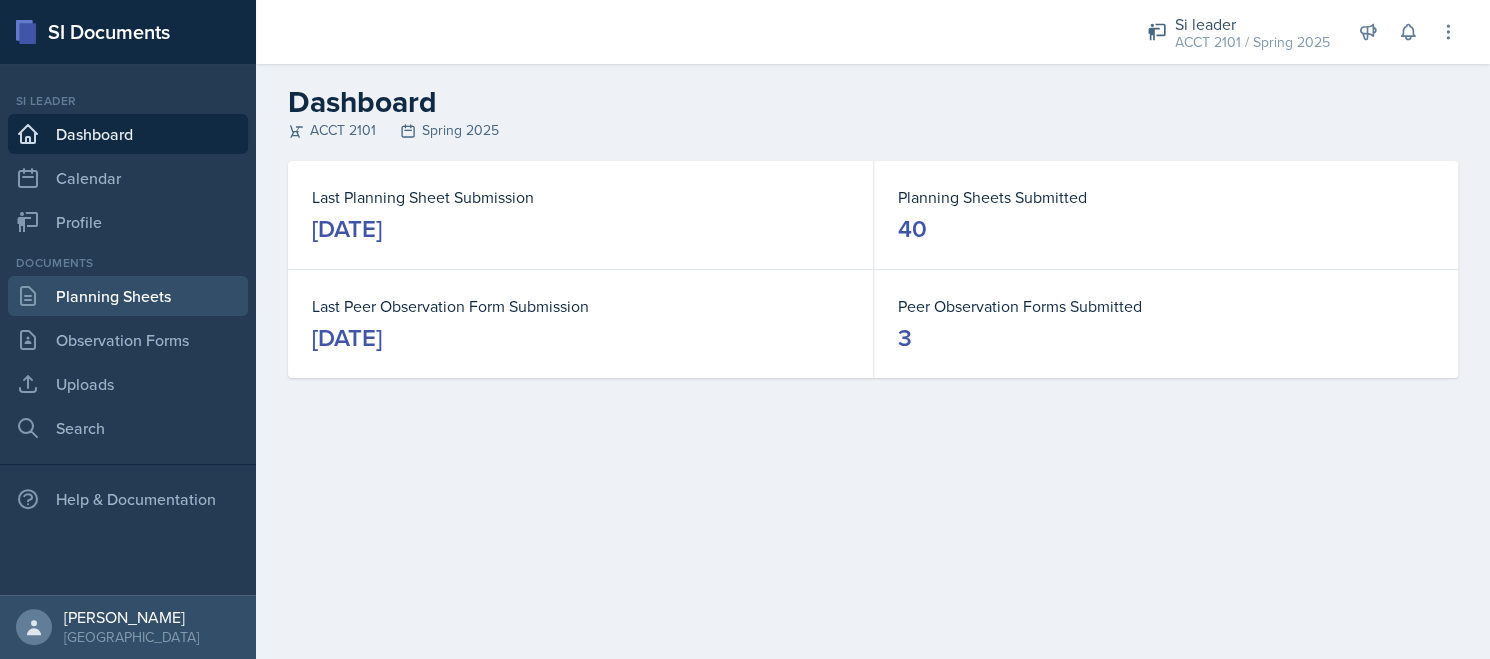click on "Planning Sheets" at bounding box center [128, 296] 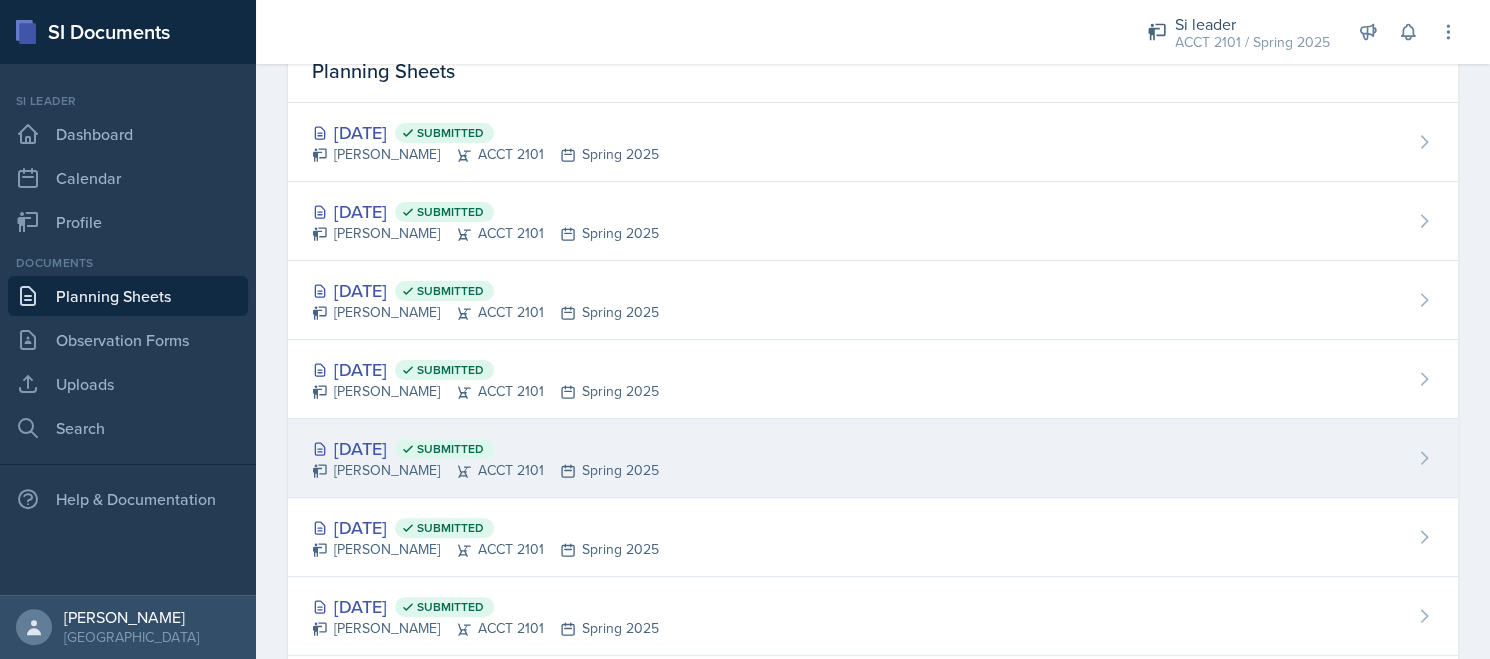 scroll, scrollTop: 200, scrollLeft: 0, axis: vertical 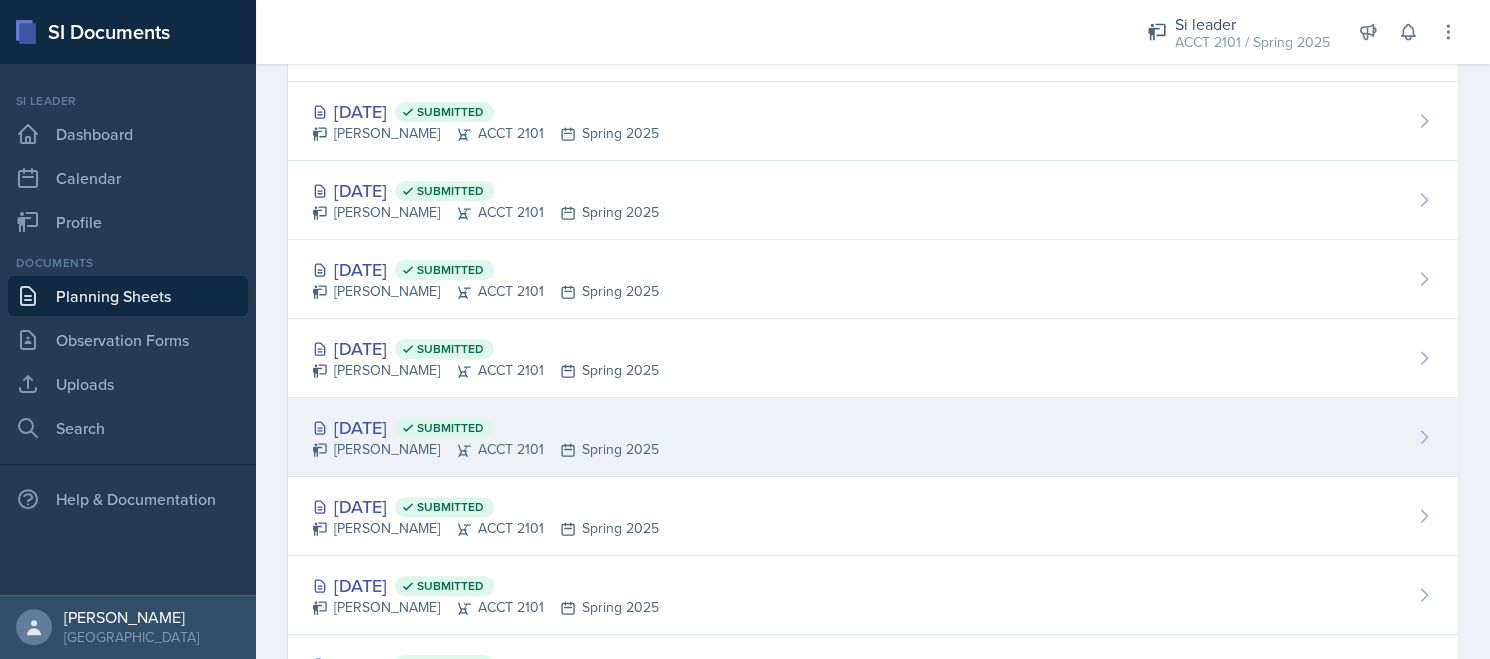 click on "[DATE]
Submitted" at bounding box center (485, 427) 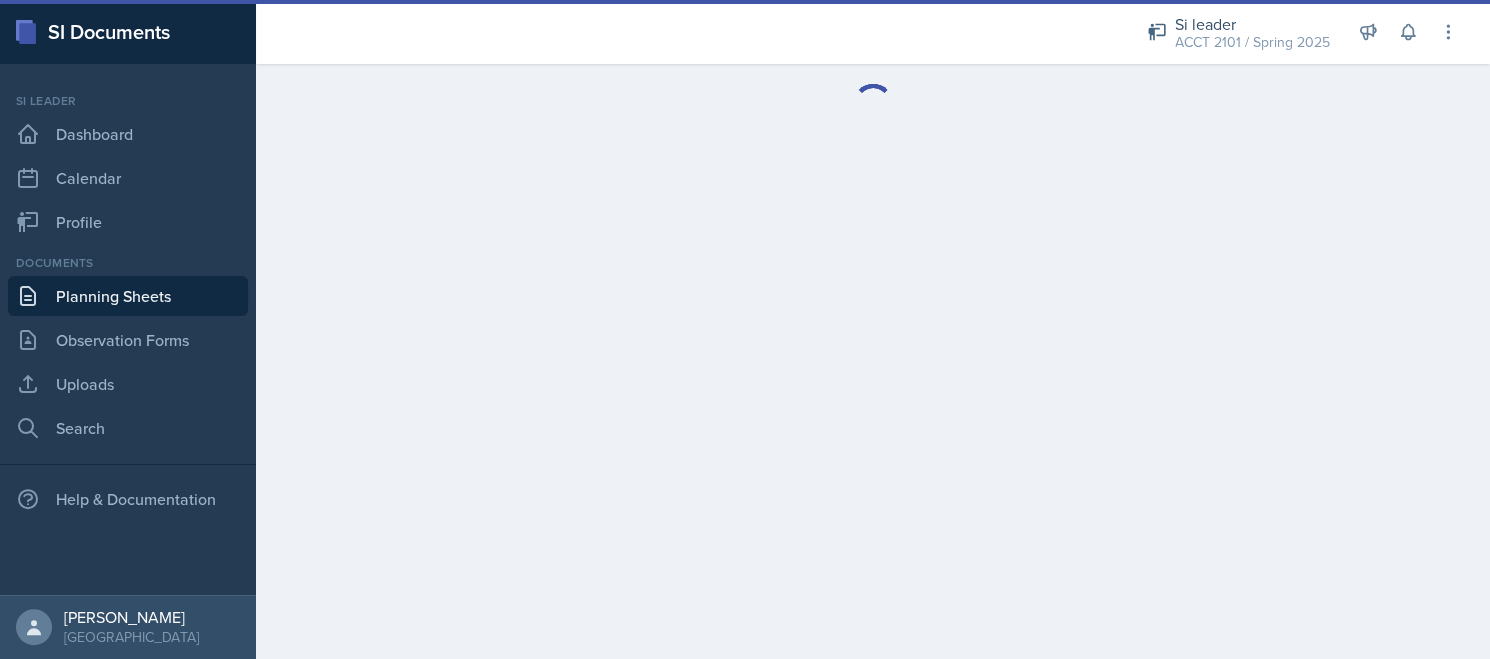scroll, scrollTop: 0, scrollLeft: 0, axis: both 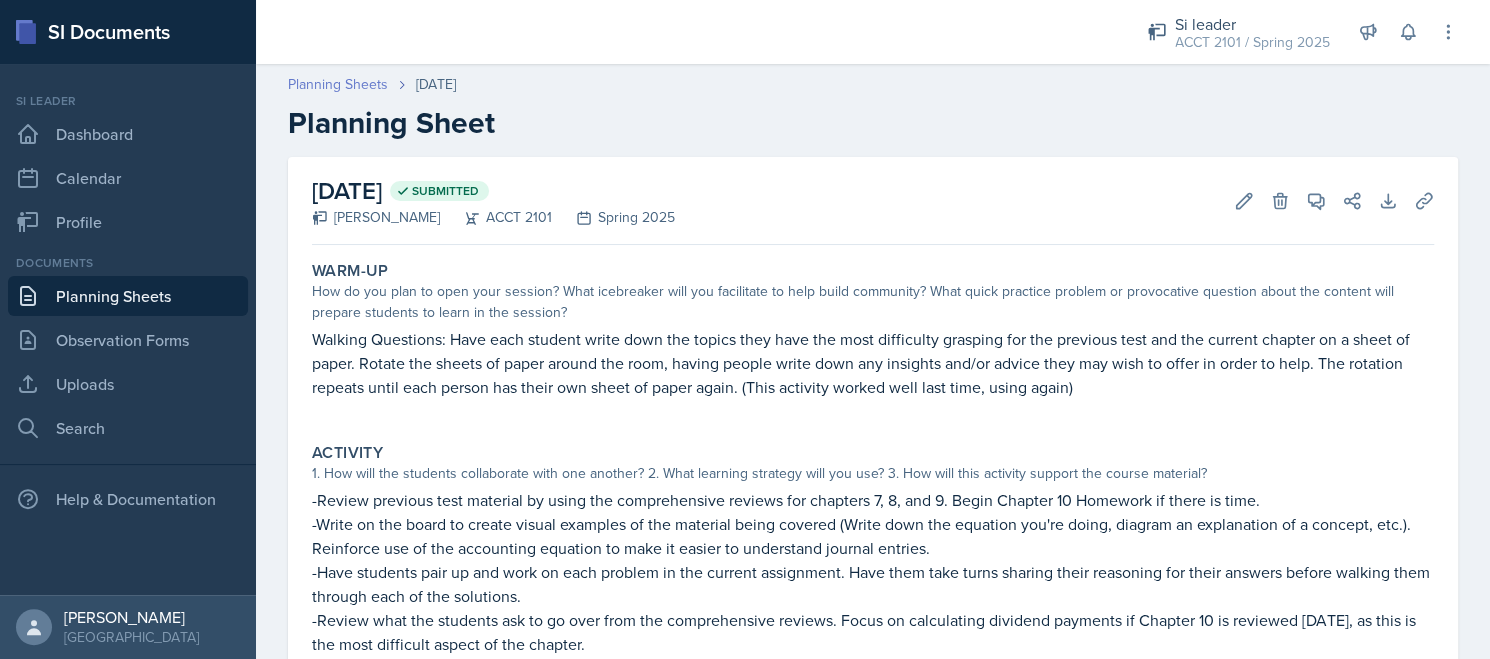 click on "Planning Sheets" at bounding box center [338, 84] 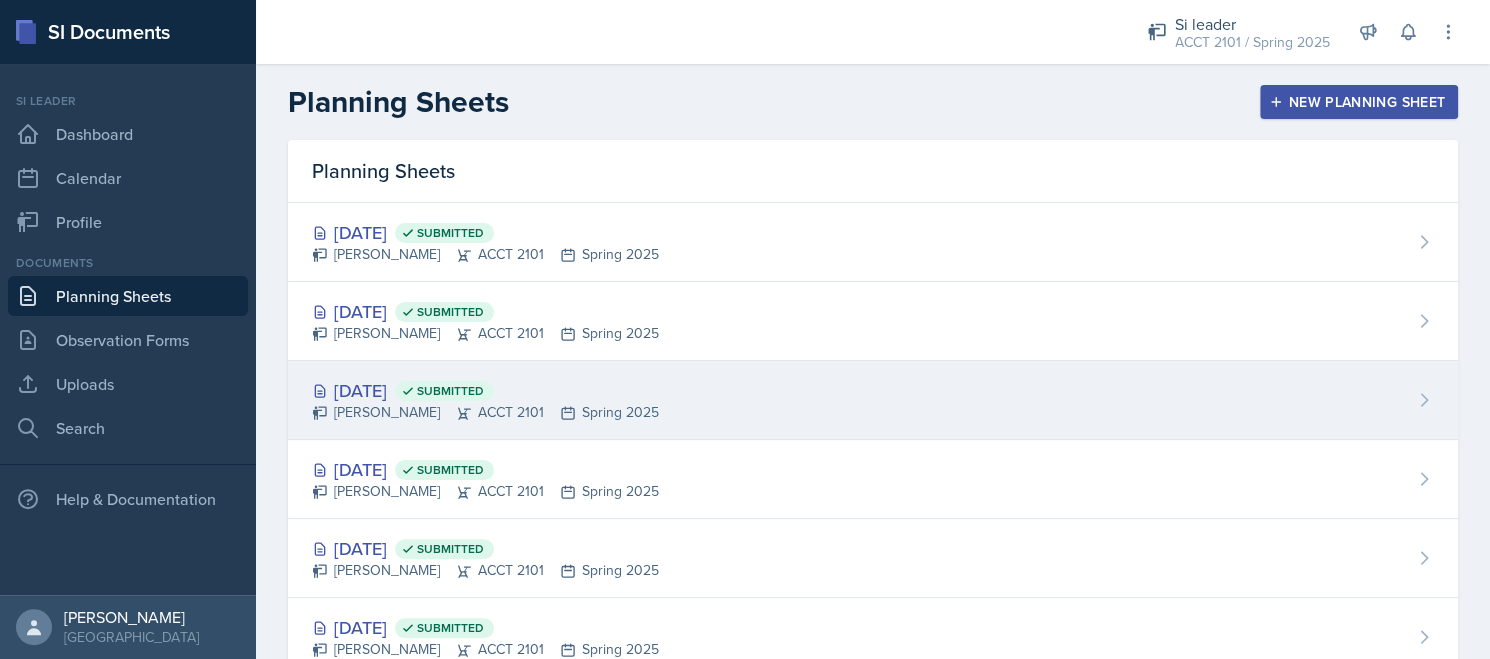 scroll, scrollTop: 100, scrollLeft: 0, axis: vertical 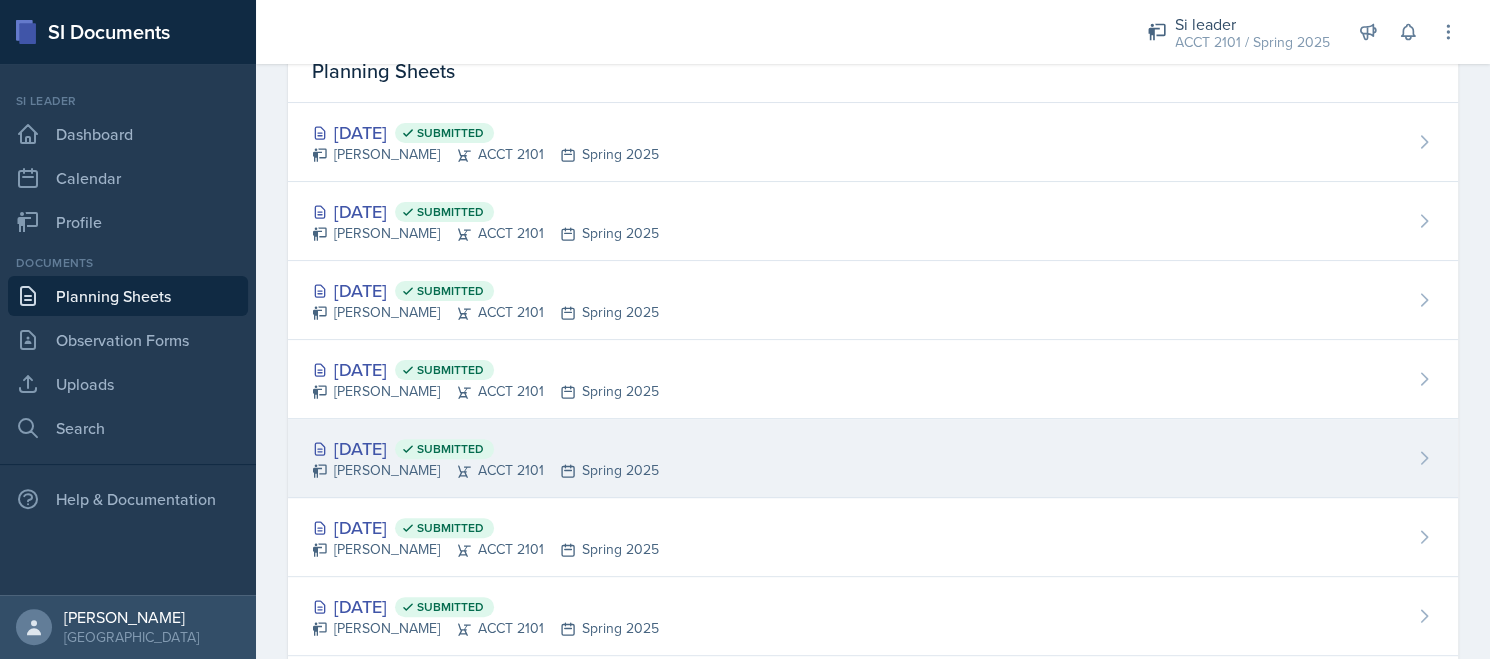 click on "[DATE]
Submitted" at bounding box center (485, 448) 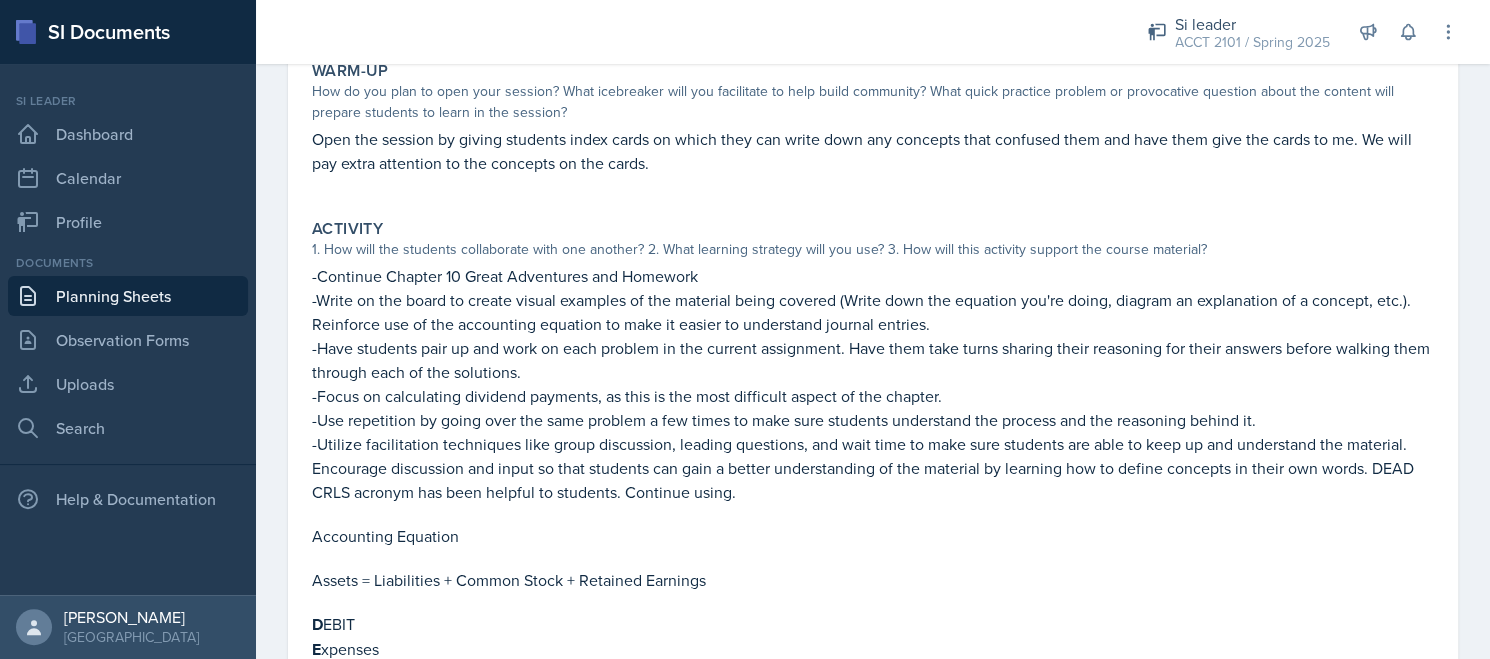 scroll, scrollTop: 300, scrollLeft: 0, axis: vertical 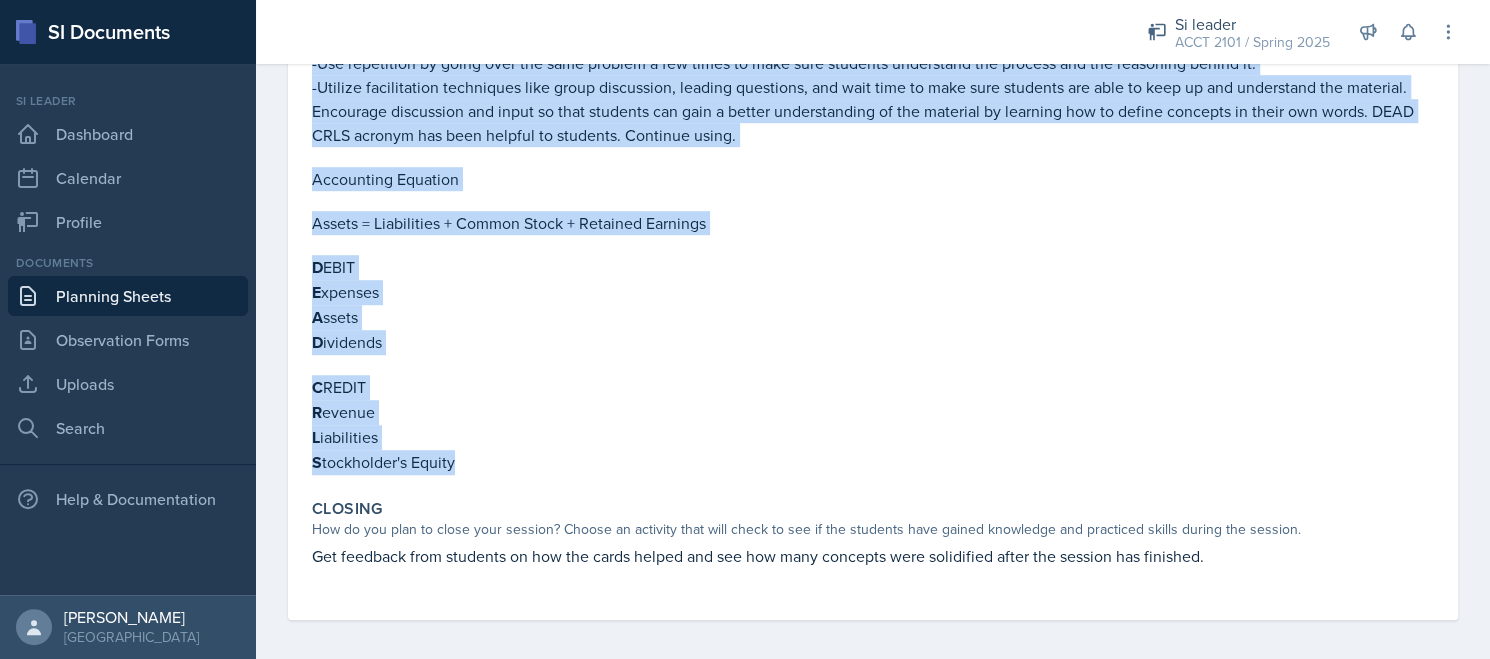 drag, startPoint x: 308, startPoint y: 176, endPoint x: 517, endPoint y: 463, distance: 355.03522 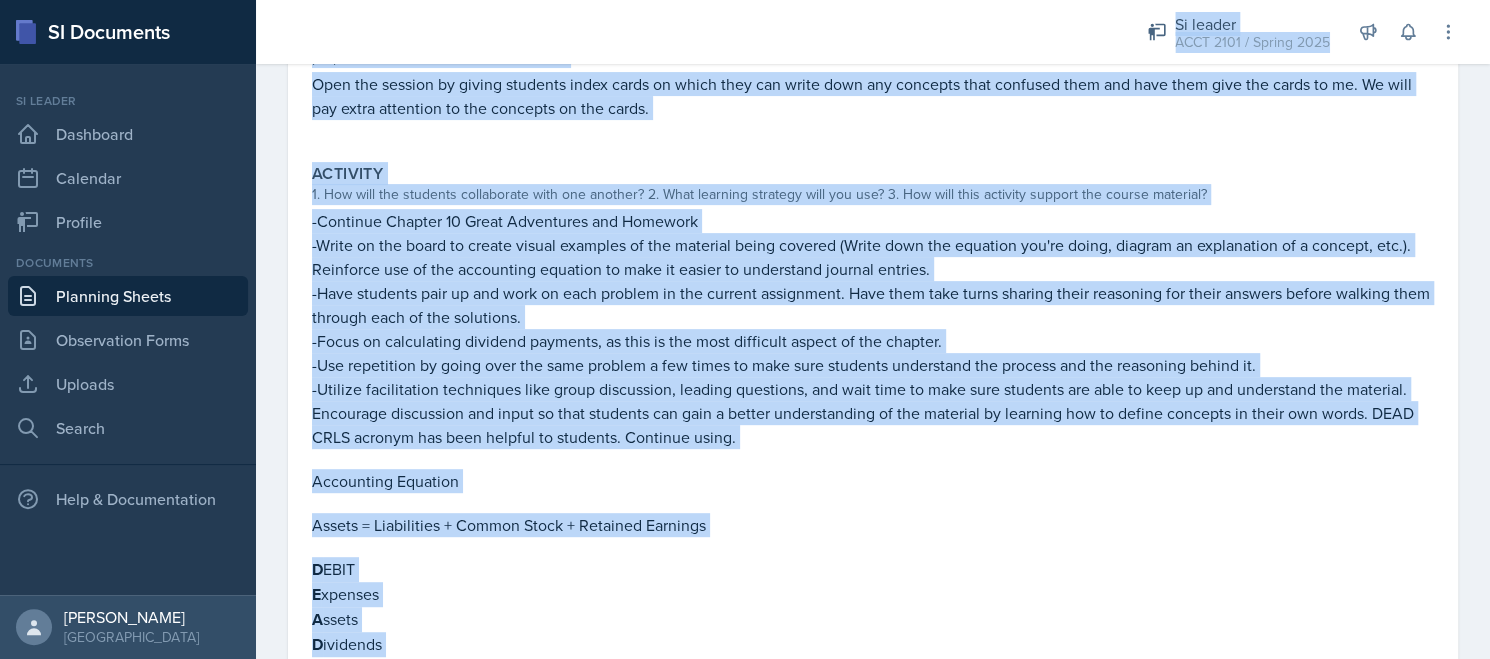 scroll, scrollTop: 170, scrollLeft: 0, axis: vertical 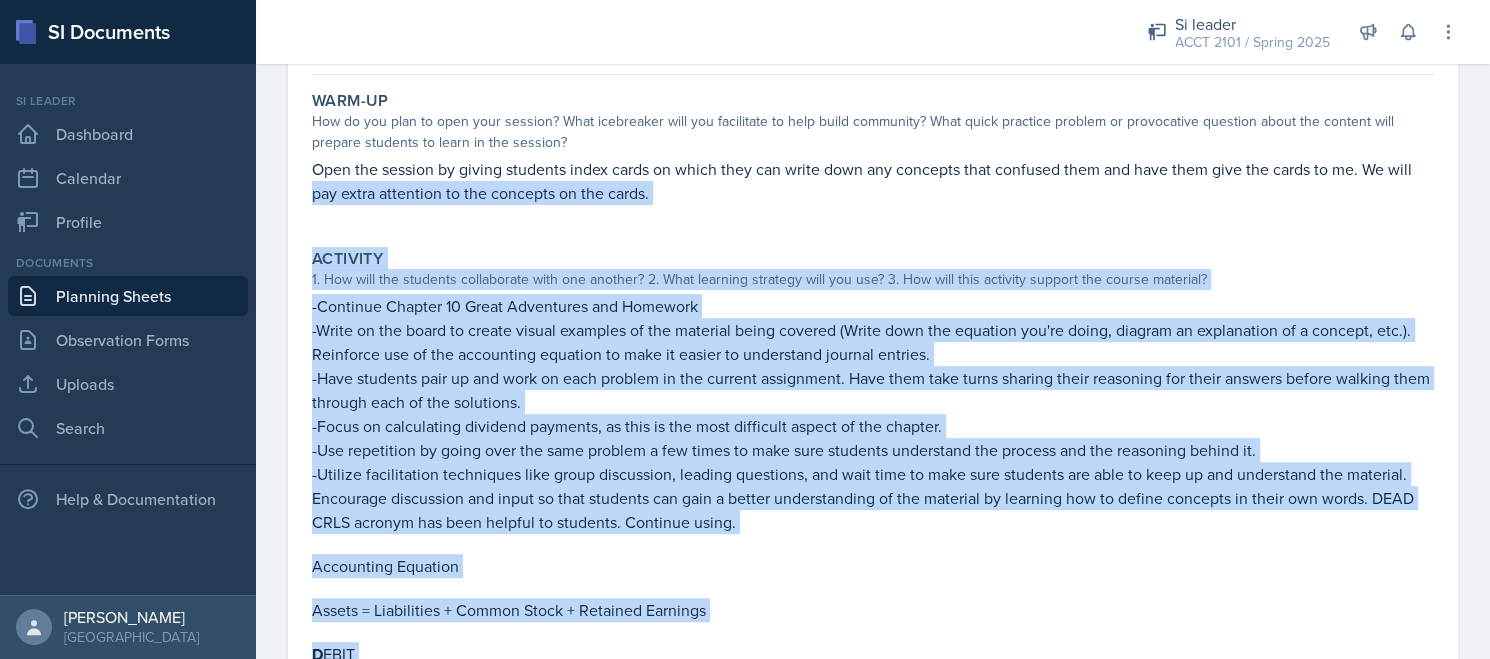 drag, startPoint x: 459, startPoint y: 459, endPoint x: 313, endPoint y: 201, distance: 296.44562 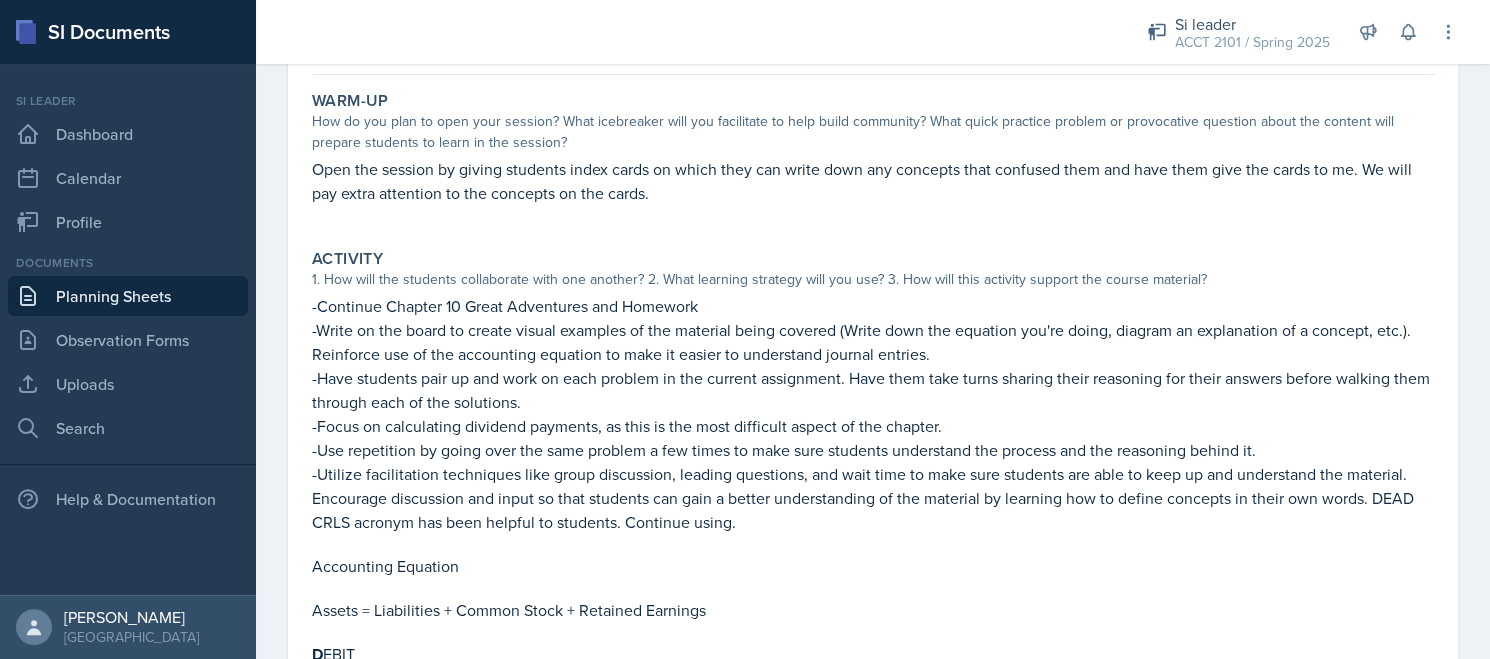 scroll, scrollTop: 470, scrollLeft: 0, axis: vertical 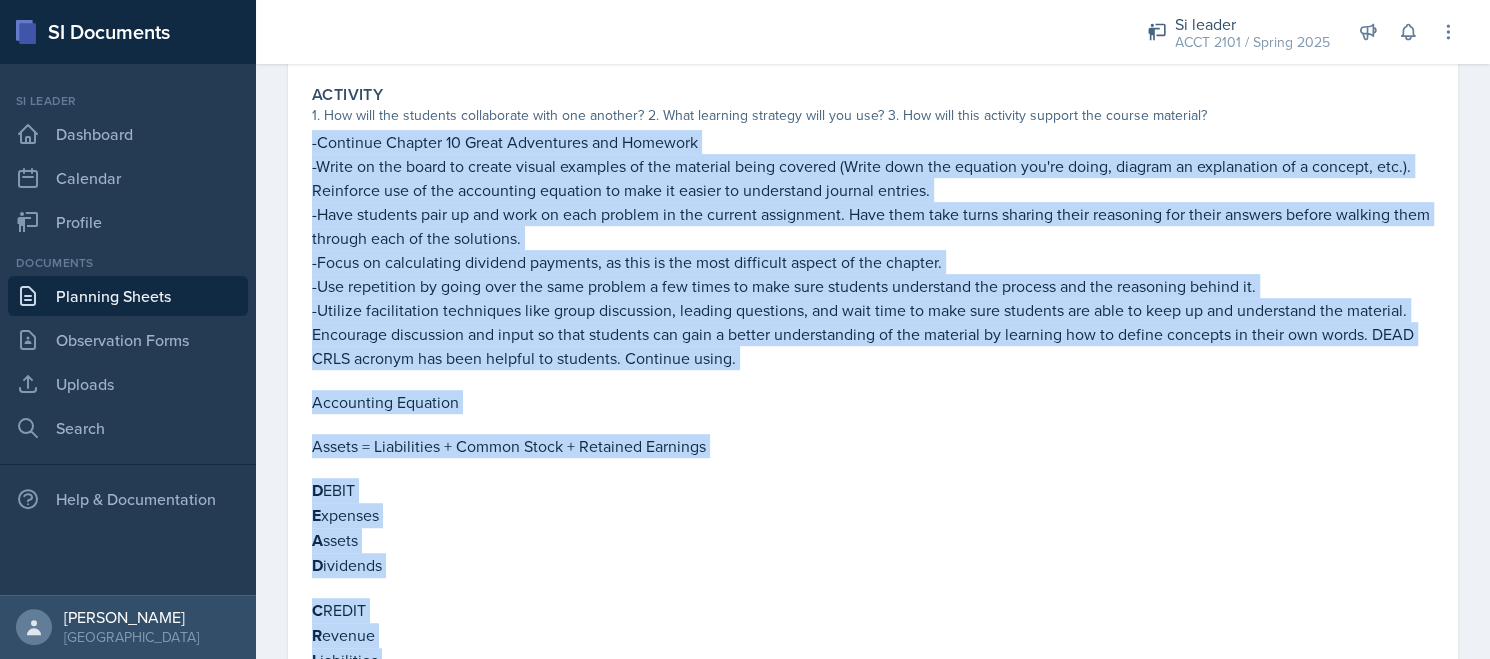drag, startPoint x: 471, startPoint y: 543, endPoint x: 302, endPoint y: 142, distance: 435.15744 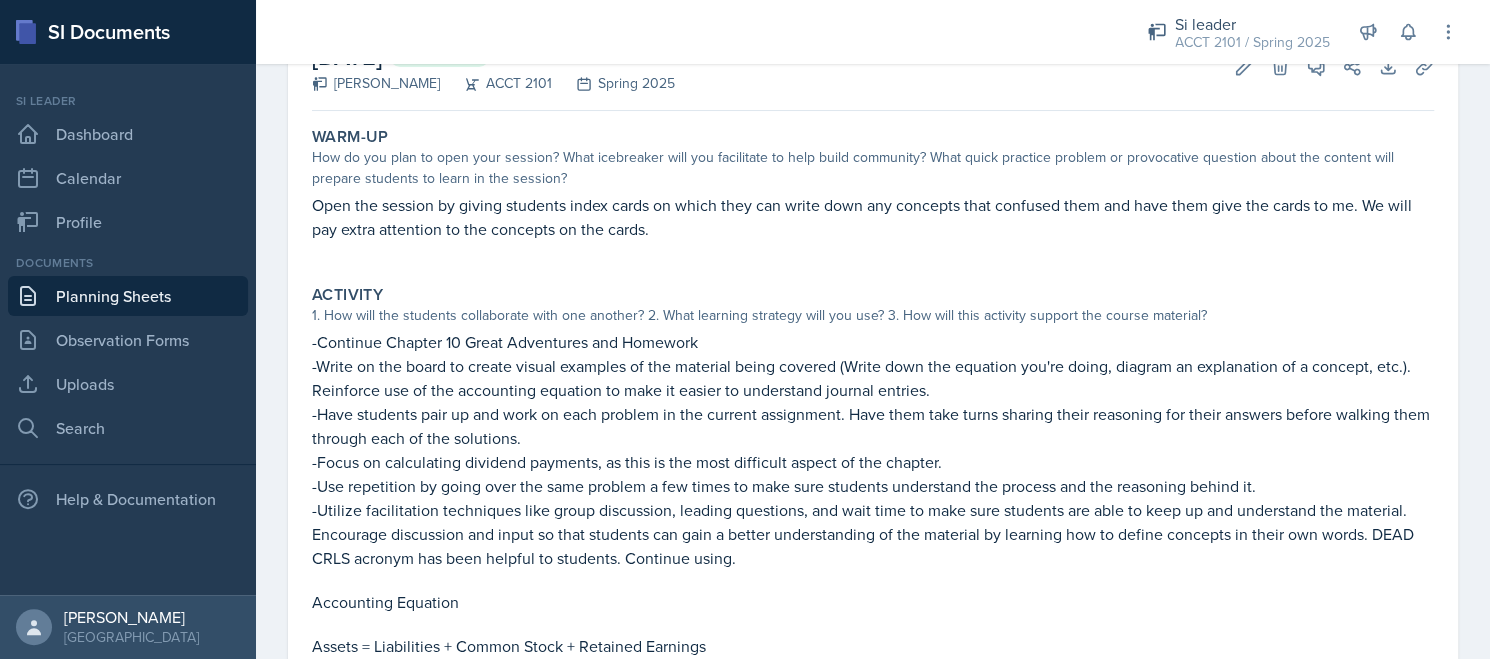 scroll, scrollTop: 0, scrollLeft: 0, axis: both 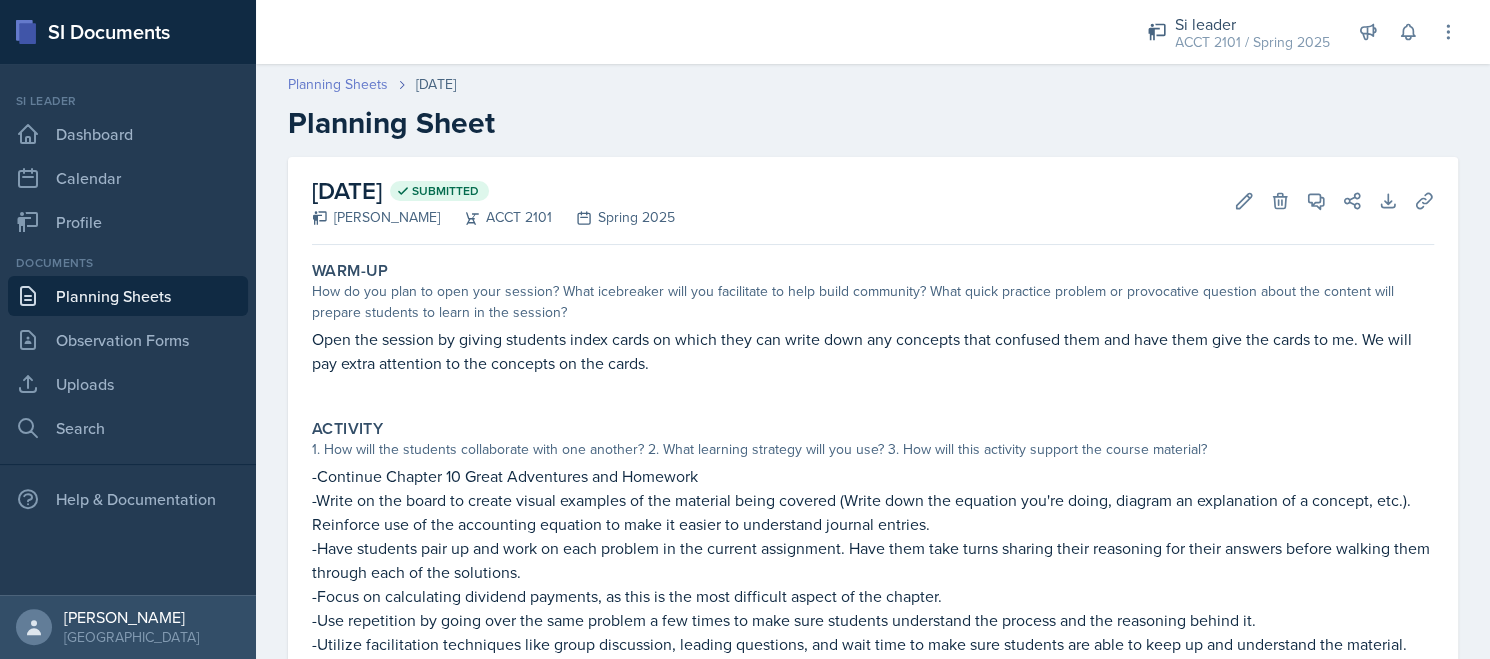 click on "Planning Sheets" at bounding box center (338, 84) 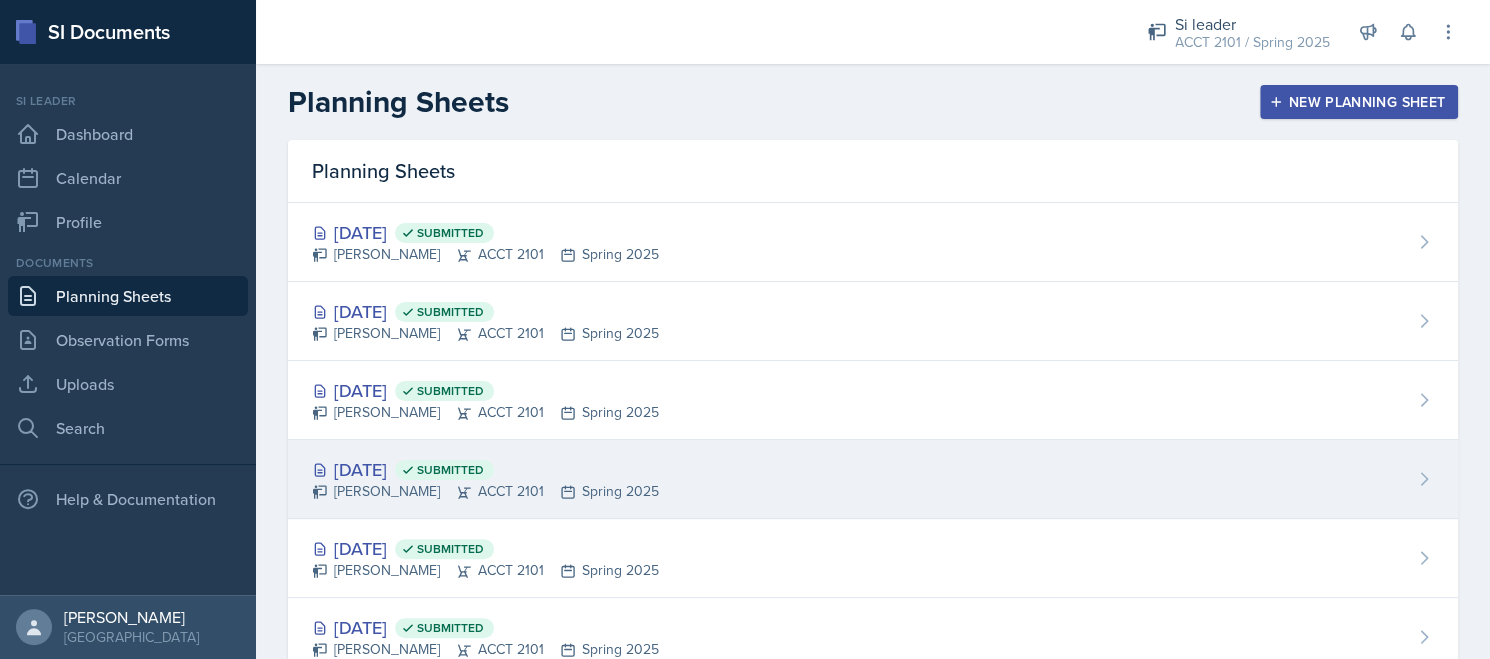 click on "[DATE]
Submitted" at bounding box center (485, 469) 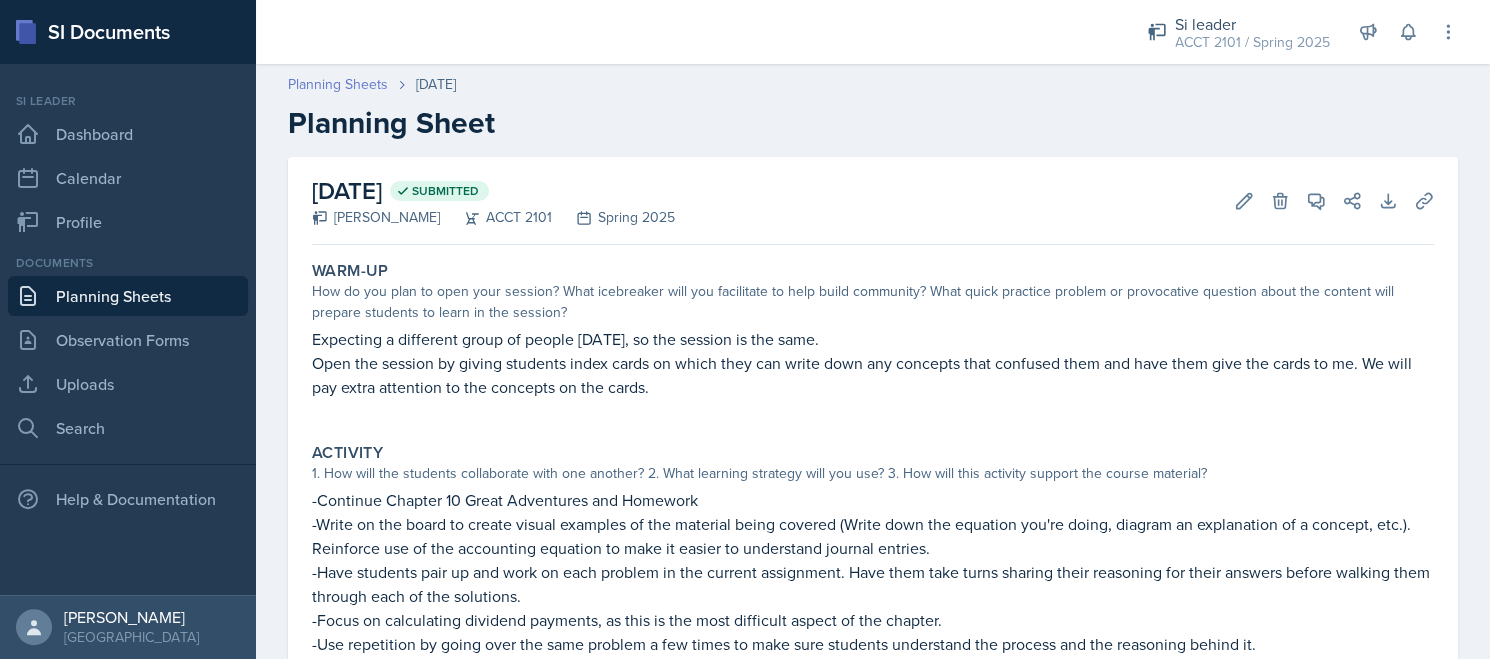 click on "Planning Sheets" at bounding box center [338, 84] 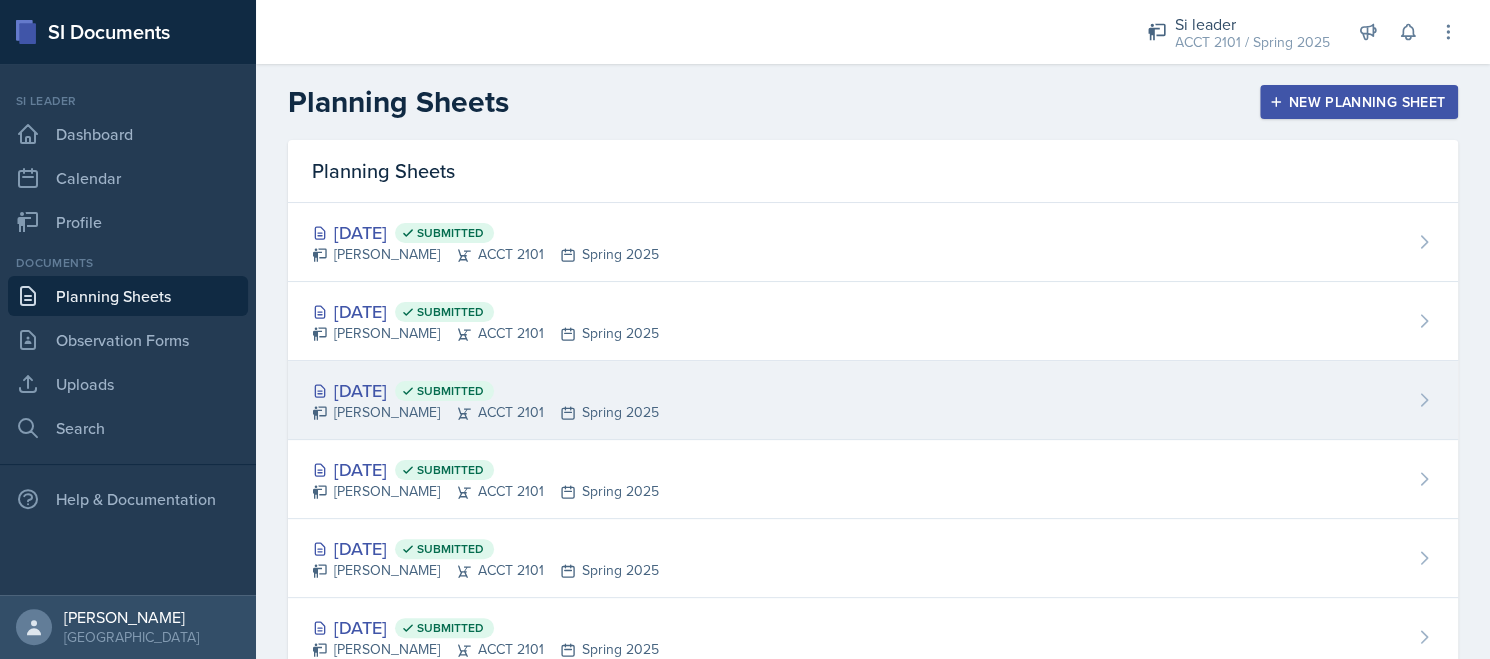 click on "[DATE]
Submitted" at bounding box center (485, 390) 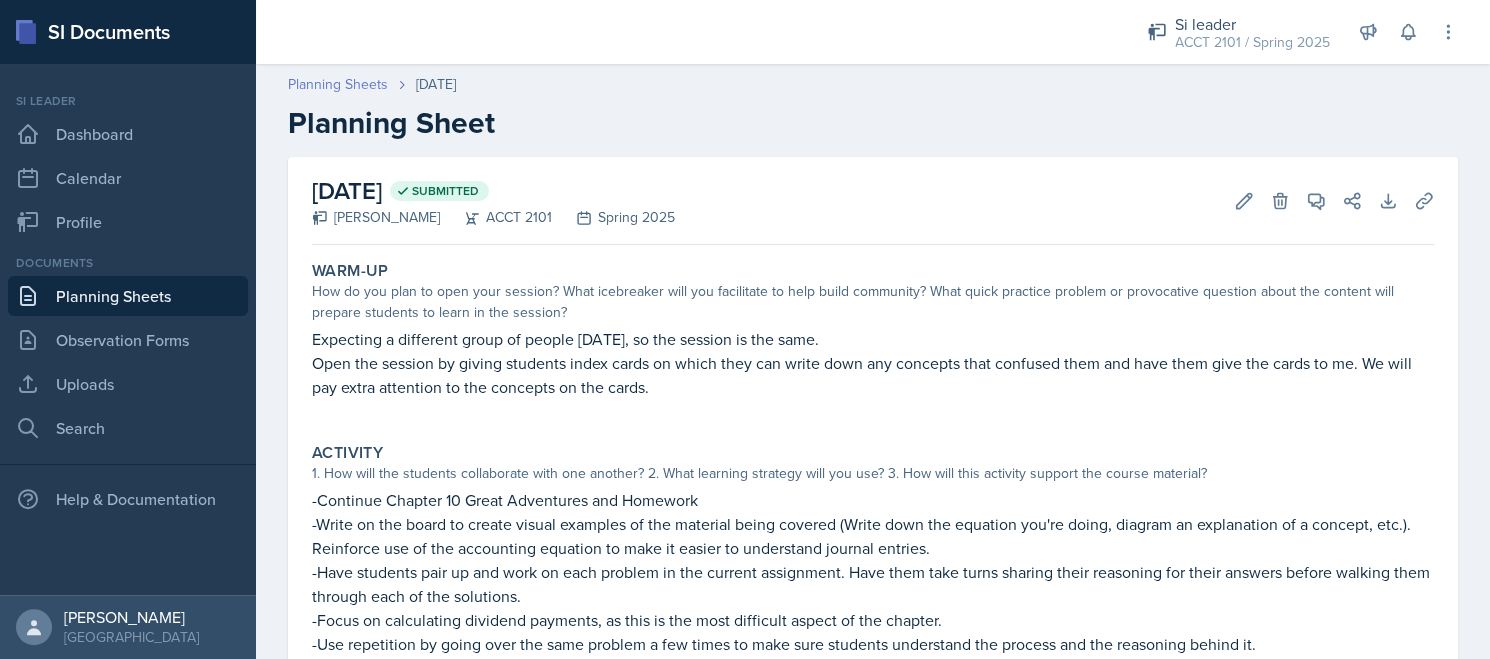 click on "Planning Sheets" at bounding box center (338, 84) 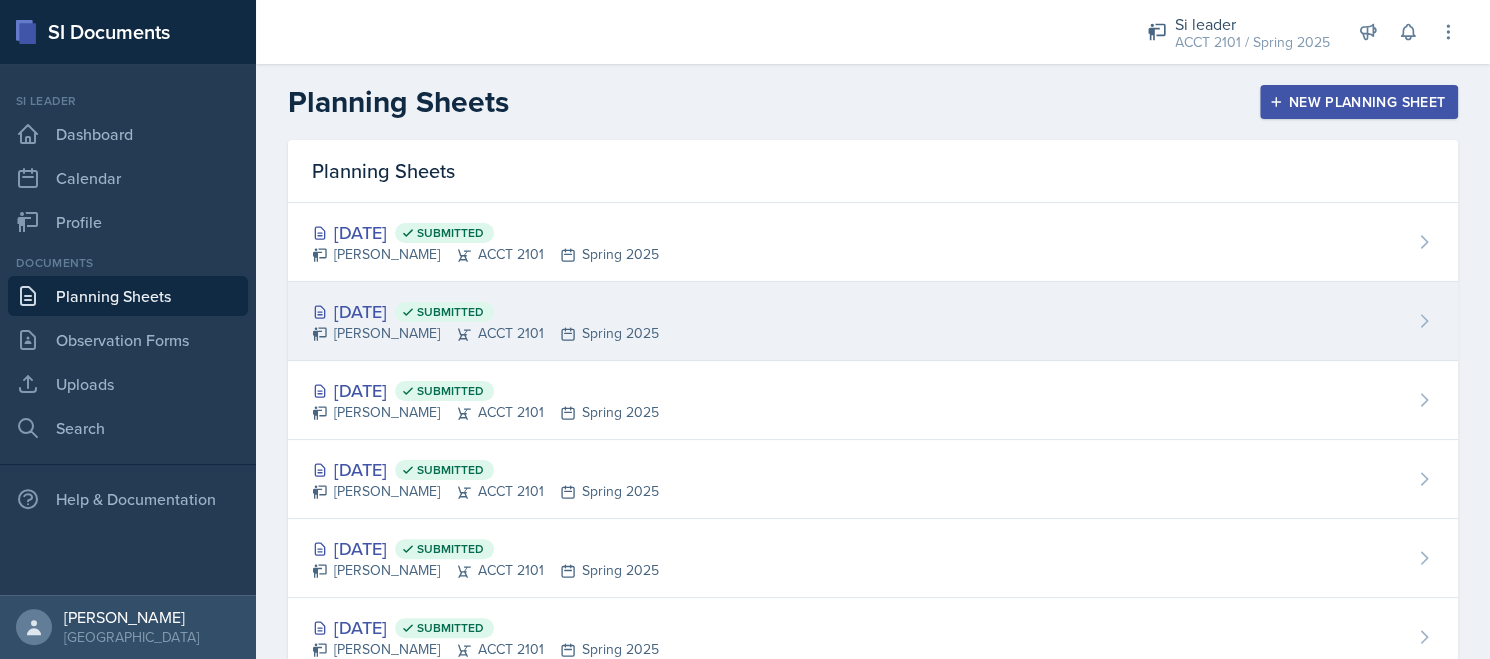 click on "[DATE]
Submitted" at bounding box center [485, 311] 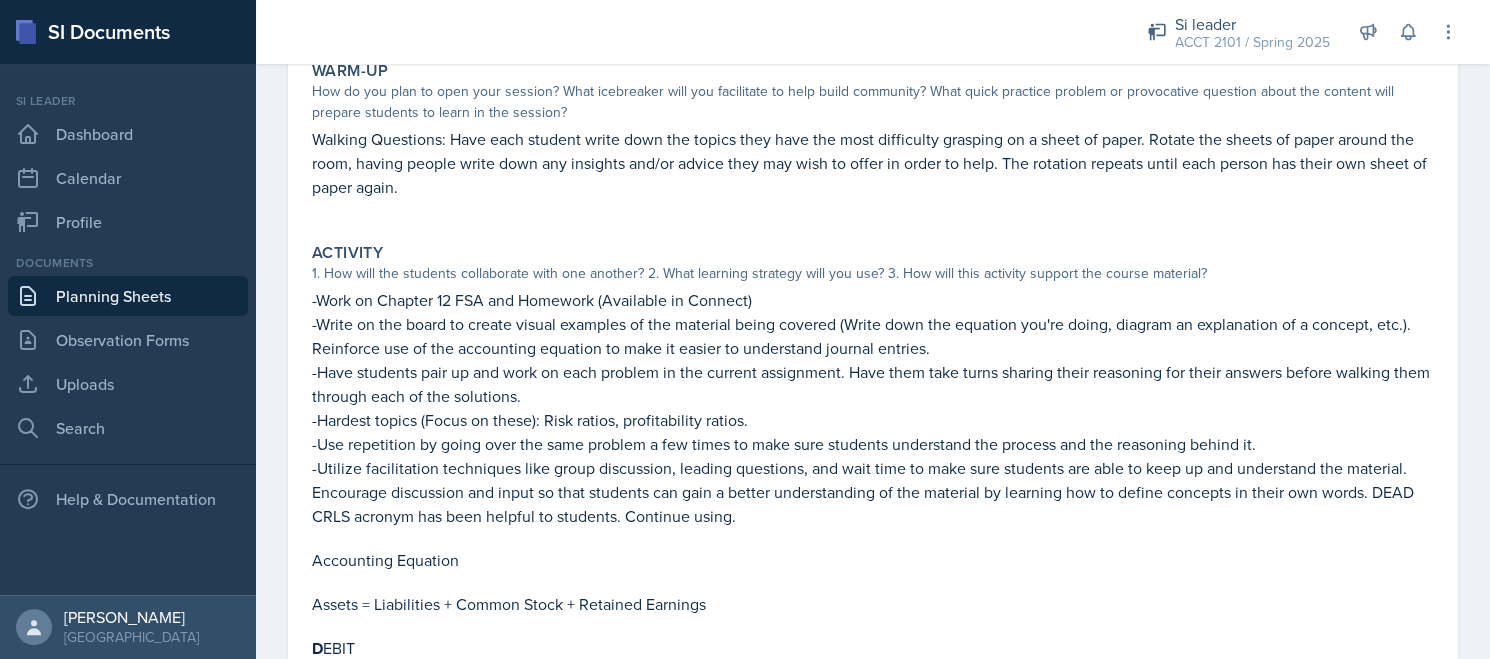 scroll, scrollTop: 300, scrollLeft: 0, axis: vertical 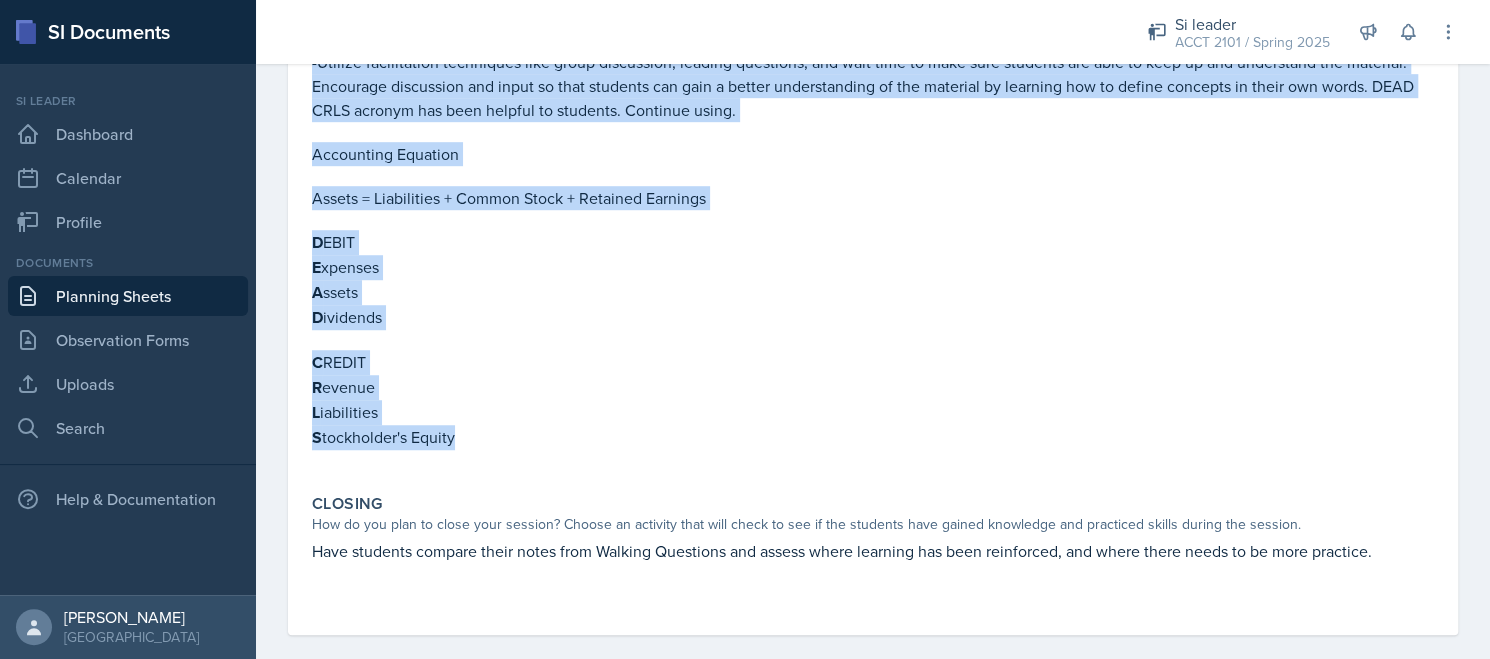 drag, startPoint x: 312, startPoint y: 198, endPoint x: 468, endPoint y: 419, distance: 270.51248 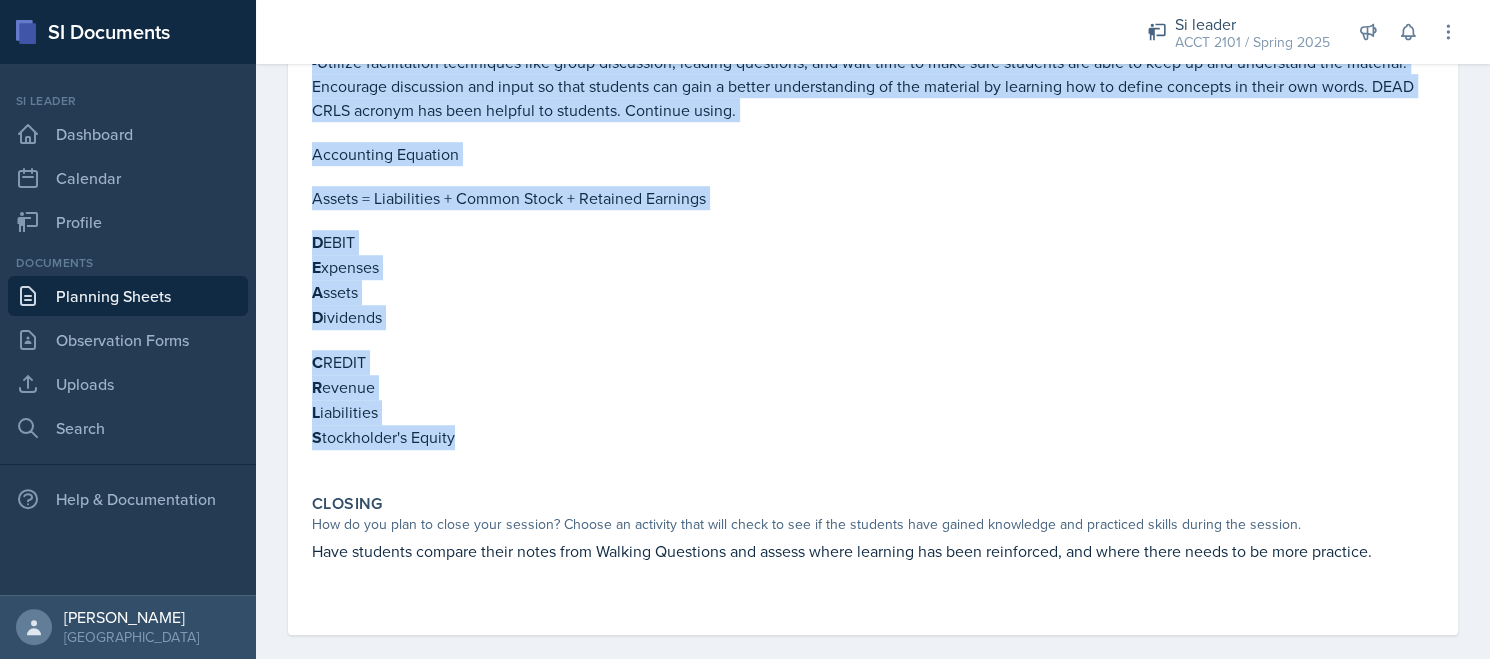 copy on "-Work on Chapter 12 FSA and Homework (Available in Connect) -Write on the board to create visual examples of the material being covered (Write down the equation you're doing, diagram an explanation of a concept, etc.). Reinforce use of the accounting equation to make it easier to understand journal entries. -Have students pair up and work on each problem in the current assignment. Have them take turns sharing their reasoning for their answers before walking them through each of the solutions. -Hardest topics (Focus on these): Risk ratios, profitability ratios.  -Use repetition by going over the same problem a few times to make sure students understand the process and the reasoning behind it. -Utilize facilitation techniques like group discussion, leading questions, and wait time to make sure students are able to keep up and understand the material. Encourage discussion and input so that students can gain a better understanding of the material by learning how to define concepts in their own words. DEAD CRLS..." 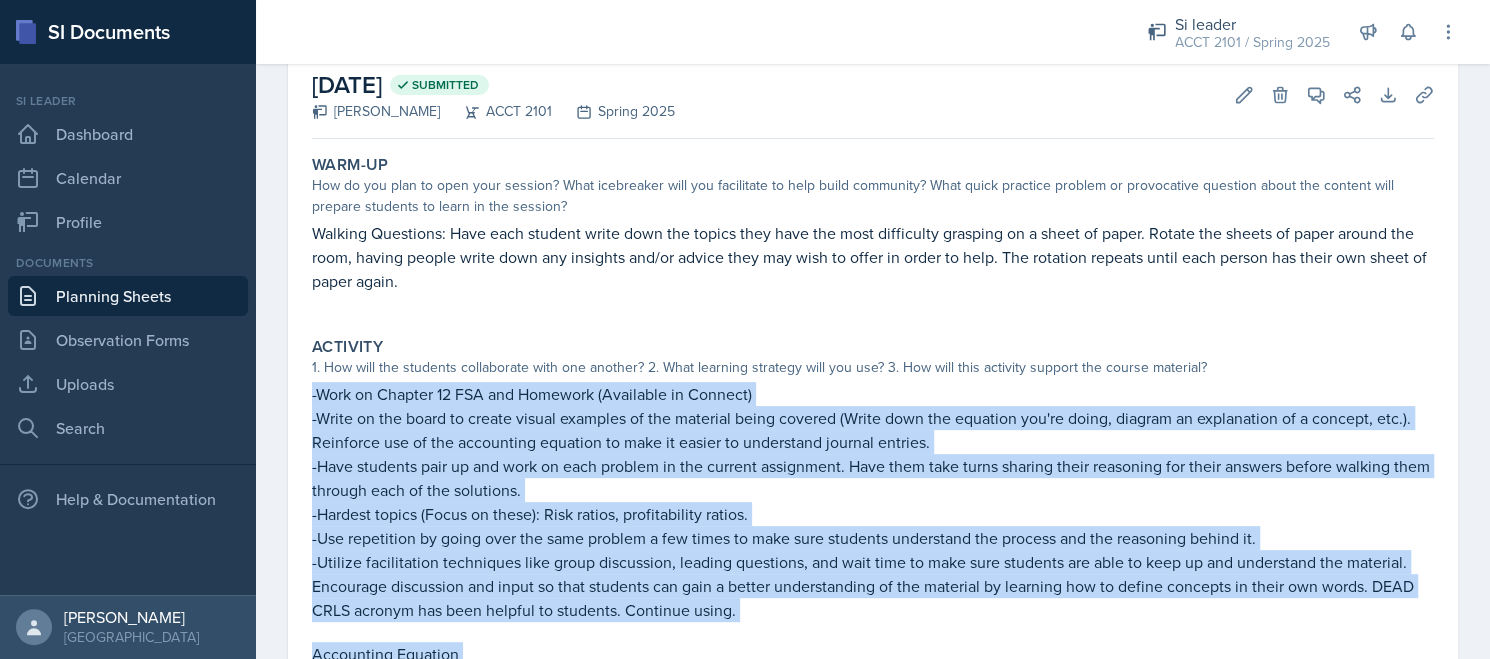 scroll, scrollTop: 0, scrollLeft: 0, axis: both 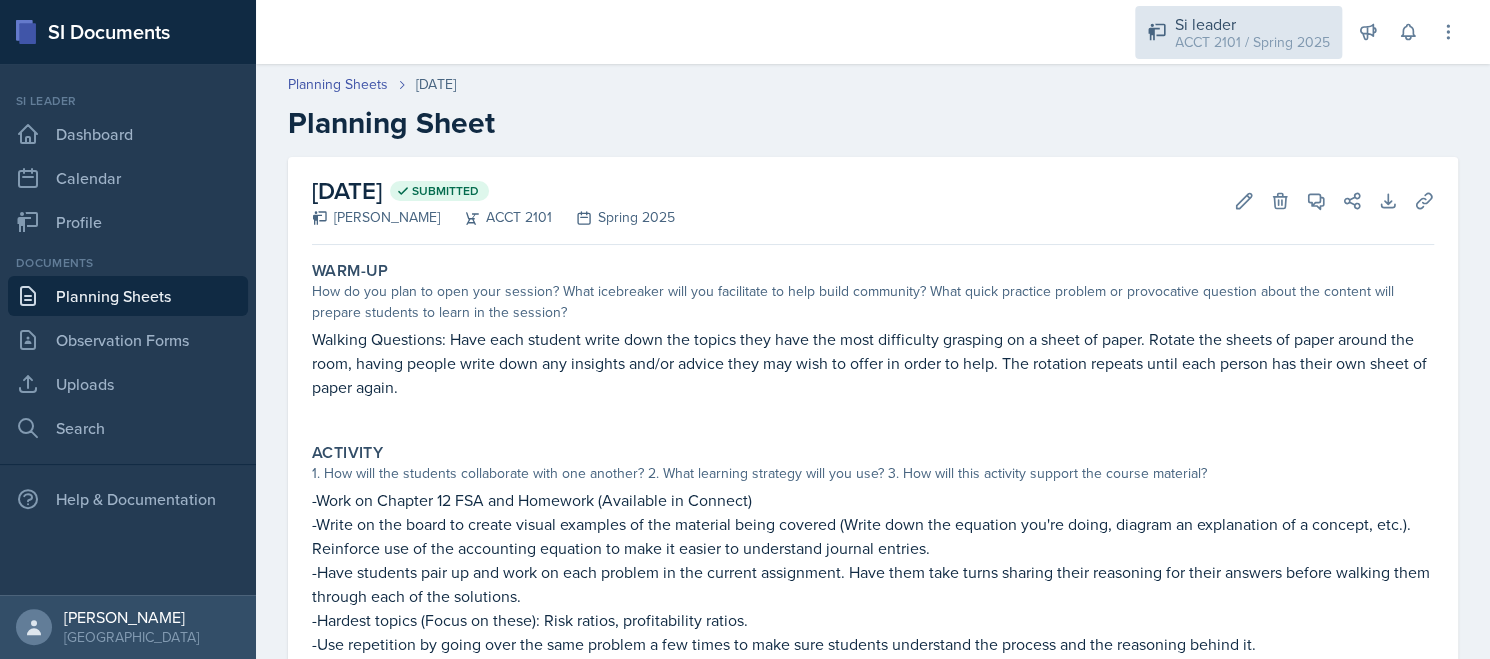 click on "ACCT 2101 / Spring 2025" at bounding box center (1252, 42) 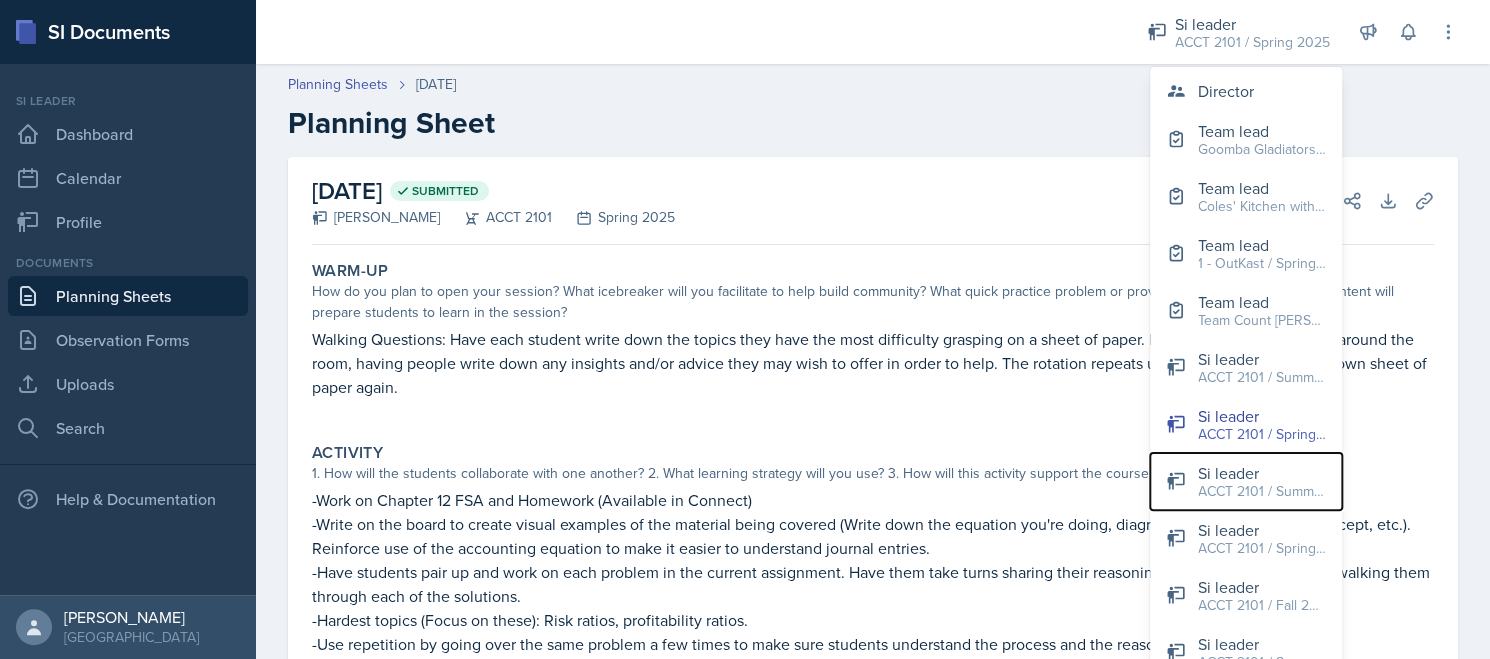 drag, startPoint x: 1255, startPoint y: 491, endPoint x: 1251, endPoint y: 506, distance: 15.524175 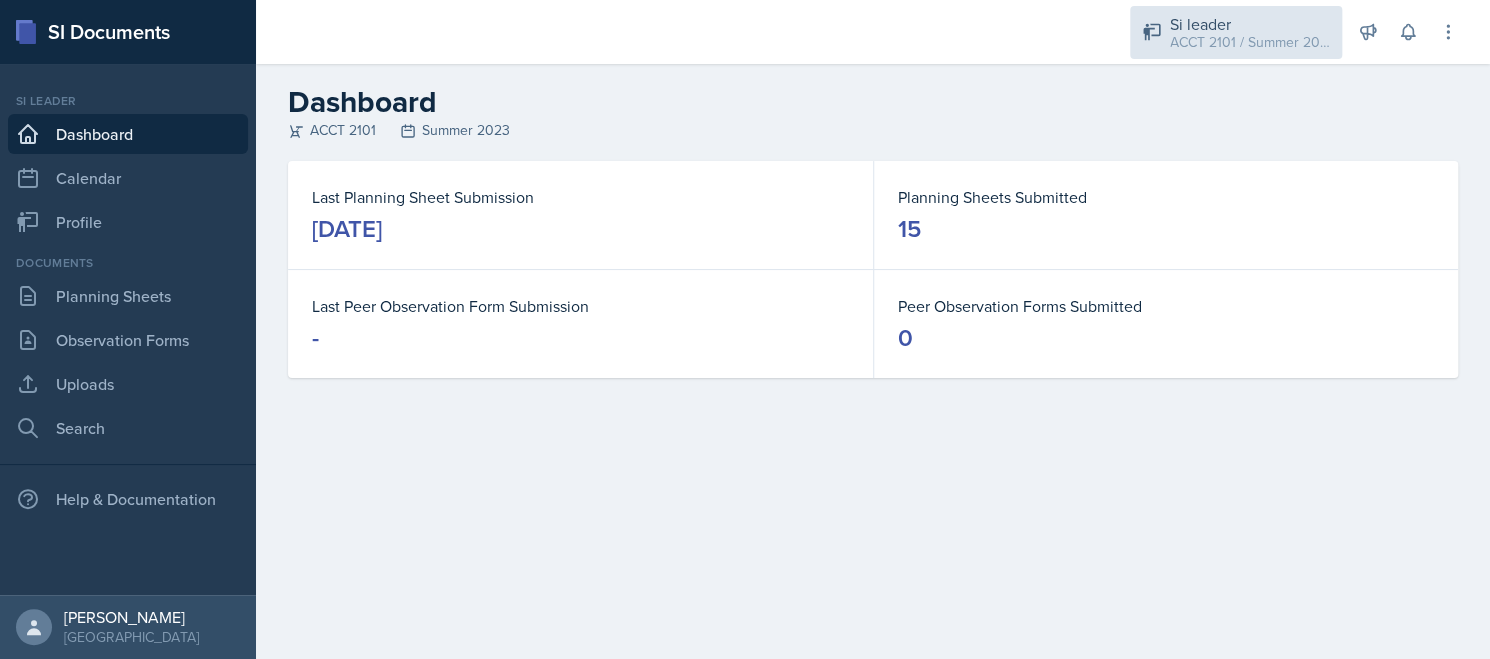 click on "ACCT 2101 / Summer 2023" at bounding box center (1250, 42) 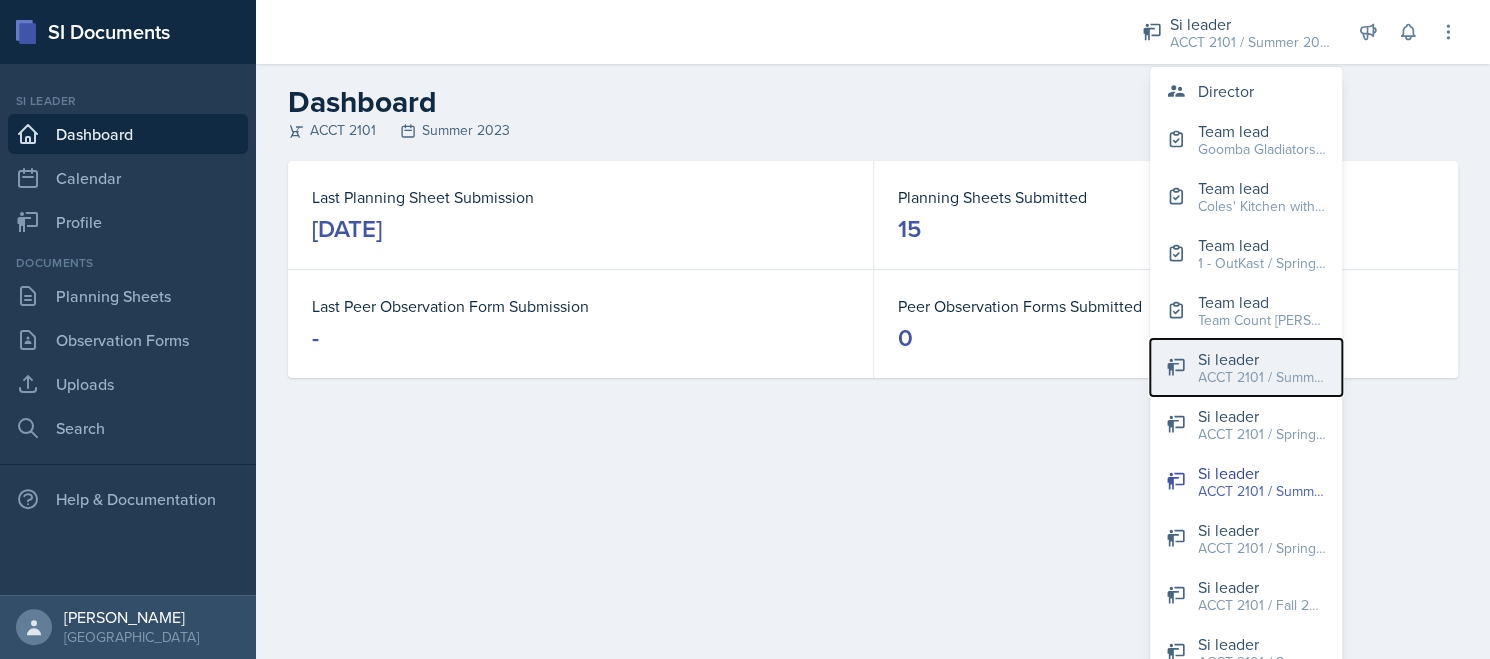 click on "Si leader" at bounding box center [1262, 359] 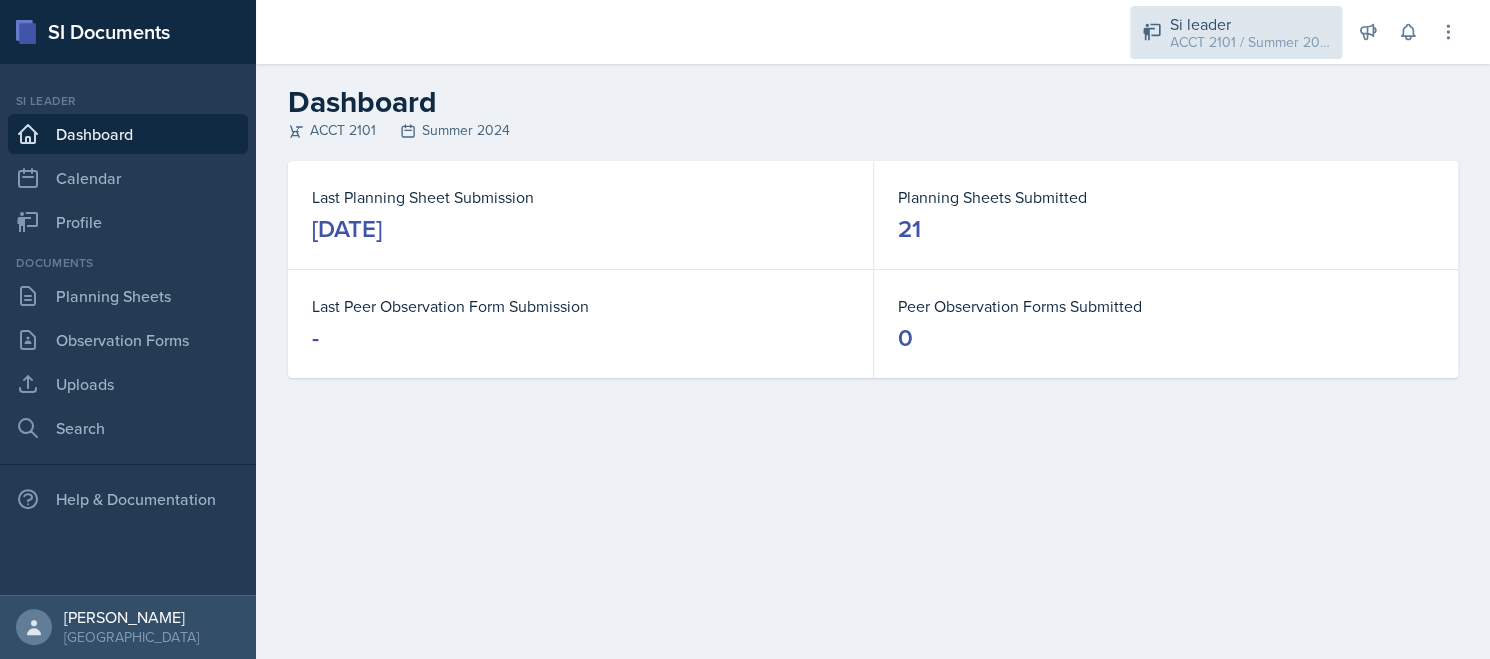 click on "ACCT 2101 / Summer 2024" at bounding box center [1250, 42] 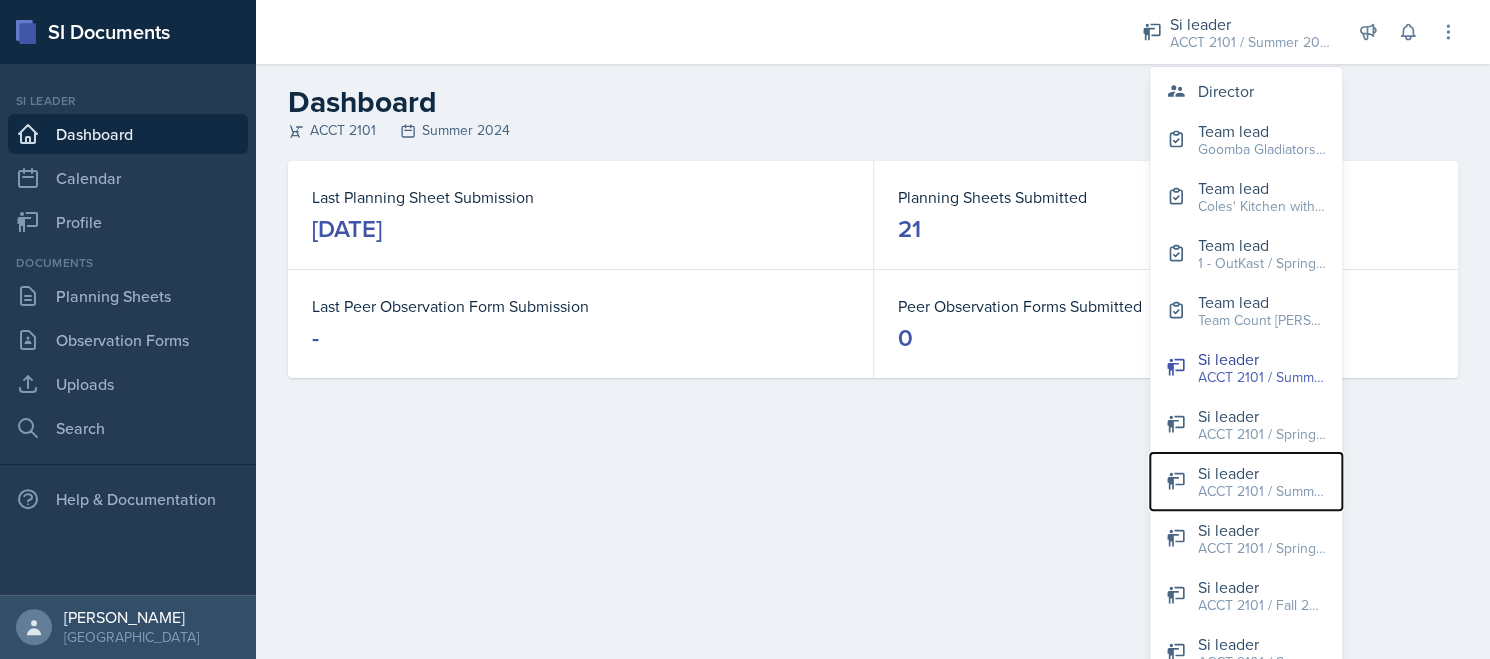 click on "ACCT 2101 / Summer 2023" at bounding box center (1262, 491) 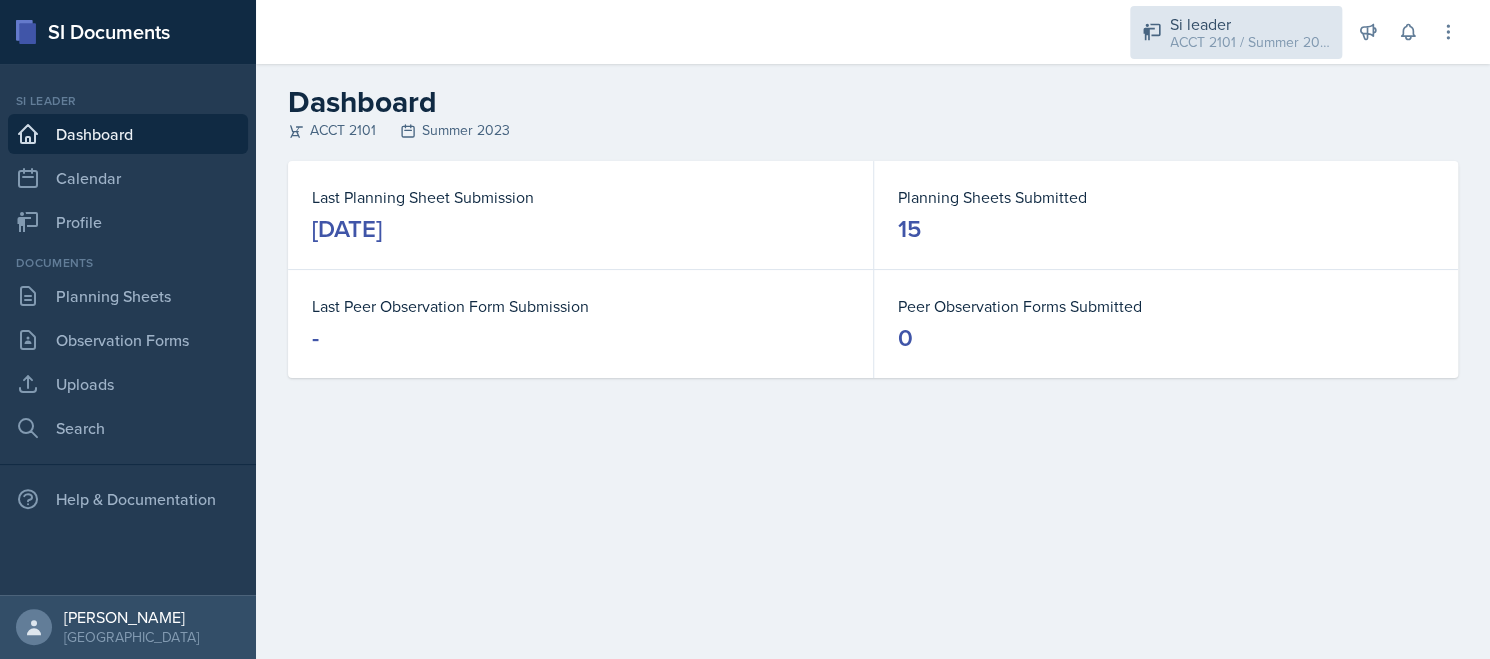 click on "ACCT 2101 / Summer 2023" at bounding box center (1250, 42) 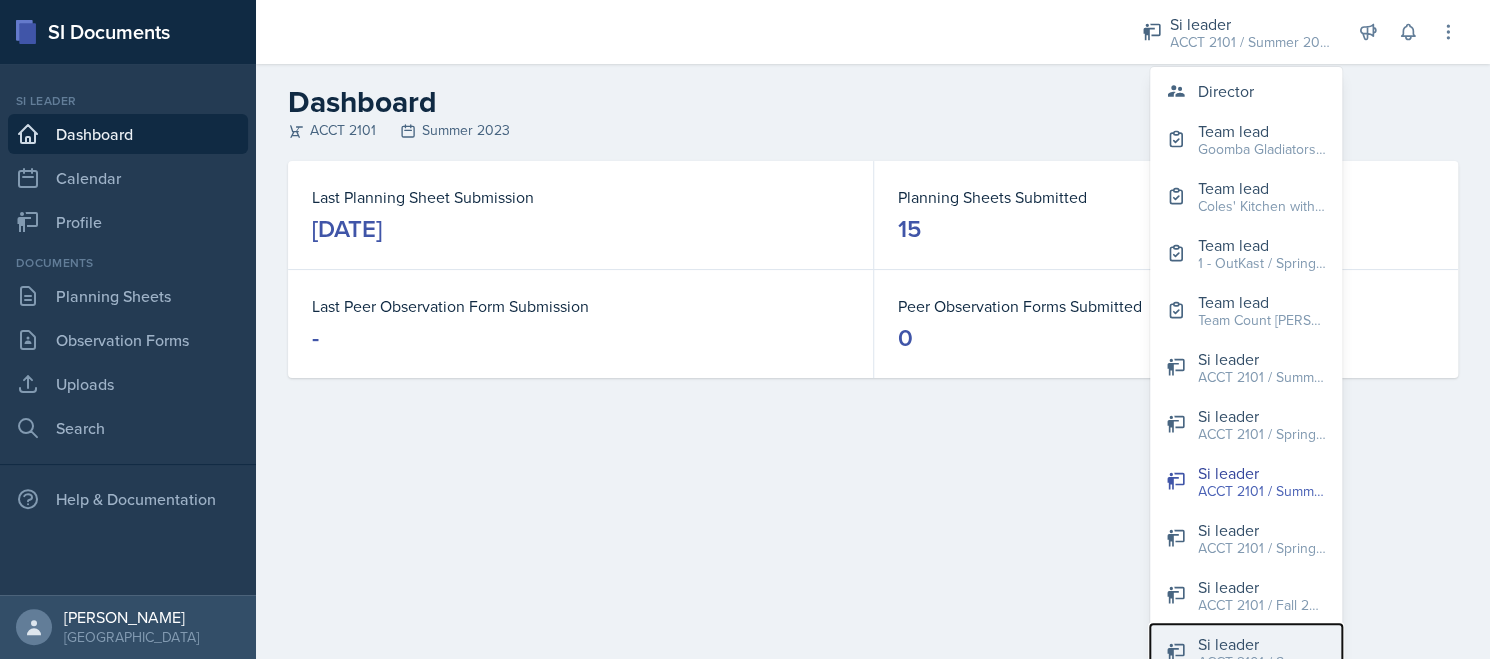 click on "Si leader" at bounding box center [1262, 644] 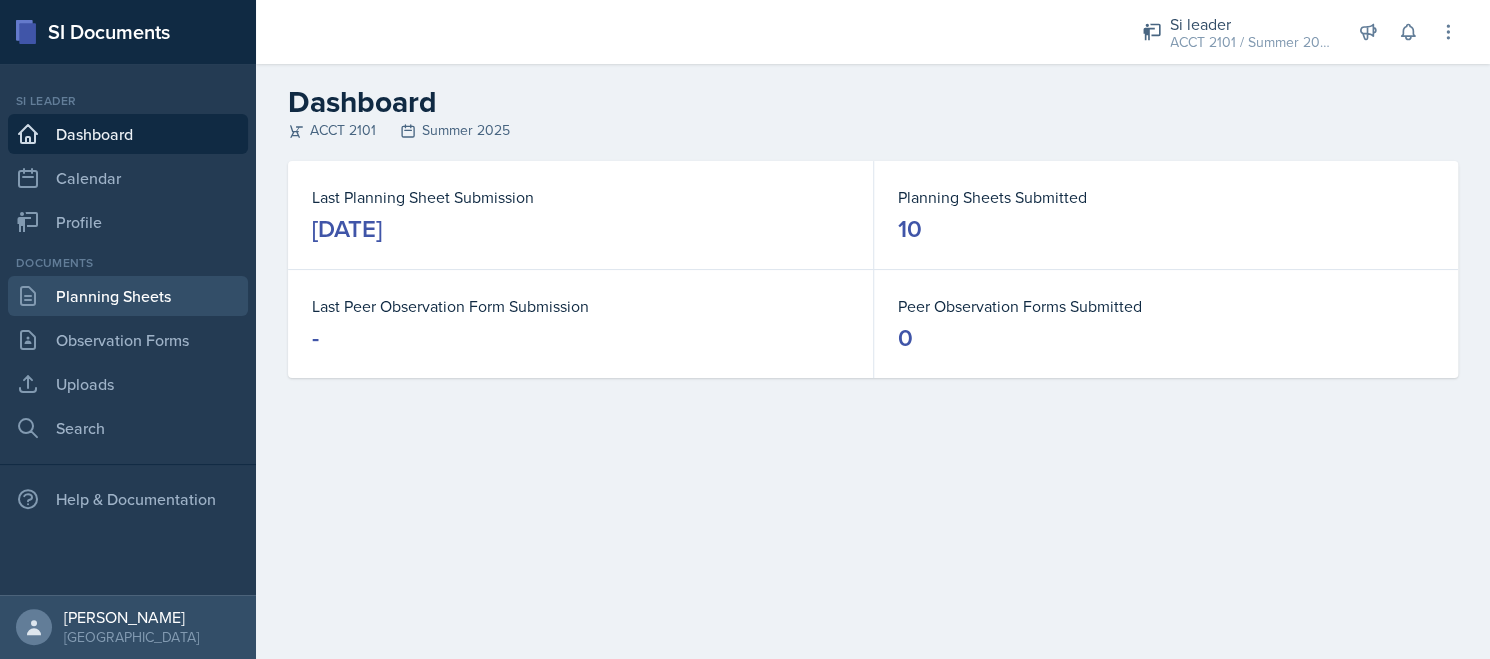 click on "Planning Sheets" at bounding box center (128, 296) 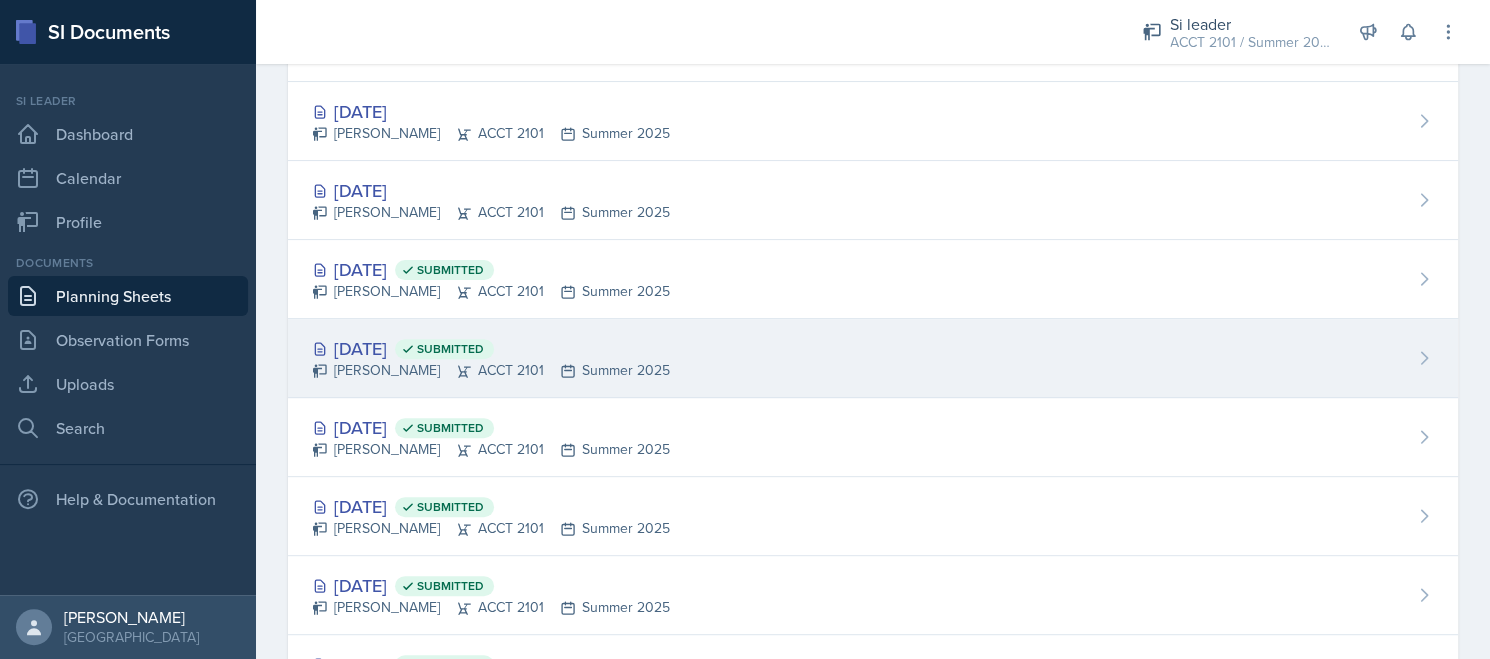 scroll, scrollTop: 300, scrollLeft: 0, axis: vertical 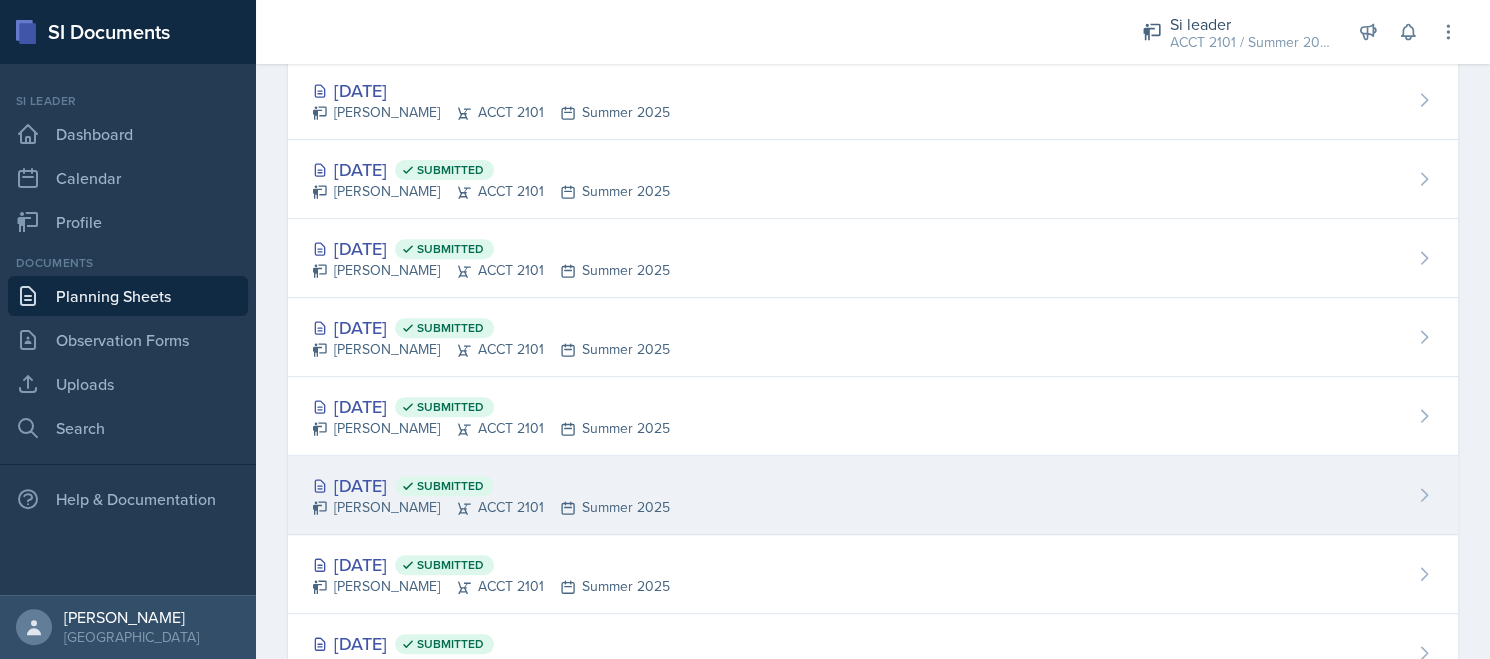 click on "[PERSON_NAME]
ACCT 2101
Summer 2025" at bounding box center [491, 507] 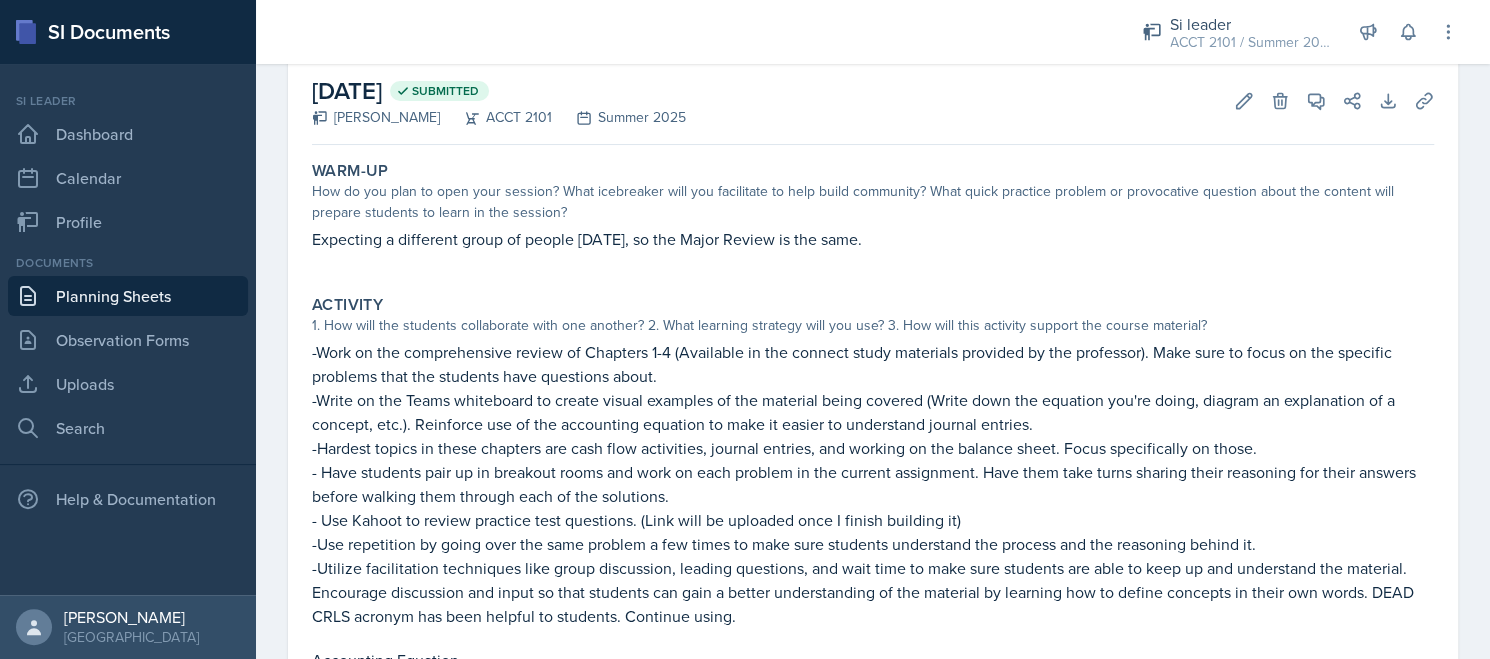 scroll, scrollTop: 200, scrollLeft: 0, axis: vertical 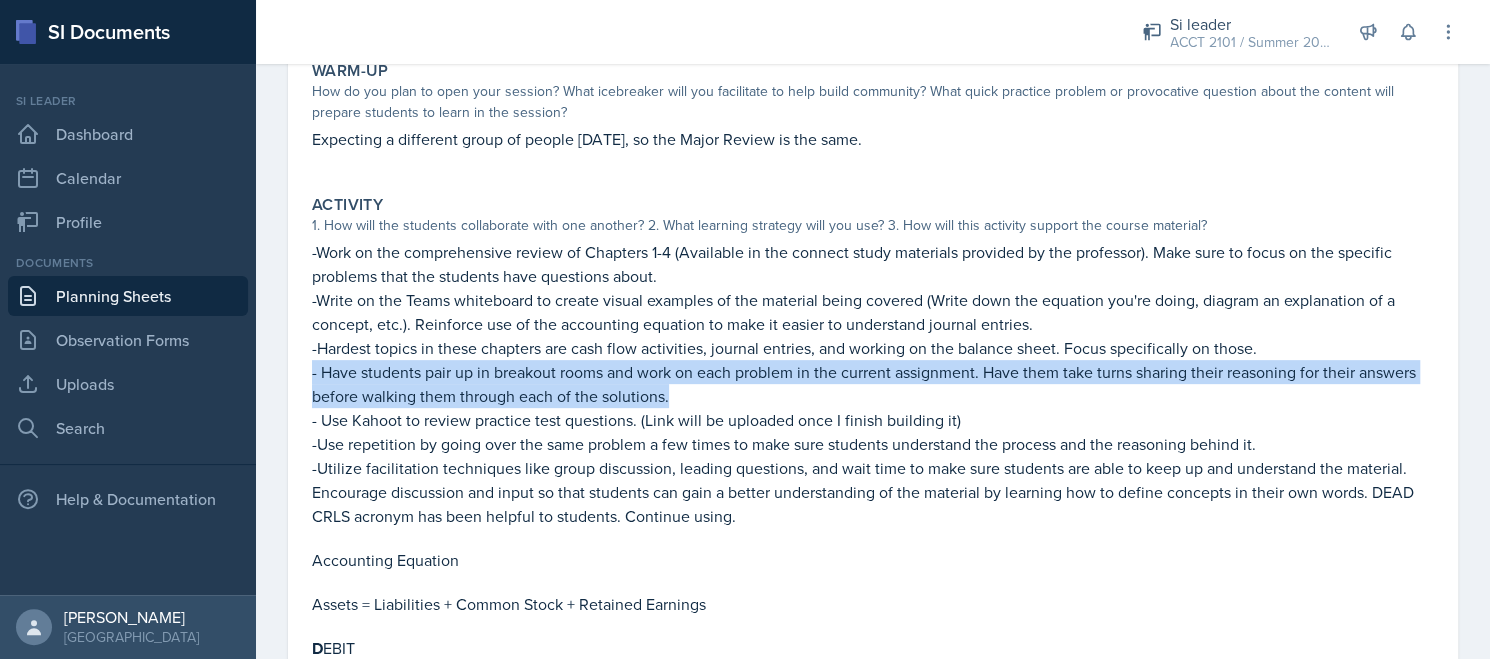 drag, startPoint x: 306, startPoint y: 371, endPoint x: 813, endPoint y: 394, distance: 507.52142 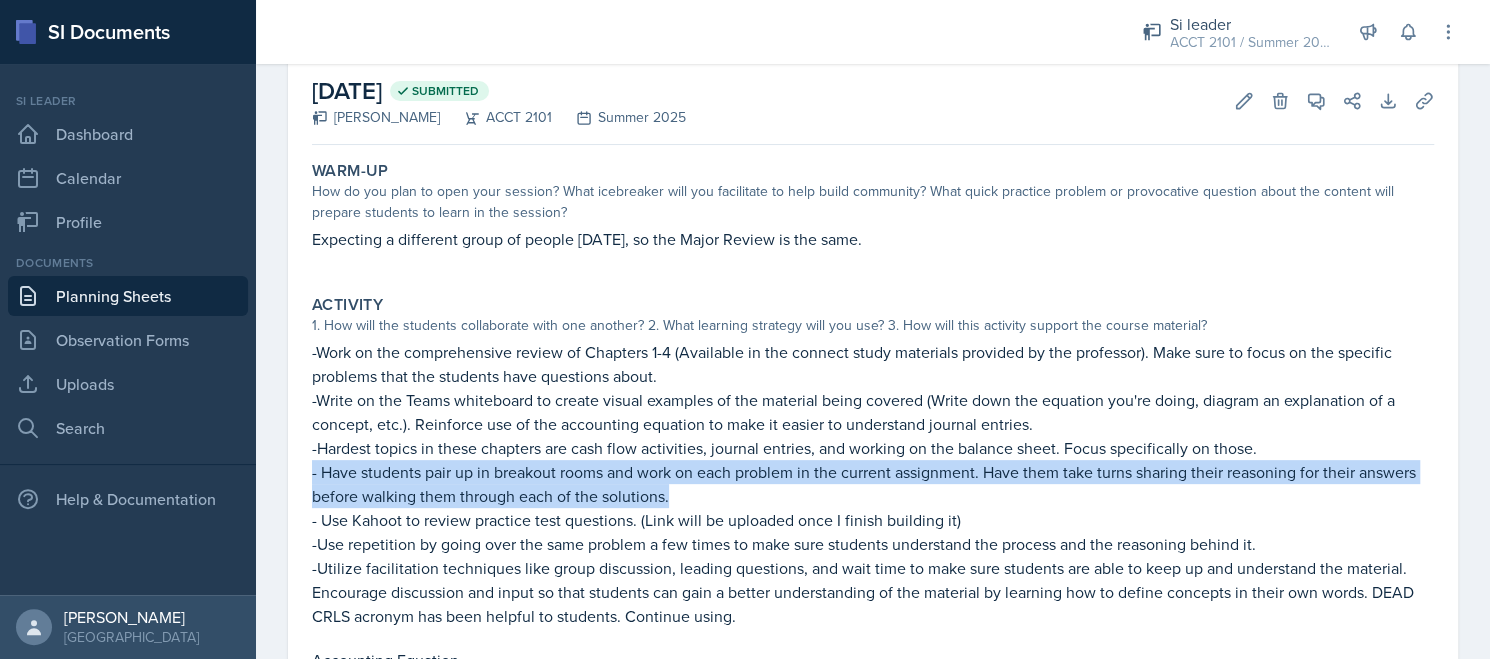 scroll, scrollTop: 0, scrollLeft: 0, axis: both 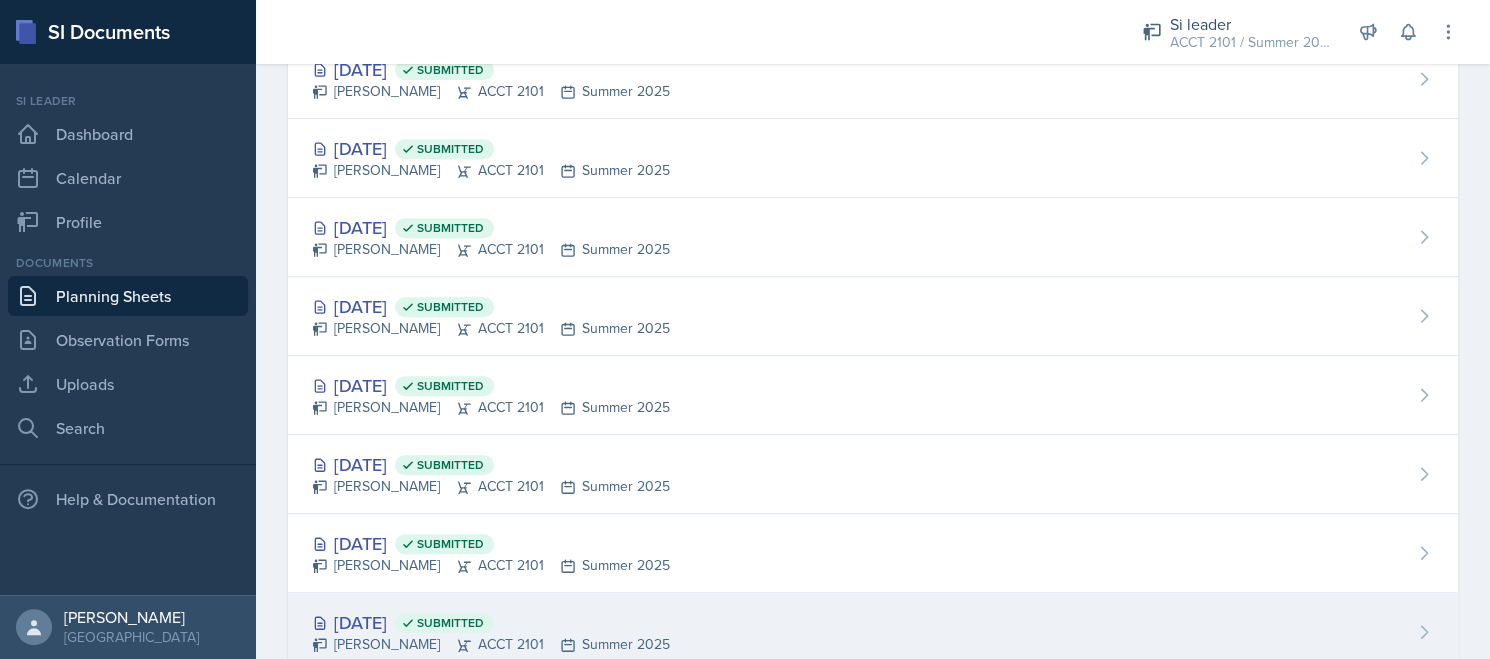 click on "[DATE]
Submitted" at bounding box center [491, 622] 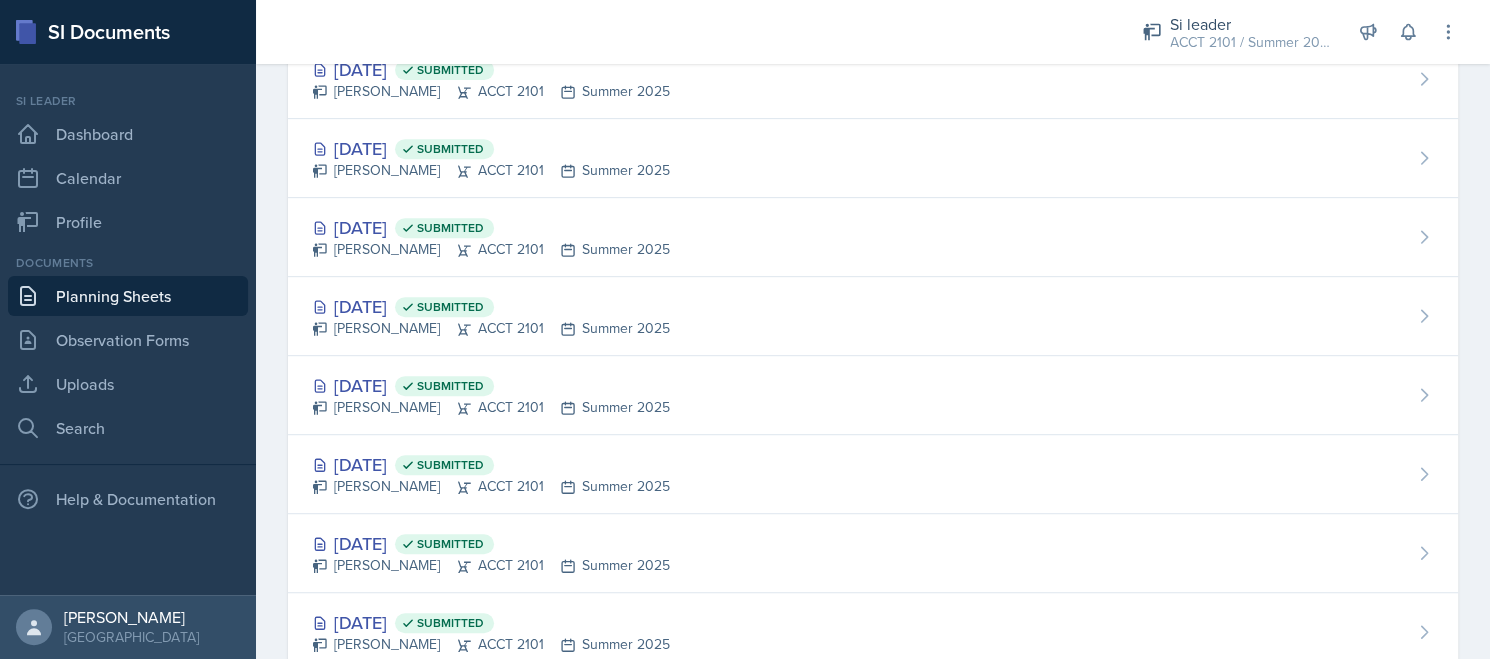 scroll, scrollTop: 0, scrollLeft: 0, axis: both 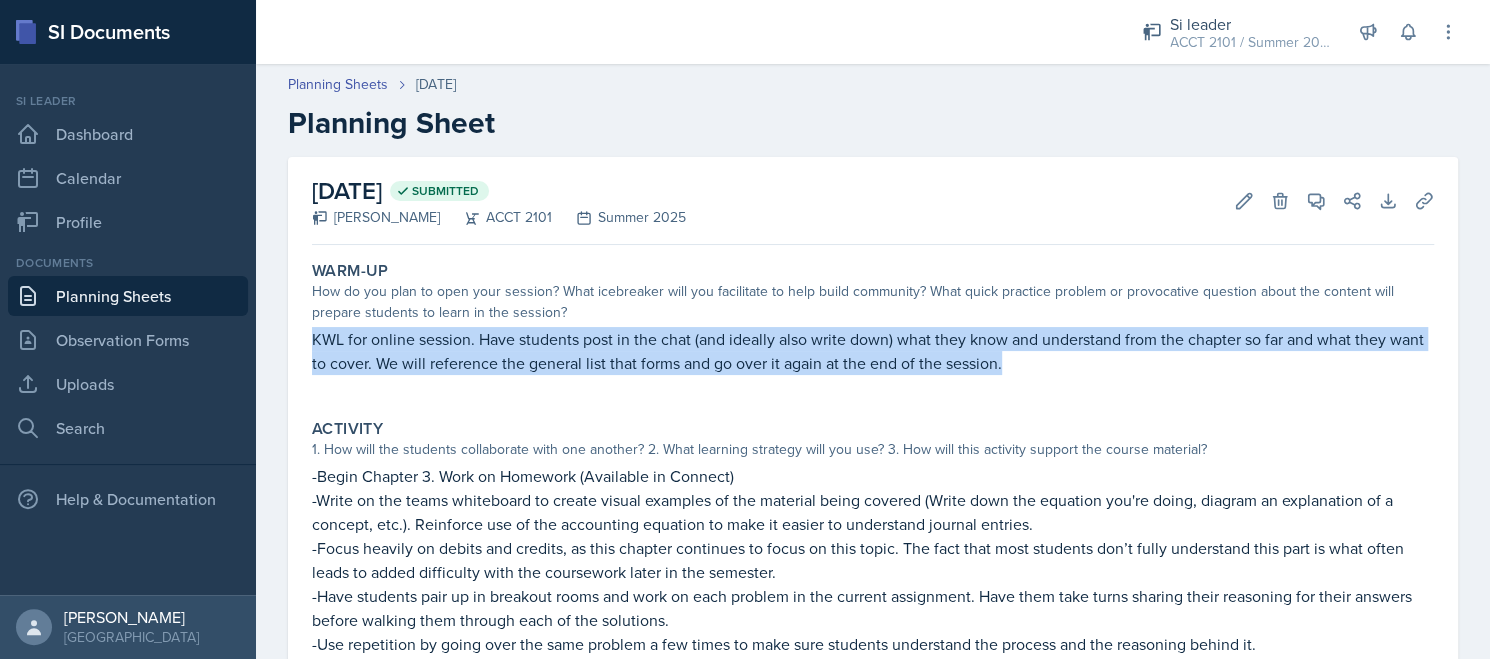 drag, startPoint x: 316, startPoint y: 335, endPoint x: 1255, endPoint y: 371, distance: 939.6898 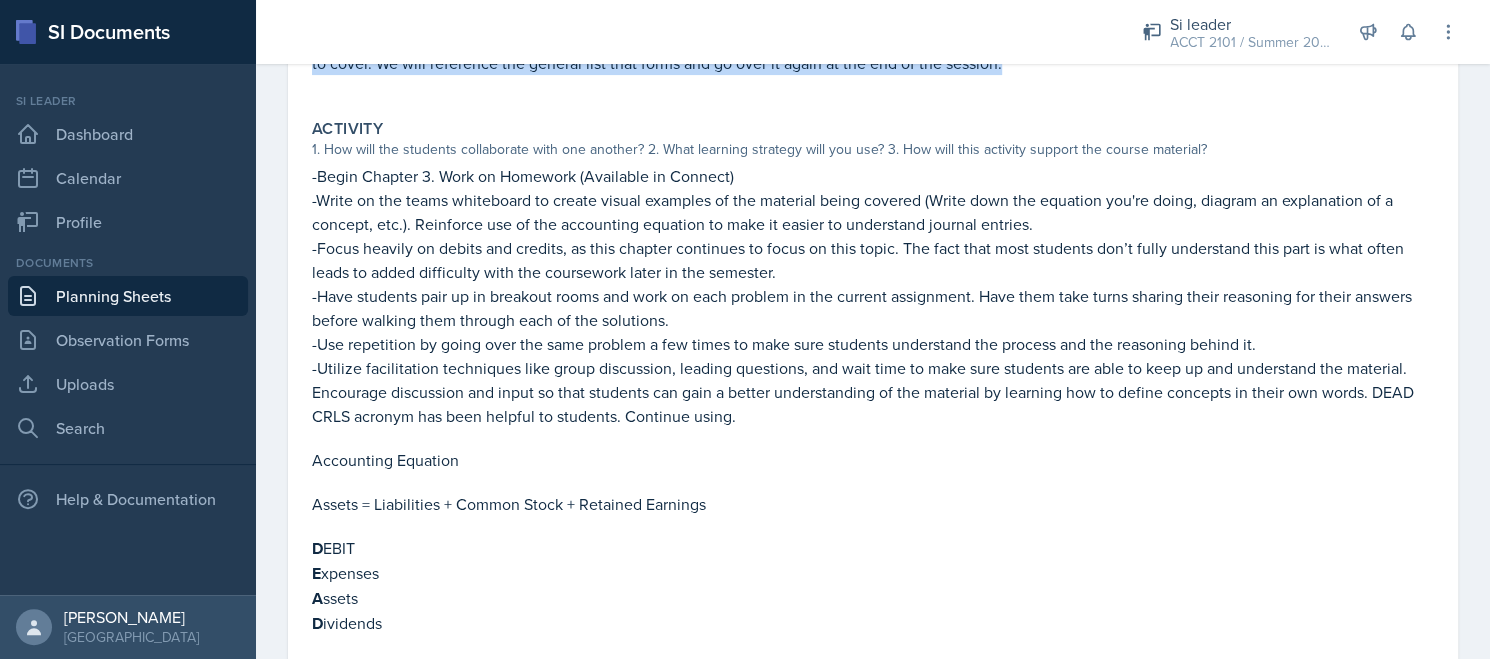 scroll, scrollTop: 581, scrollLeft: 0, axis: vertical 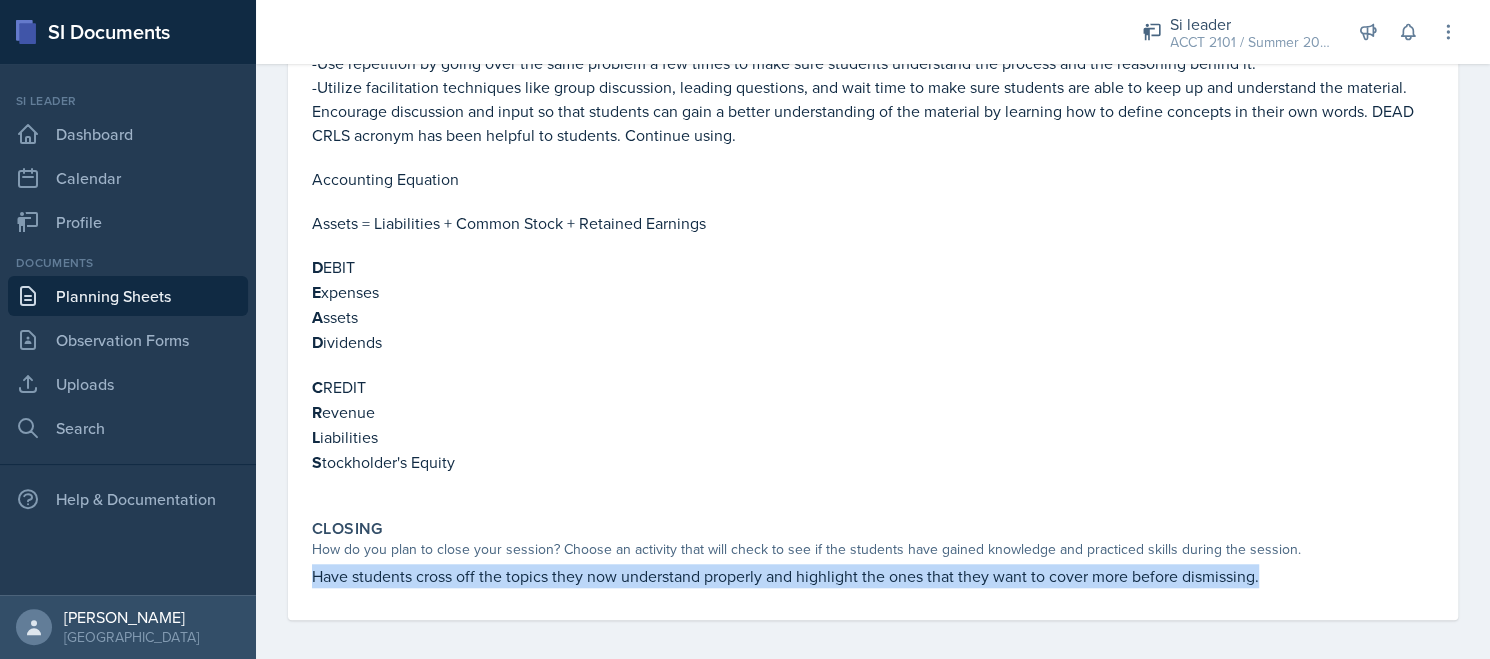 drag, startPoint x: 305, startPoint y: 565, endPoint x: 1325, endPoint y: 582, distance: 1020.14166 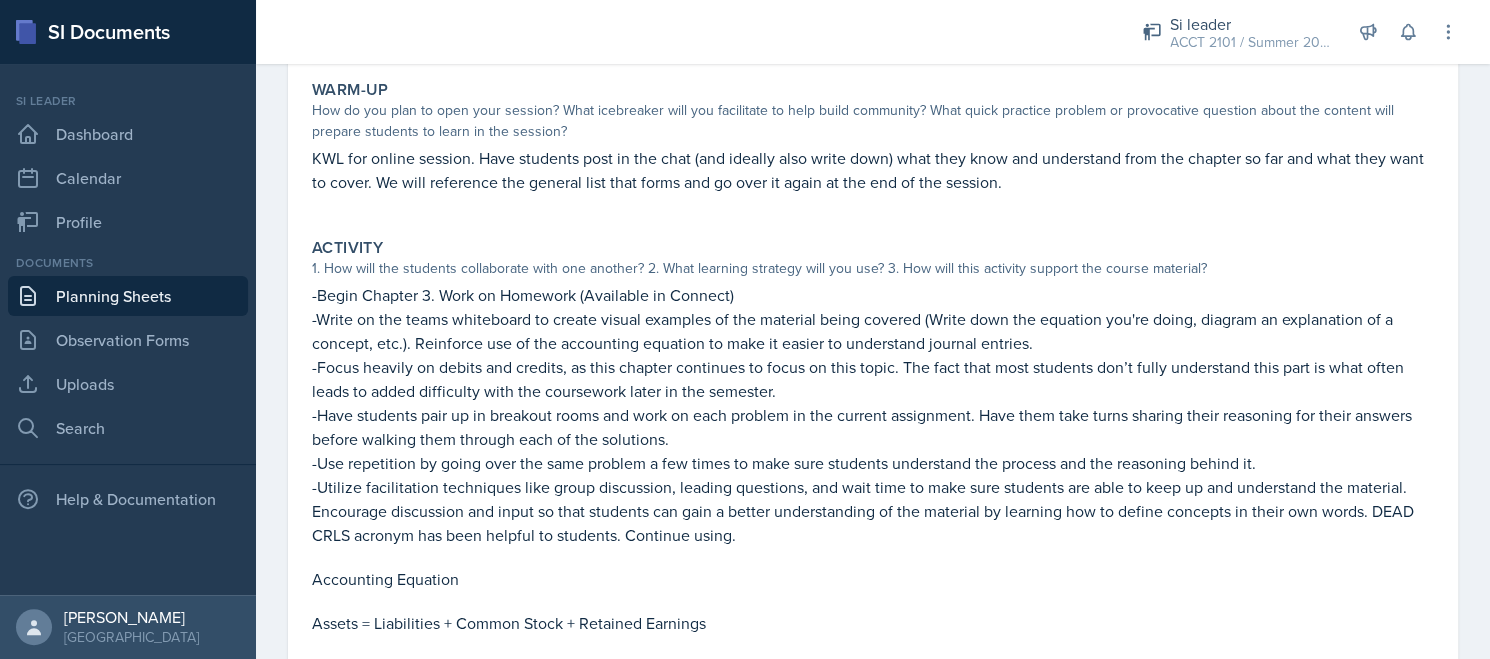 scroll, scrollTop: 0, scrollLeft: 0, axis: both 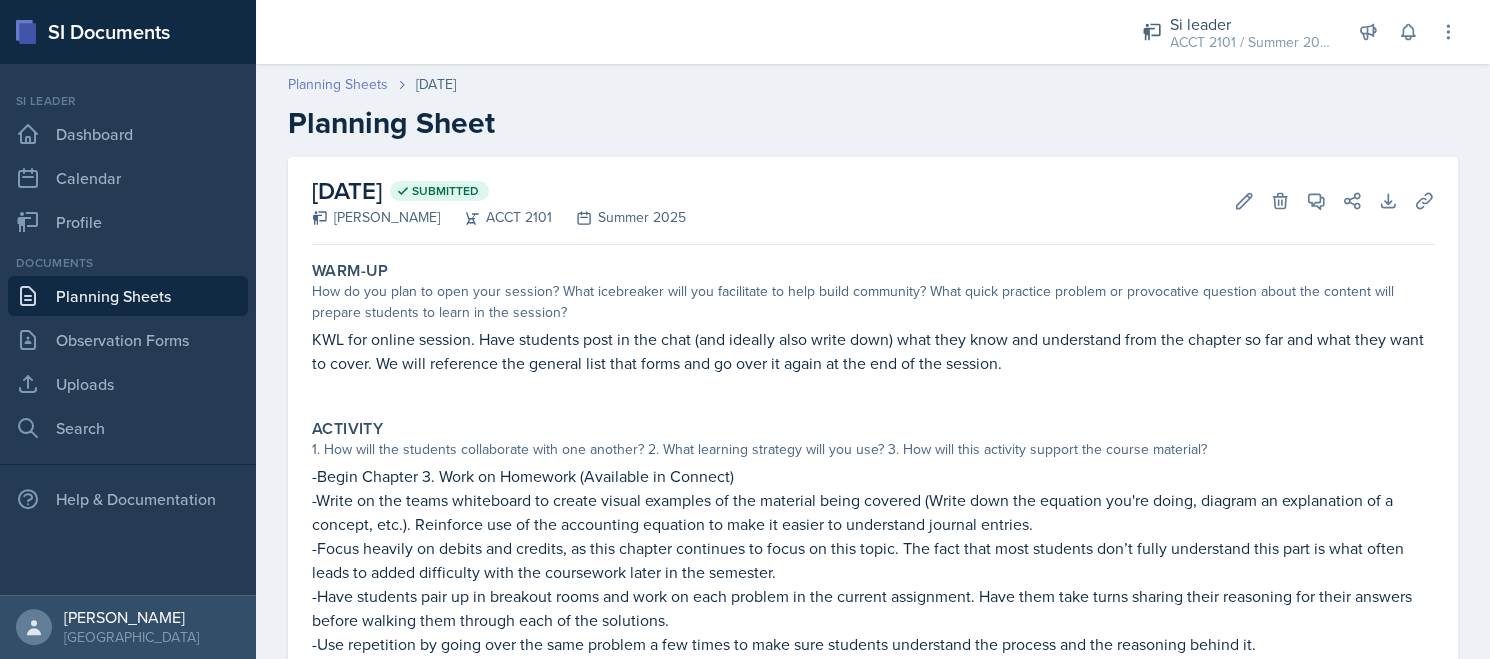 click on "Planning Sheets" at bounding box center (338, 84) 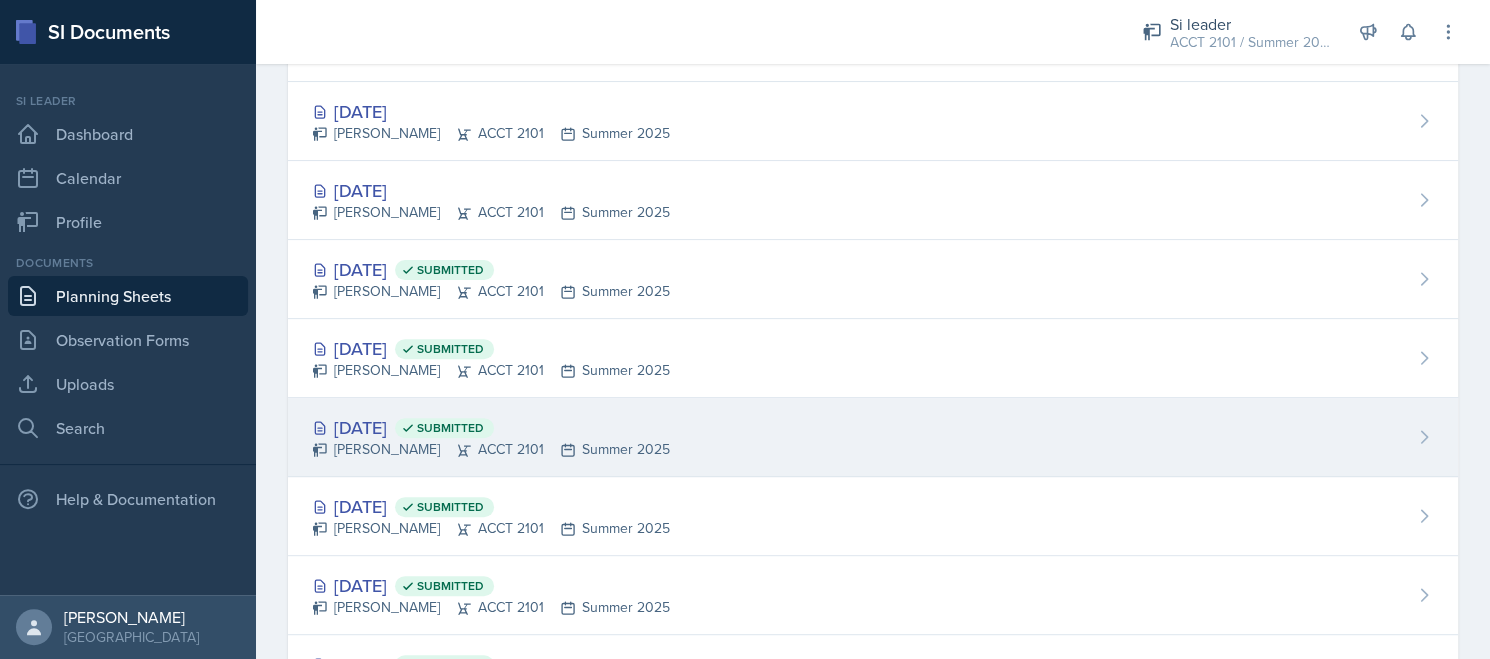 scroll, scrollTop: 300, scrollLeft: 0, axis: vertical 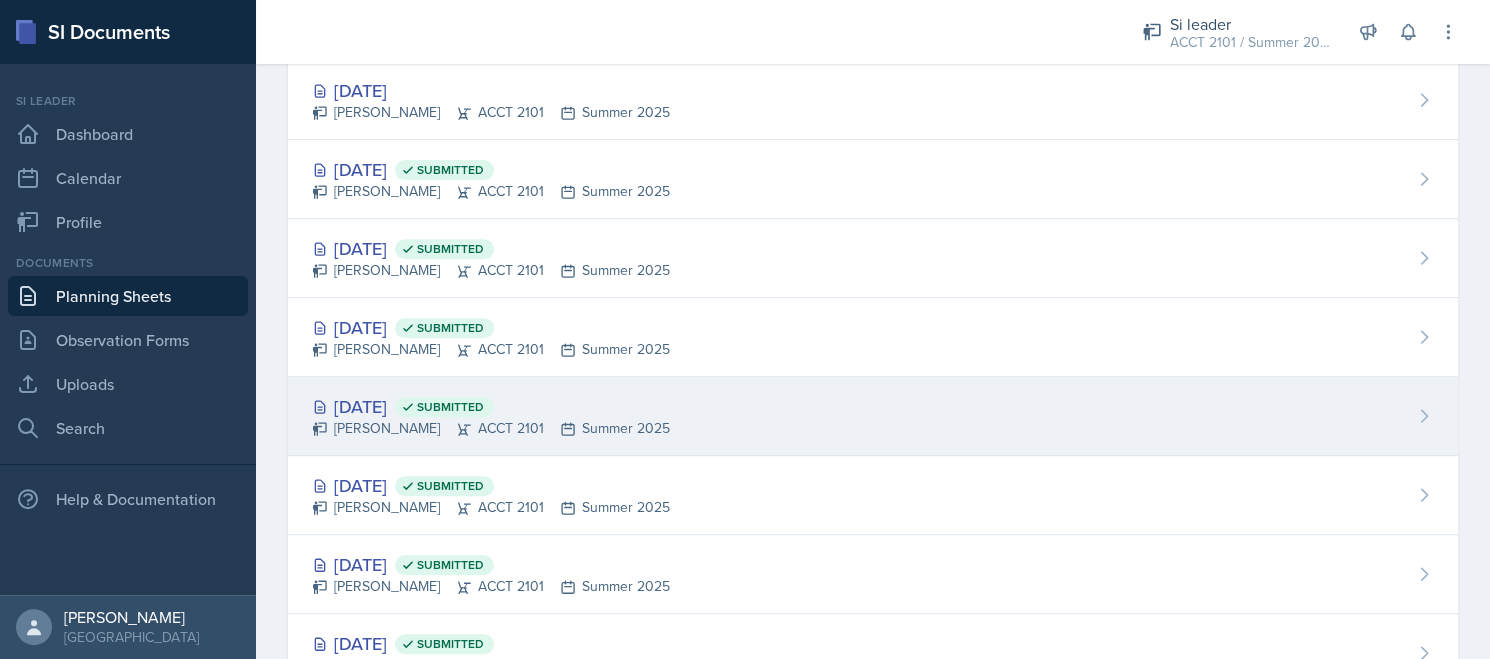 click on "[DATE]
Submitted" at bounding box center (491, 406) 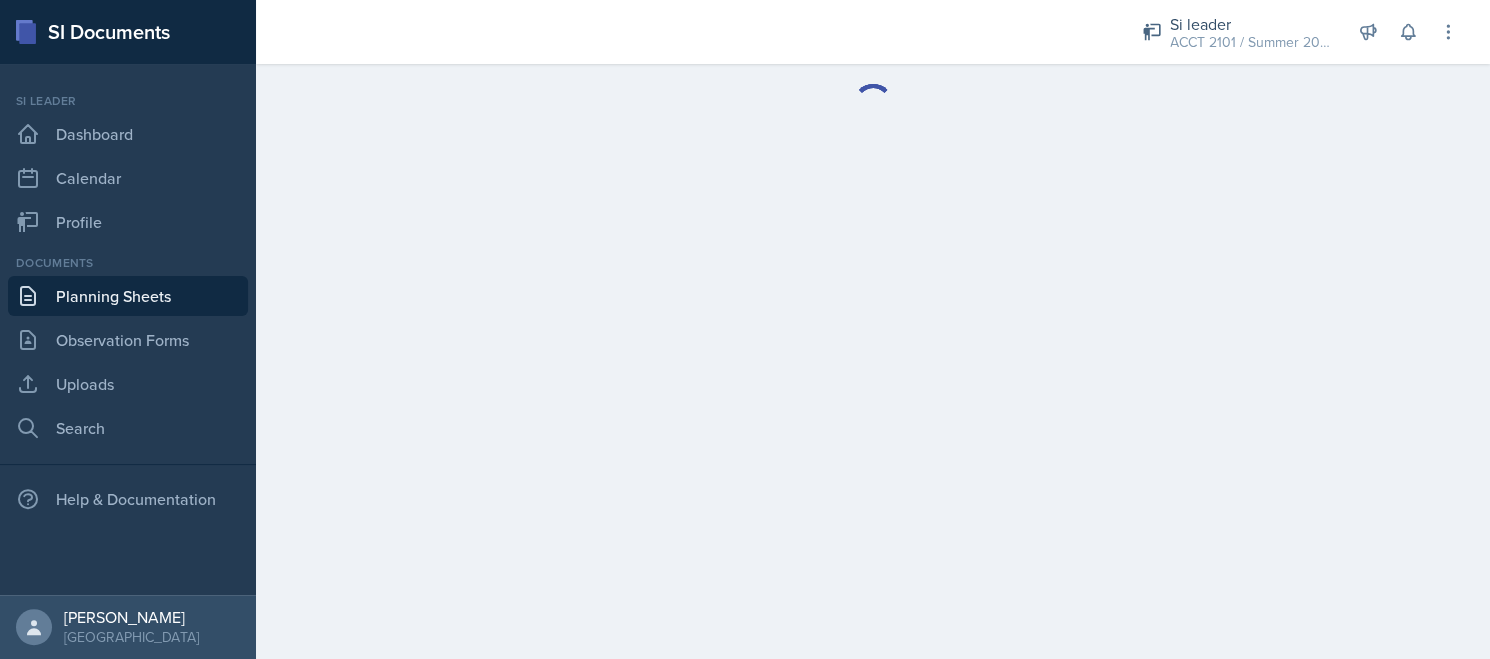 scroll, scrollTop: 0, scrollLeft: 0, axis: both 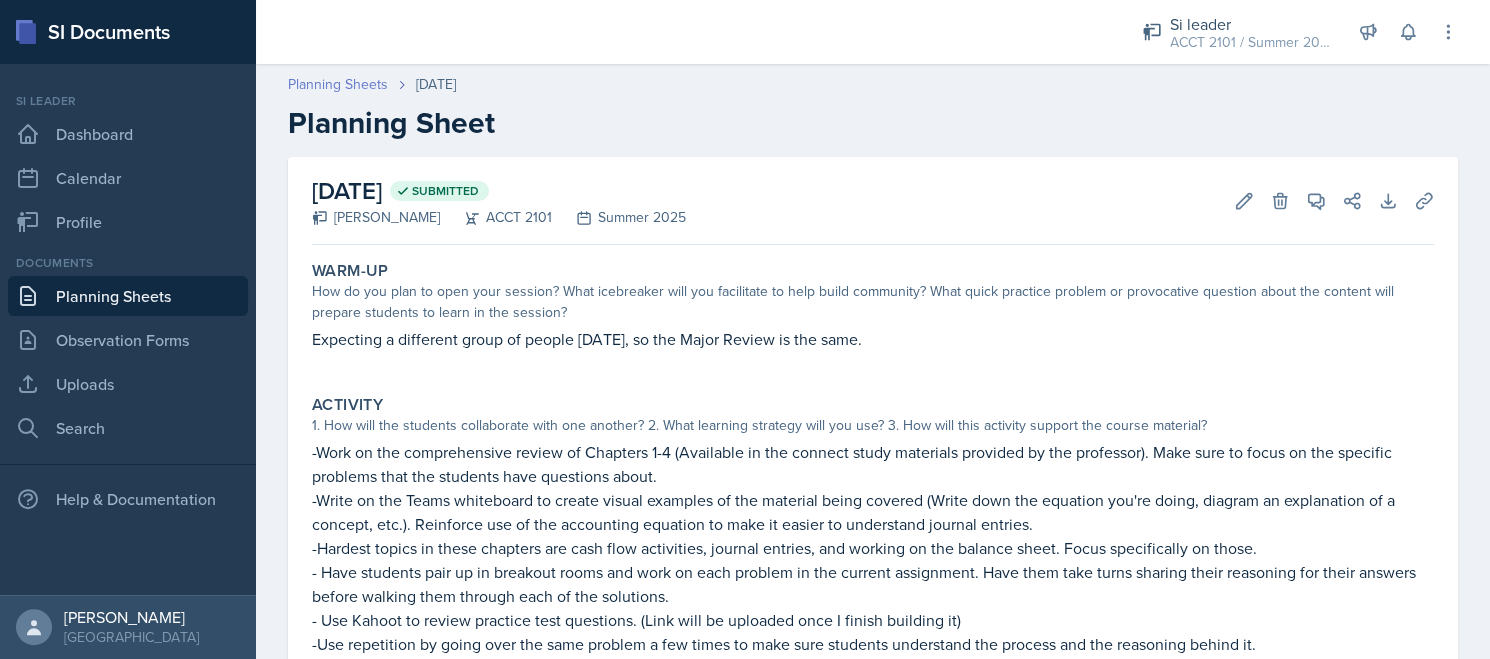 click on "Planning Sheets" at bounding box center [338, 84] 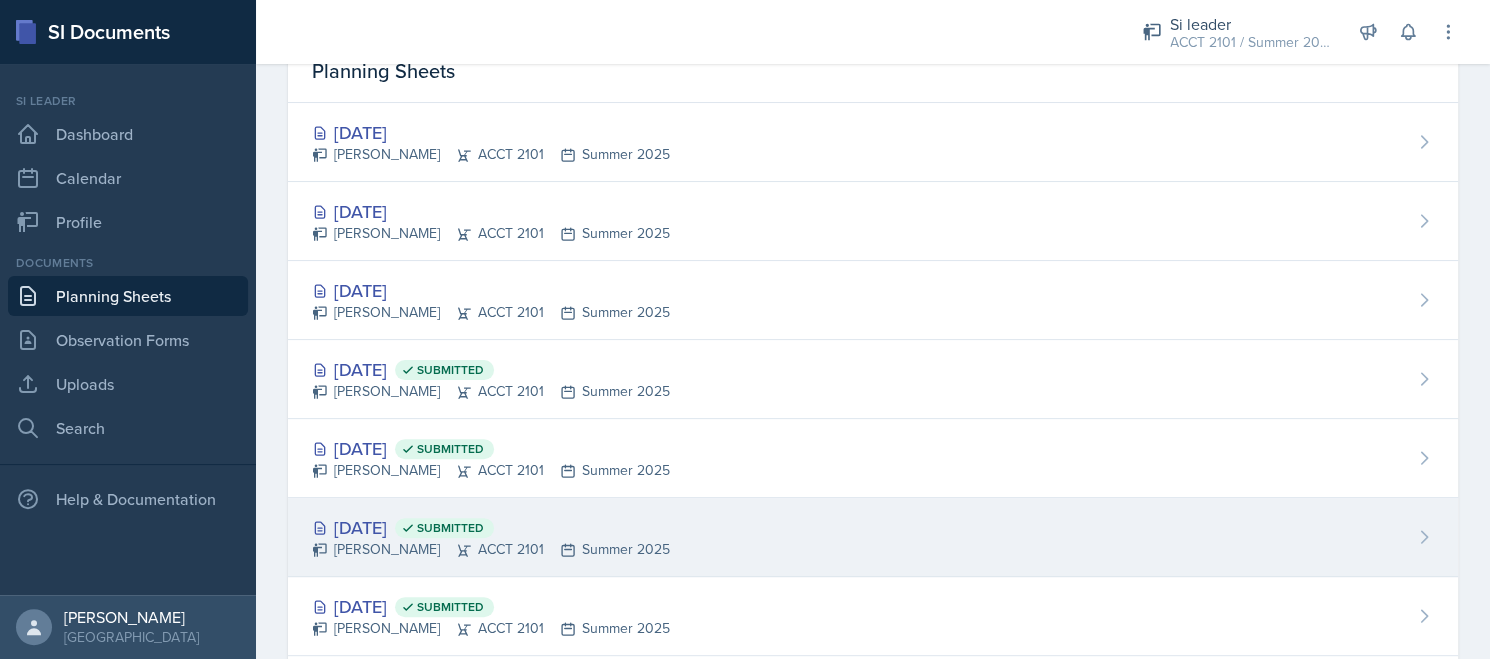 scroll, scrollTop: 200, scrollLeft: 0, axis: vertical 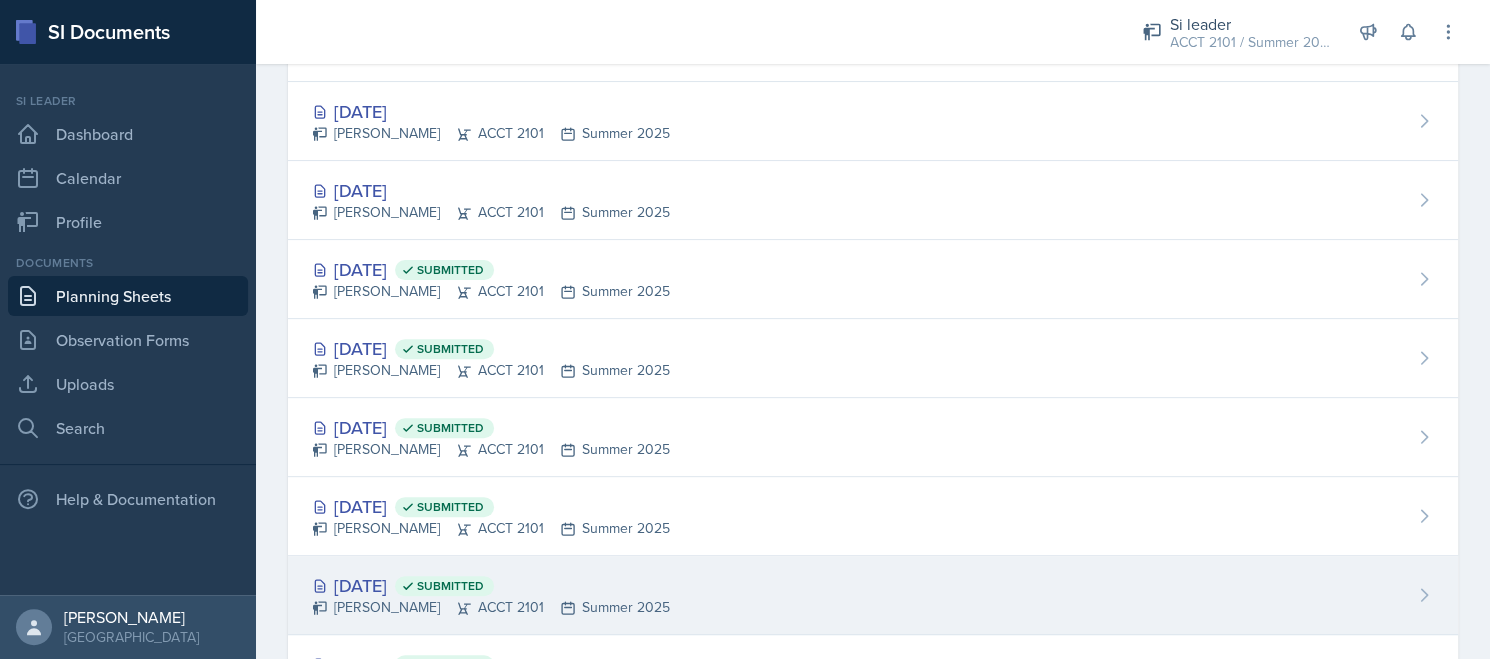 click on "[DATE]
Submitted" at bounding box center [491, 585] 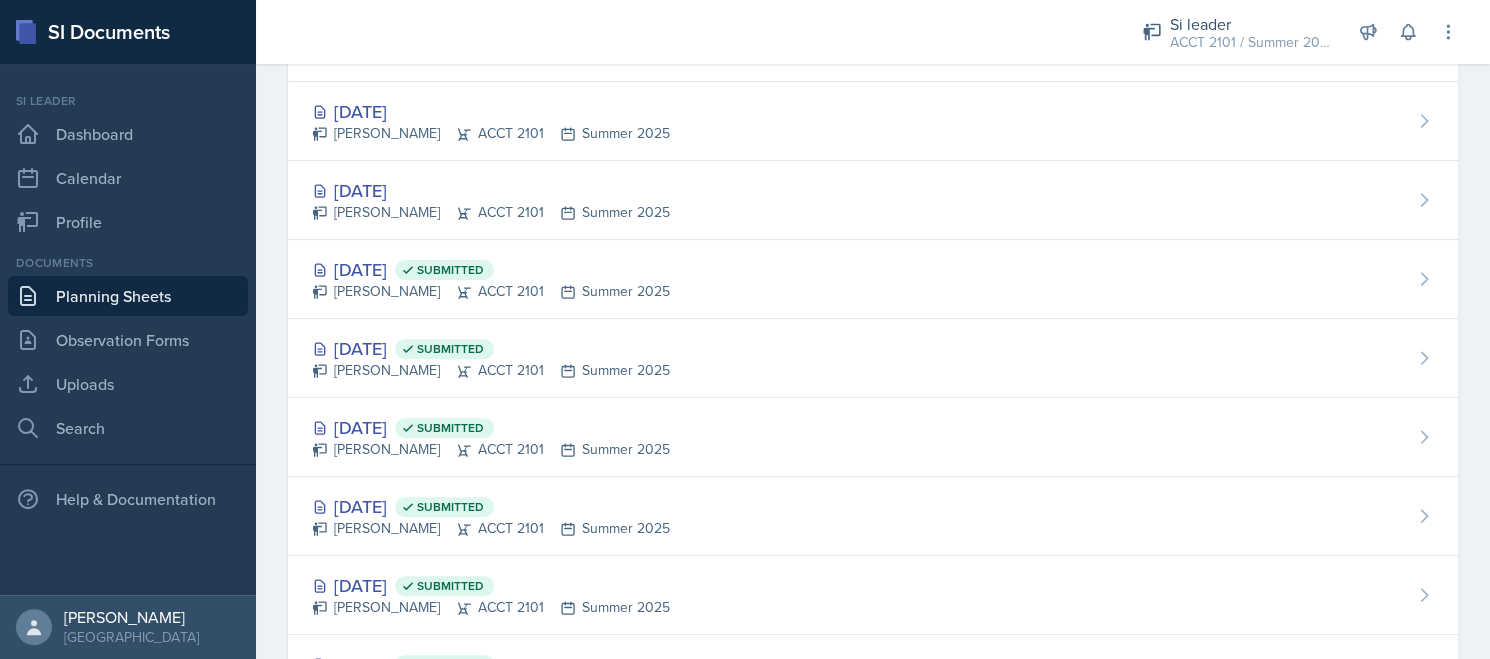 scroll, scrollTop: 0, scrollLeft: 0, axis: both 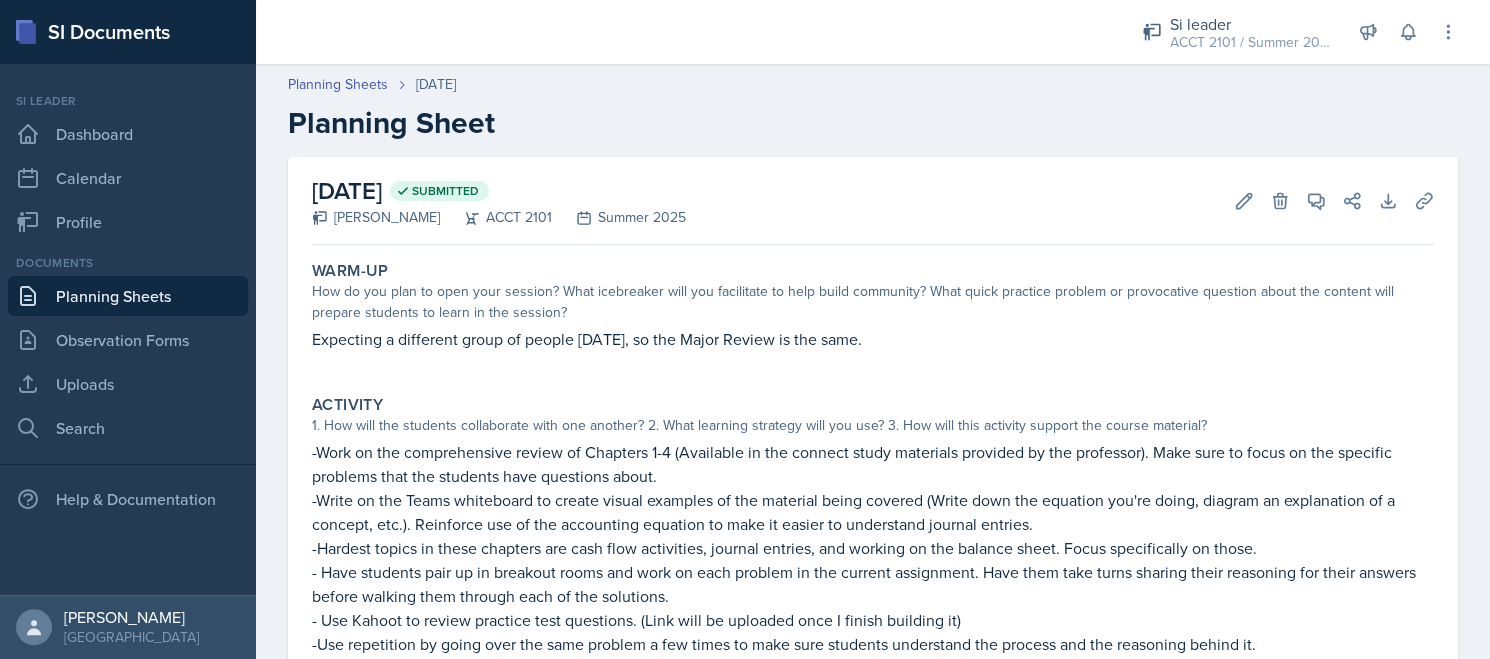 click on "Planning Sheets   [DATE]   Planning Sheet" at bounding box center (873, 107) 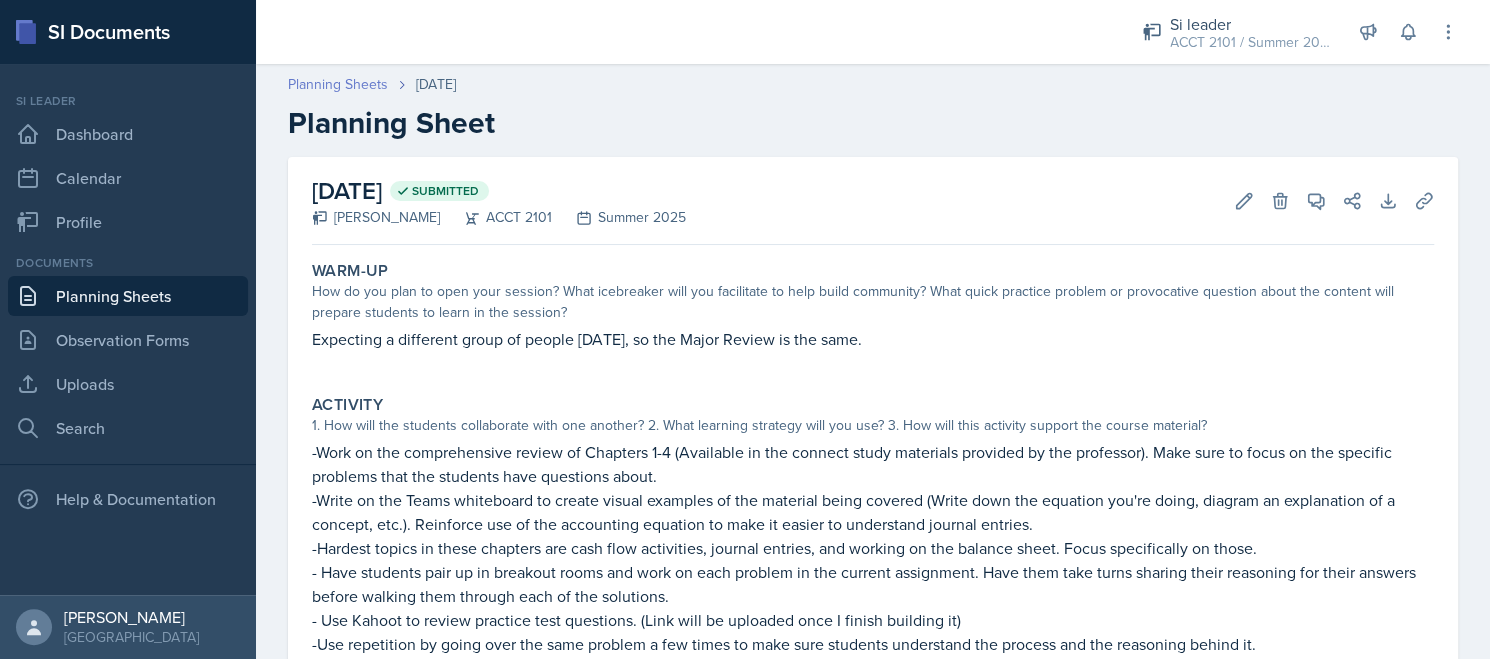 click on "Planning Sheets" at bounding box center [338, 84] 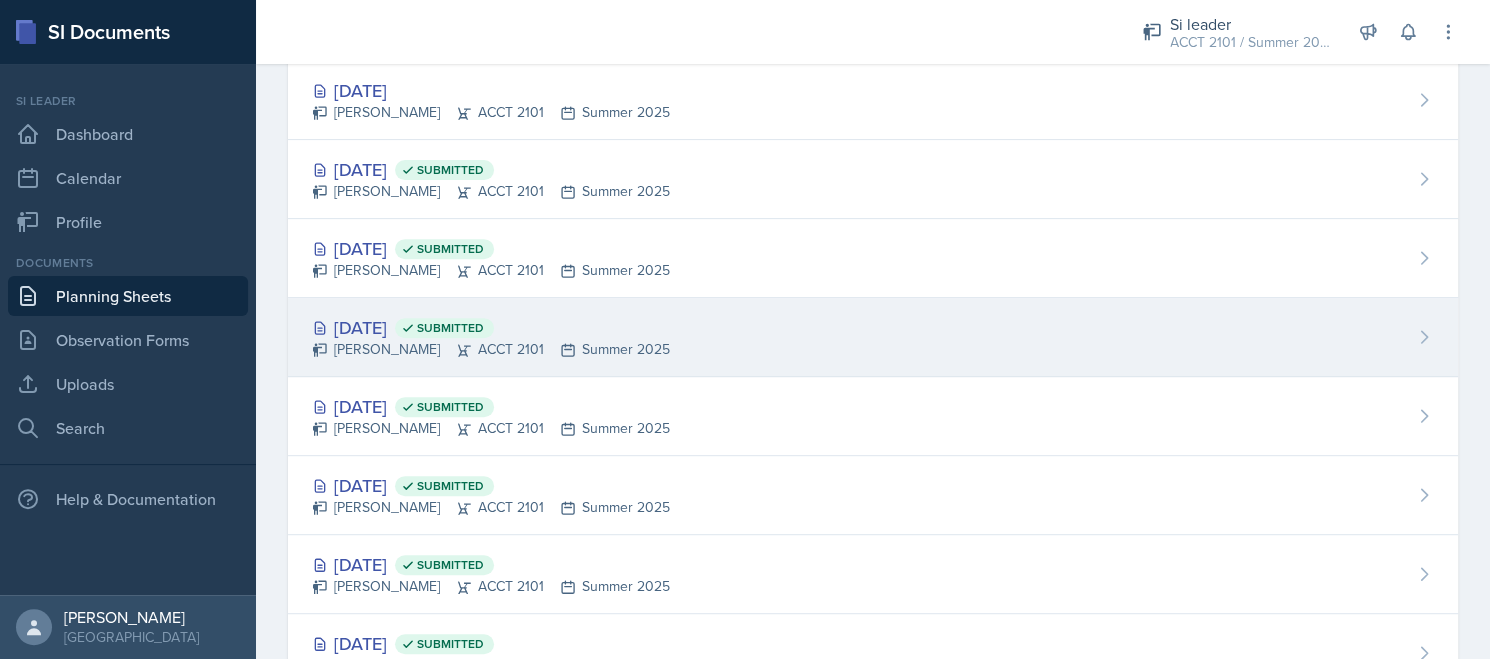 scroll, scrollTop: 400, scrollLeft: 0, axis: vertical 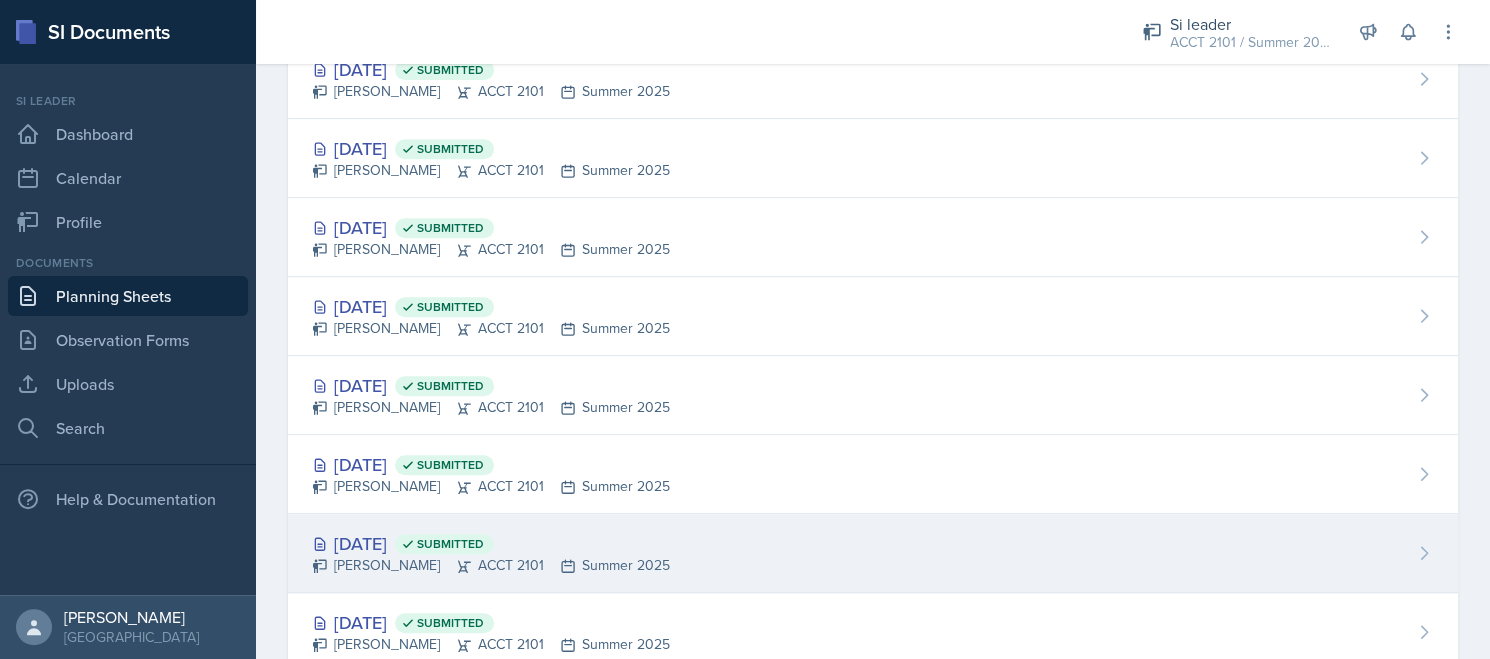 click on "[DATE]
Submitted" at bounding box center (491, 543) 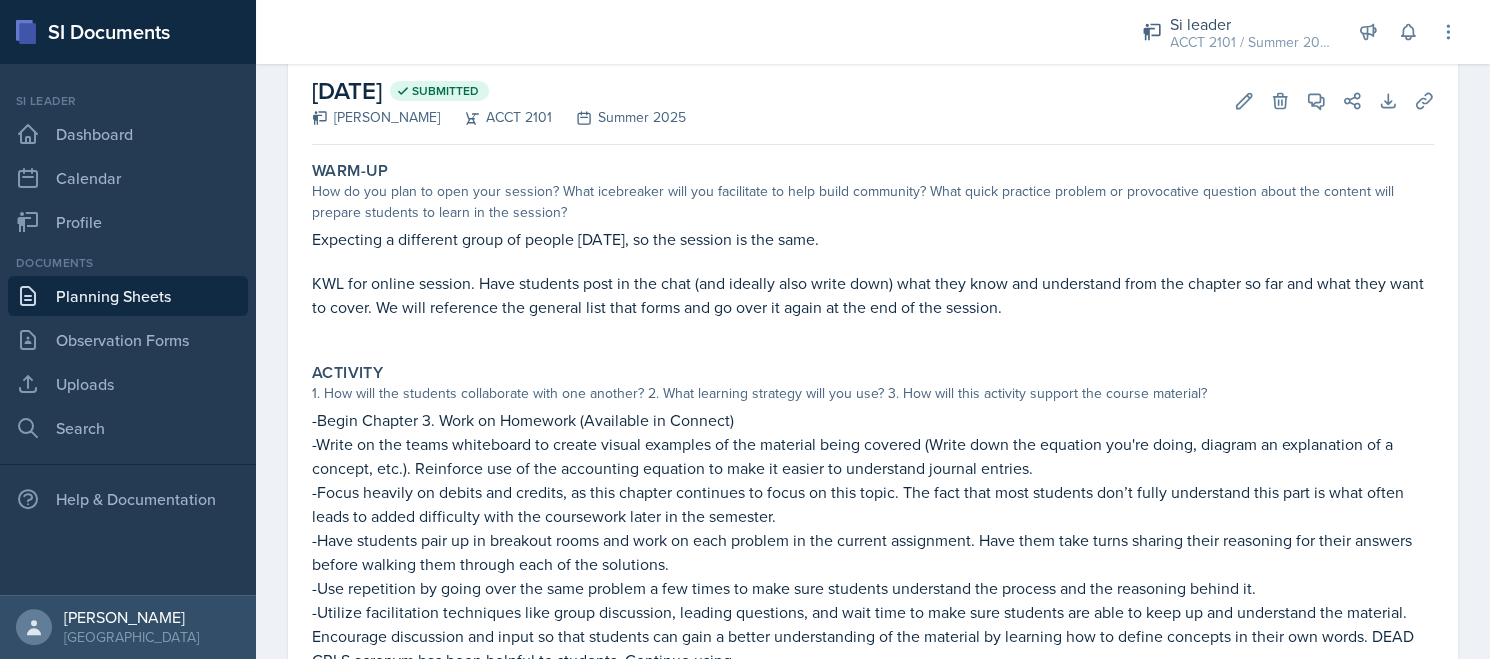 scroll, scrollTop: 0, scrollLeft: 0, axis: both 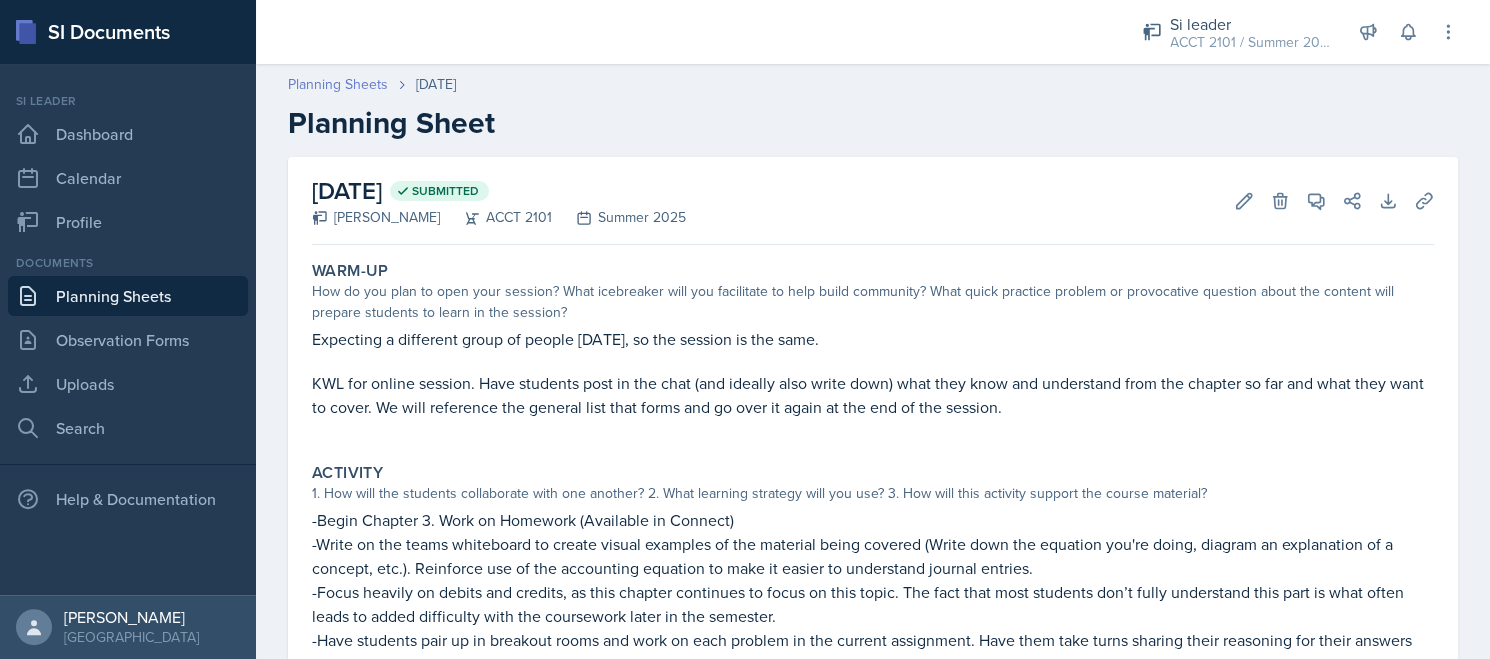 click on "Planning Sheets" at bounding box center [338, 84] 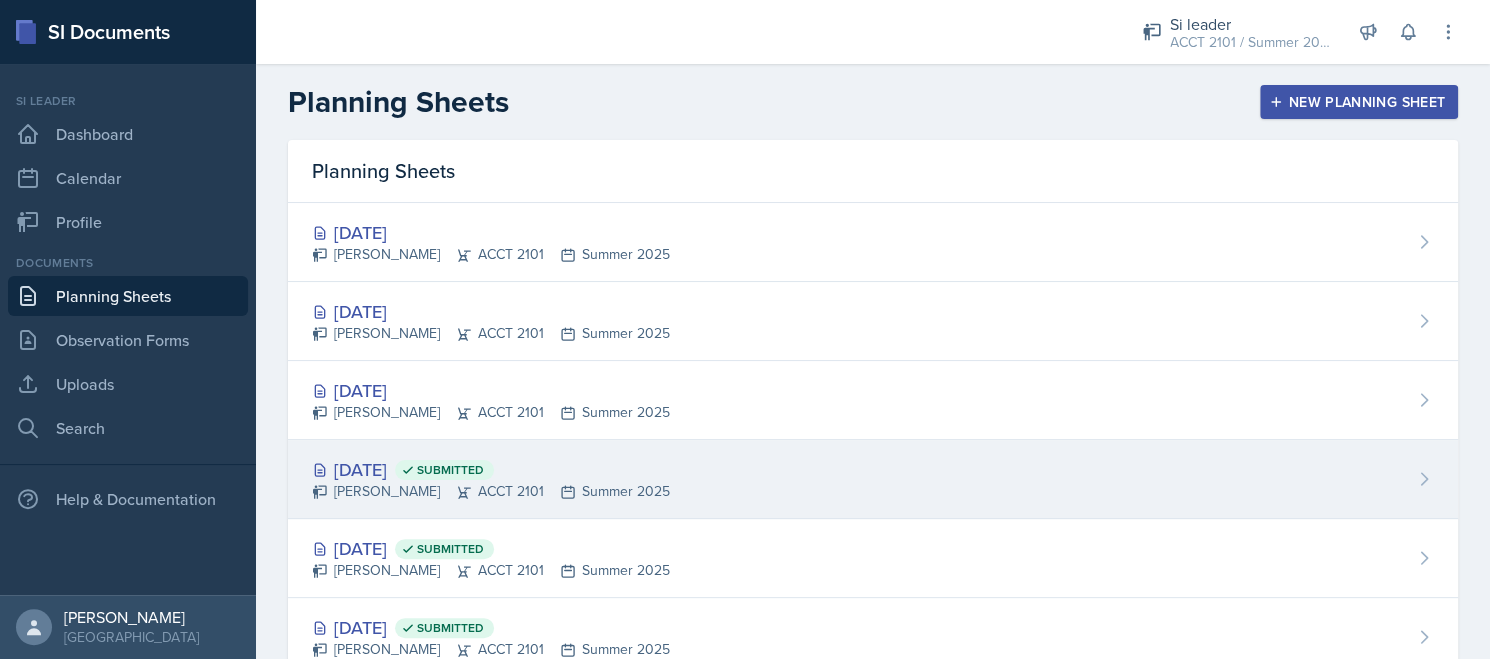 click on "[PERSON_NAME]
ACCT 2101
Summer 2025" at bounding box center [491, 491] 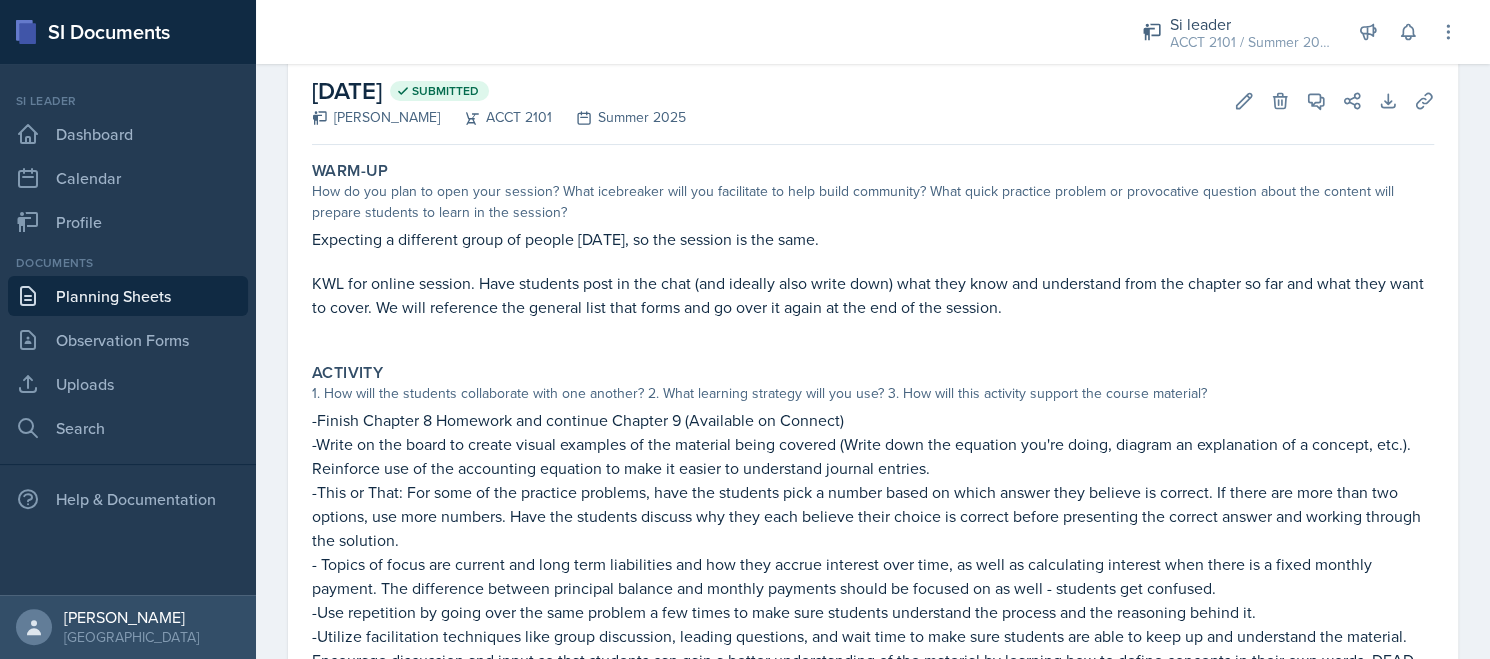 scroll, scrollTop: 200, scrollLeft: 0, axis: vertical 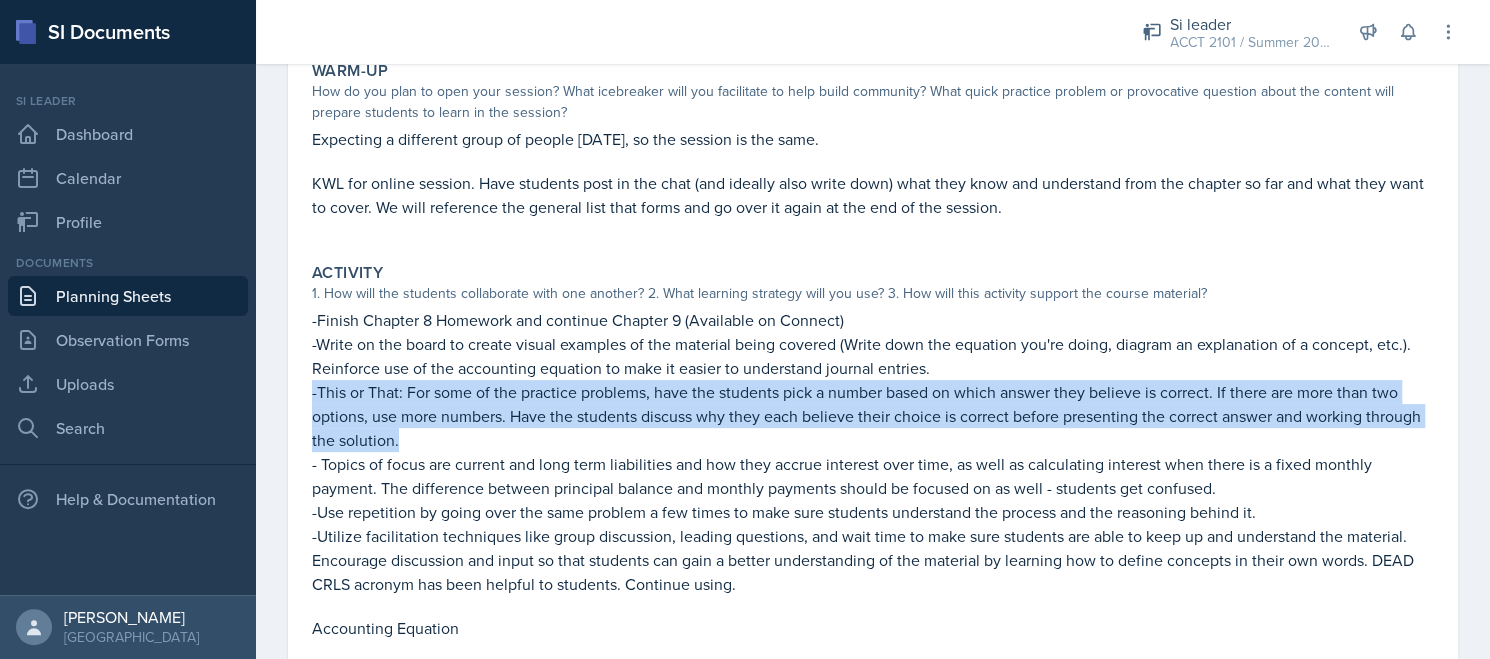 drag, startPoint x: 314, startPoint y: 391, endPoint x: 525, endPoint y: 439, distance: 216.39085 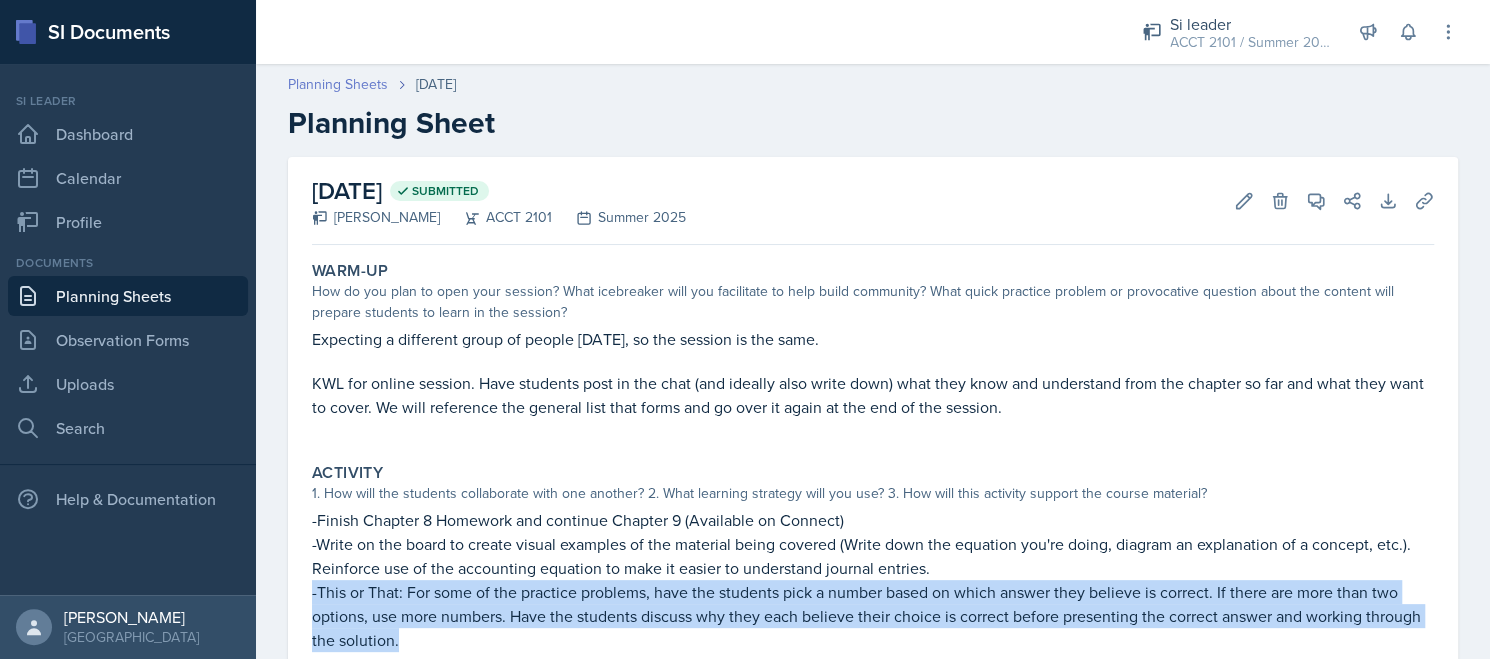 click on "Planning Sheets" at bounding box center (338, 84) 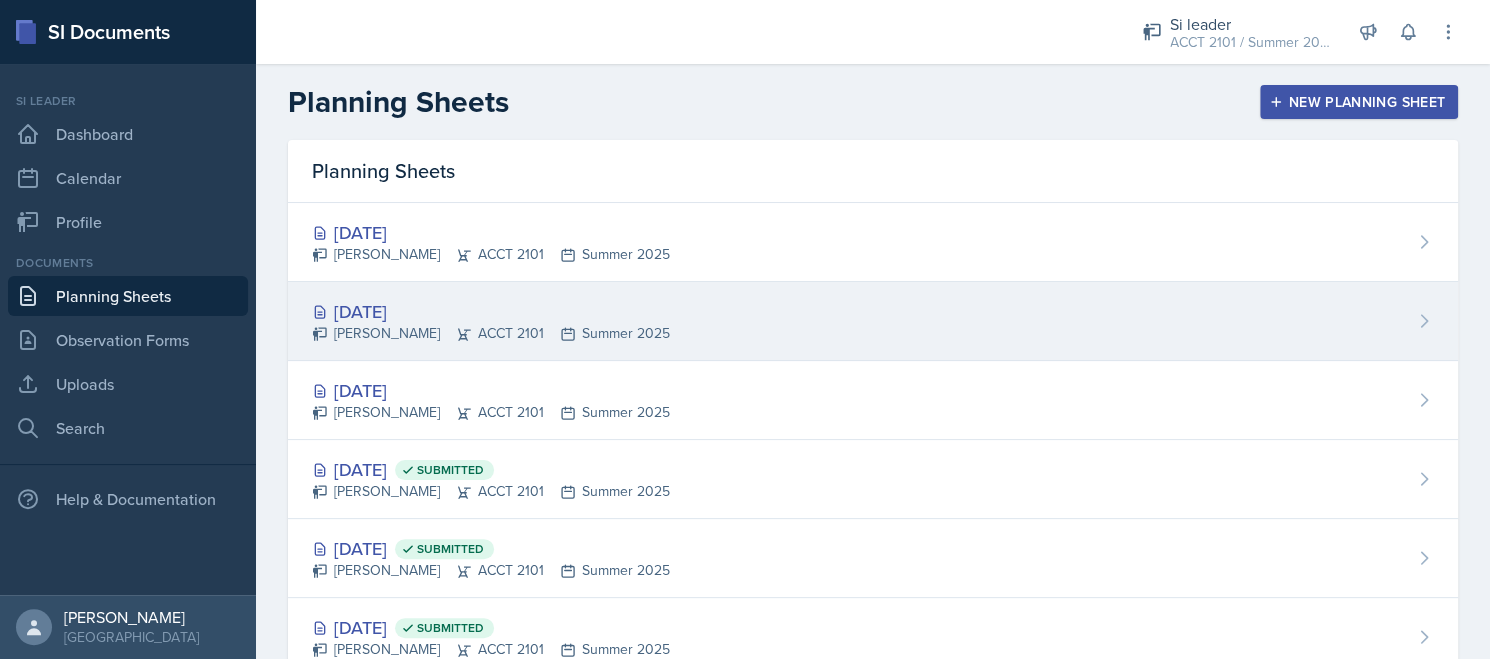 click on "[DATE]" at bounding box center [491, 311] 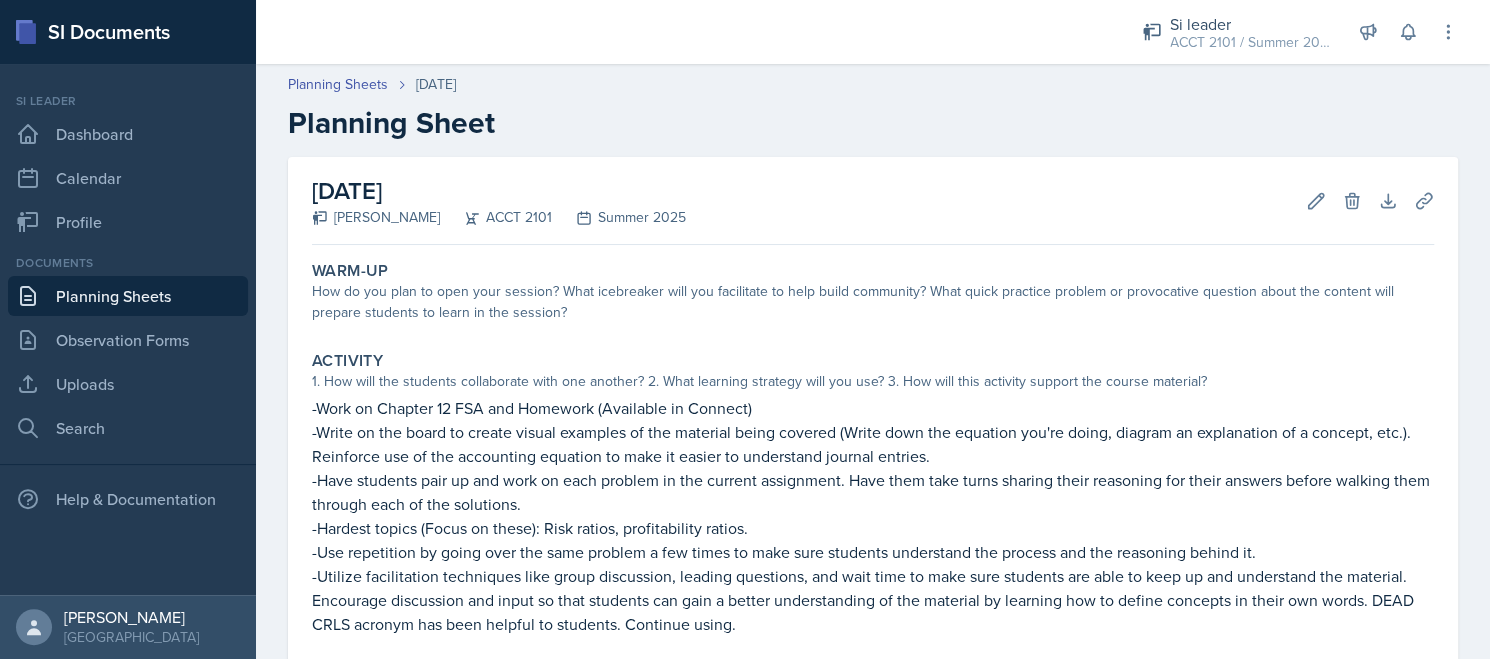 scroll, scrollTop: 100, scrollLeft: 0, axis: vertical 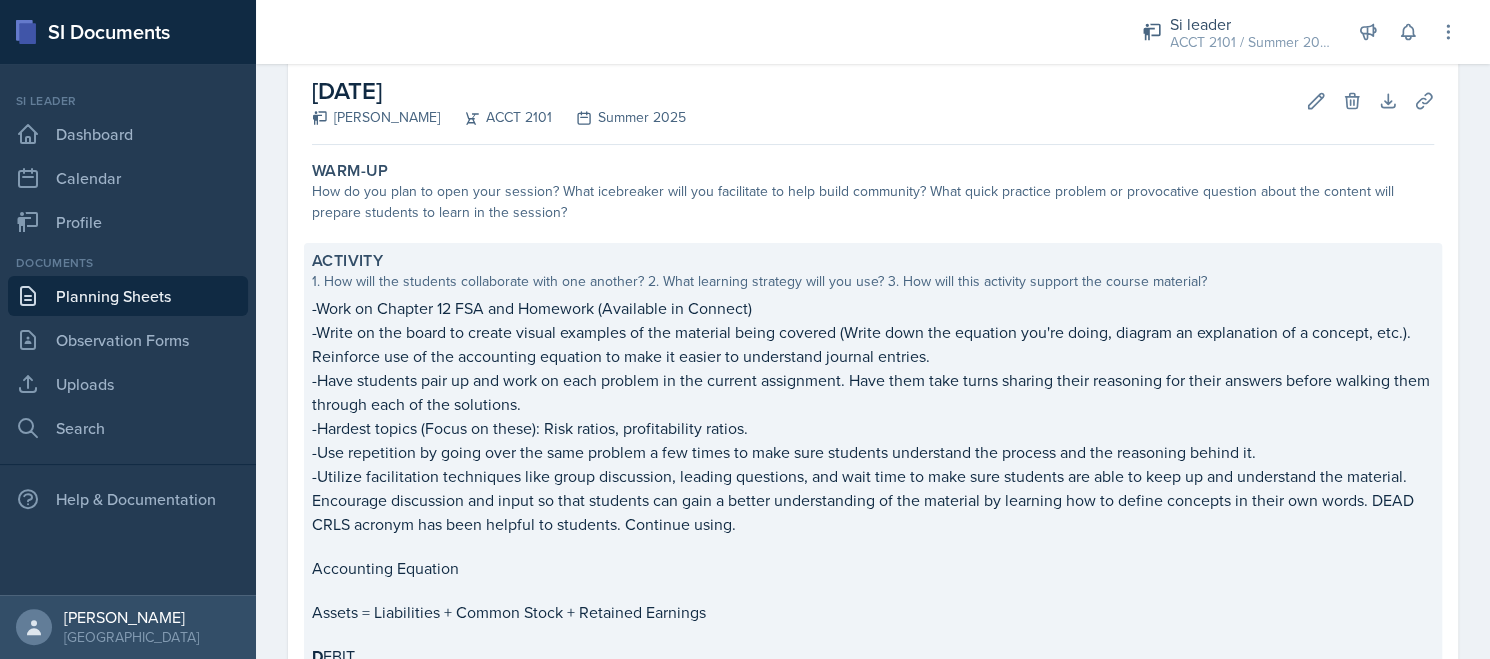 click on "-Have students pair up and work on each problem in the current assignment. Have them take turns sharing their reasoning for their answers before walking them through each of the solutions." at bounding box center (873, 392) 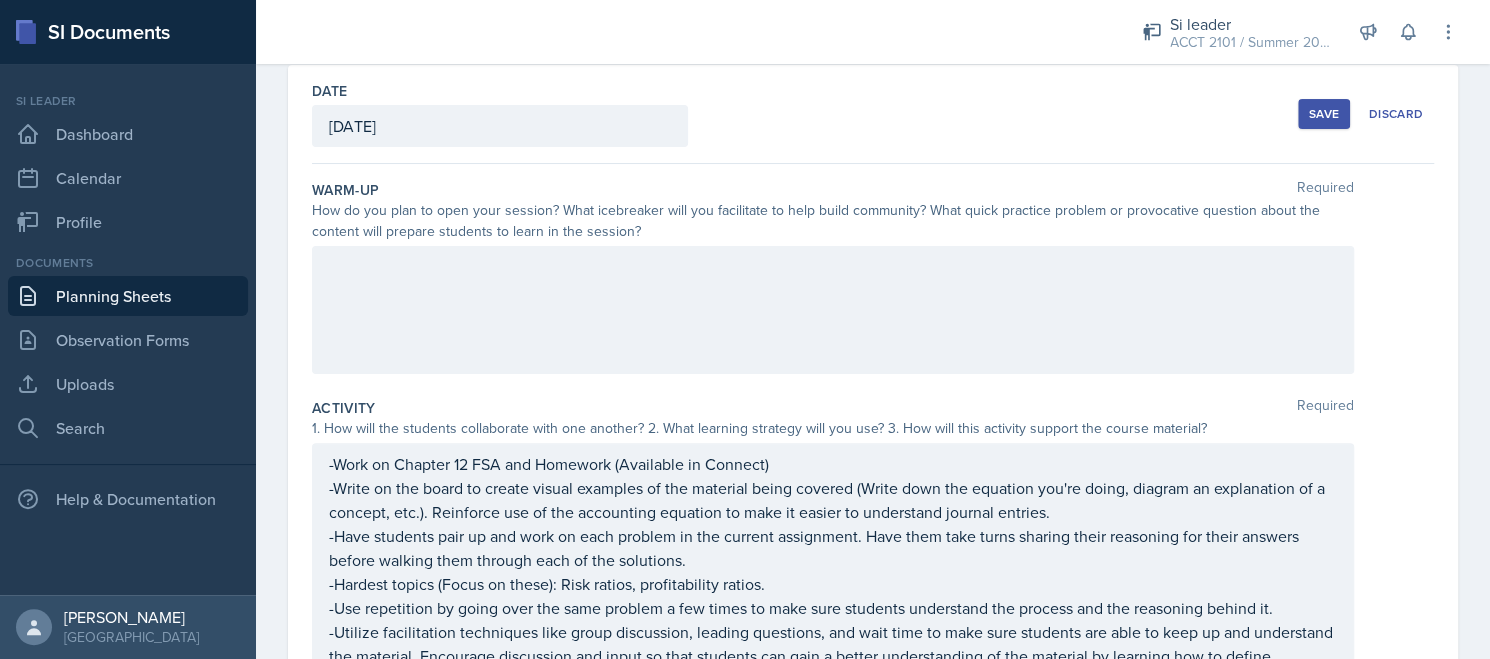 scroll, scrollTop: 292, scrollLeft: 0, axis: vertical 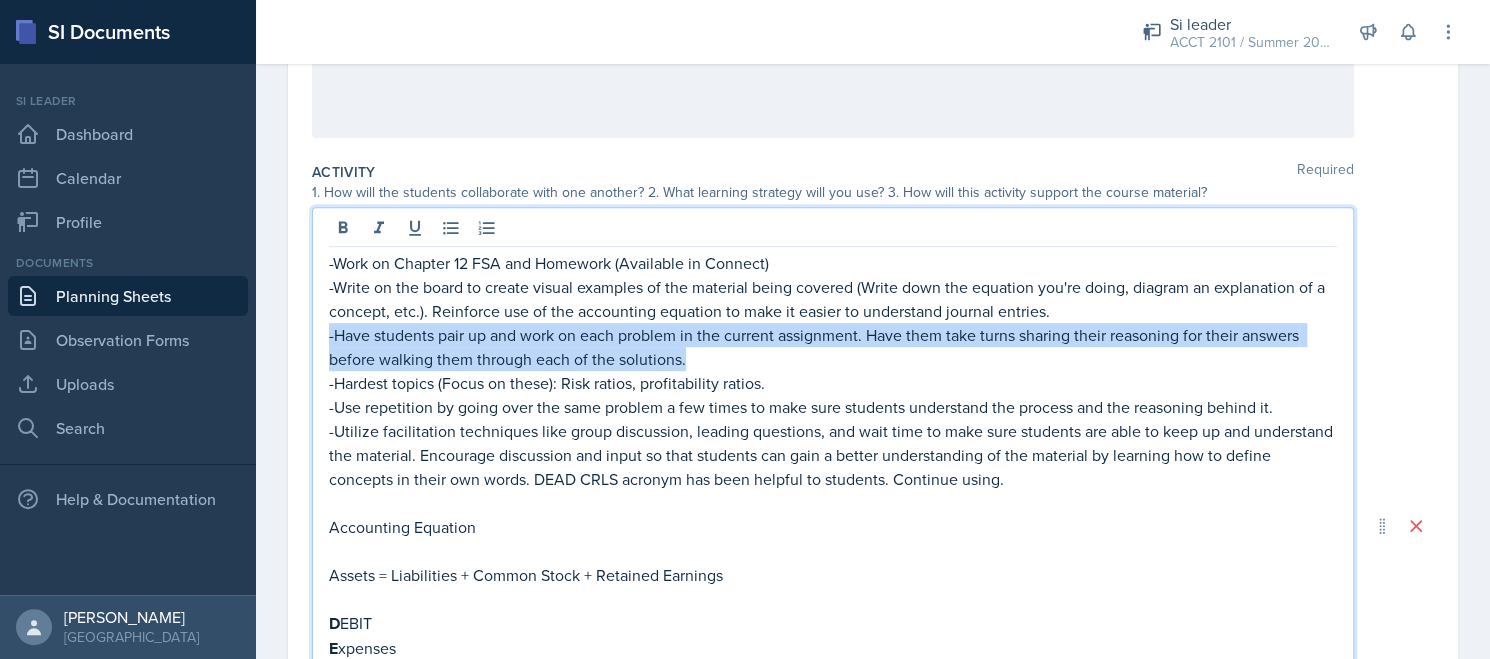 drag, startPoint x: 699, startPoint y: 362, endPoint x: 271, endPoint y: 335, distance: 428.8508 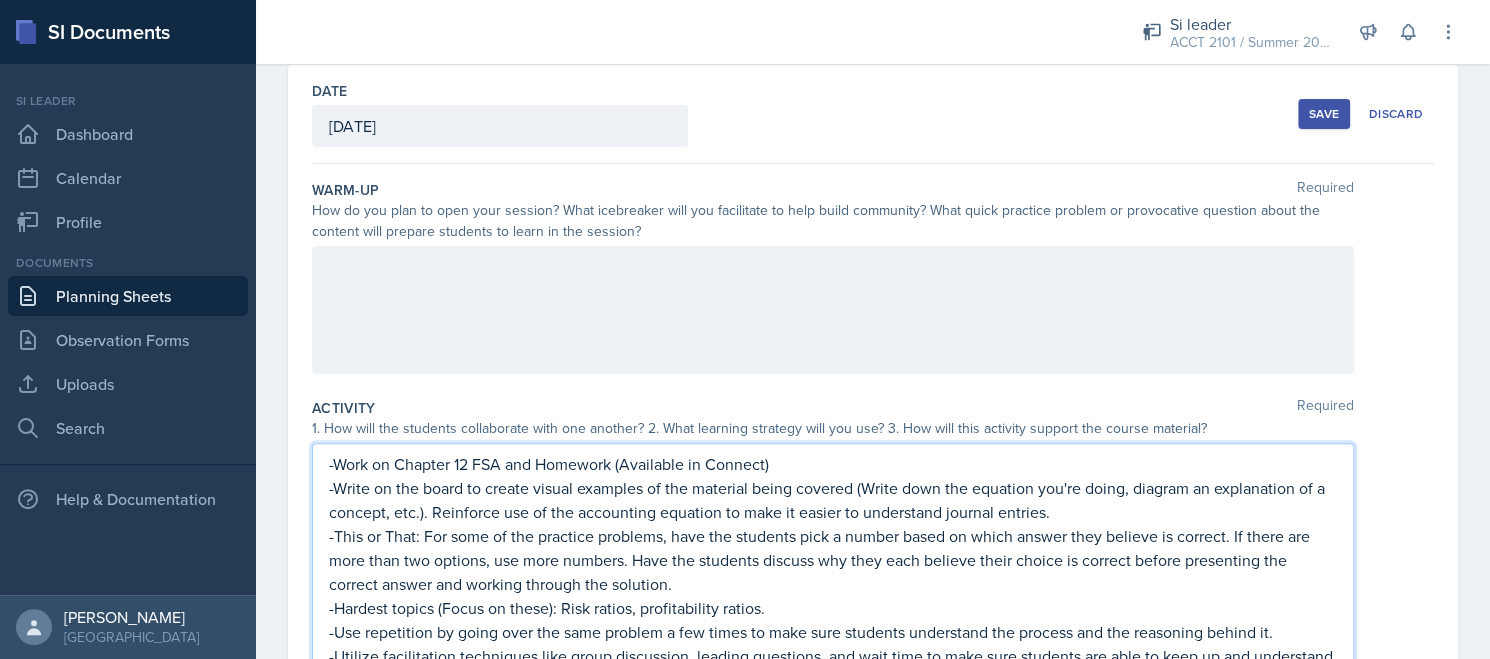 scroll, scrollTop: 0, scrollLeft: 0, axis: both 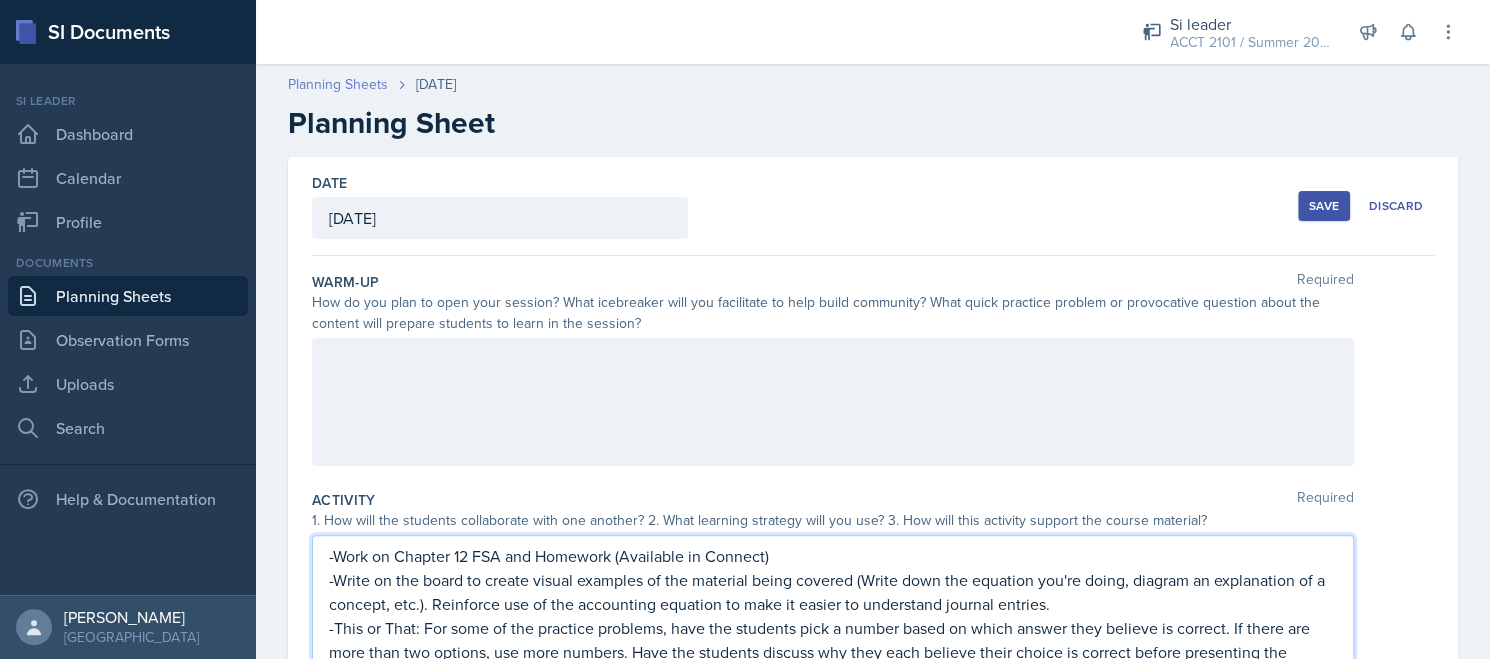 click on "Planning Sheets" at bounding box center (338, 84) 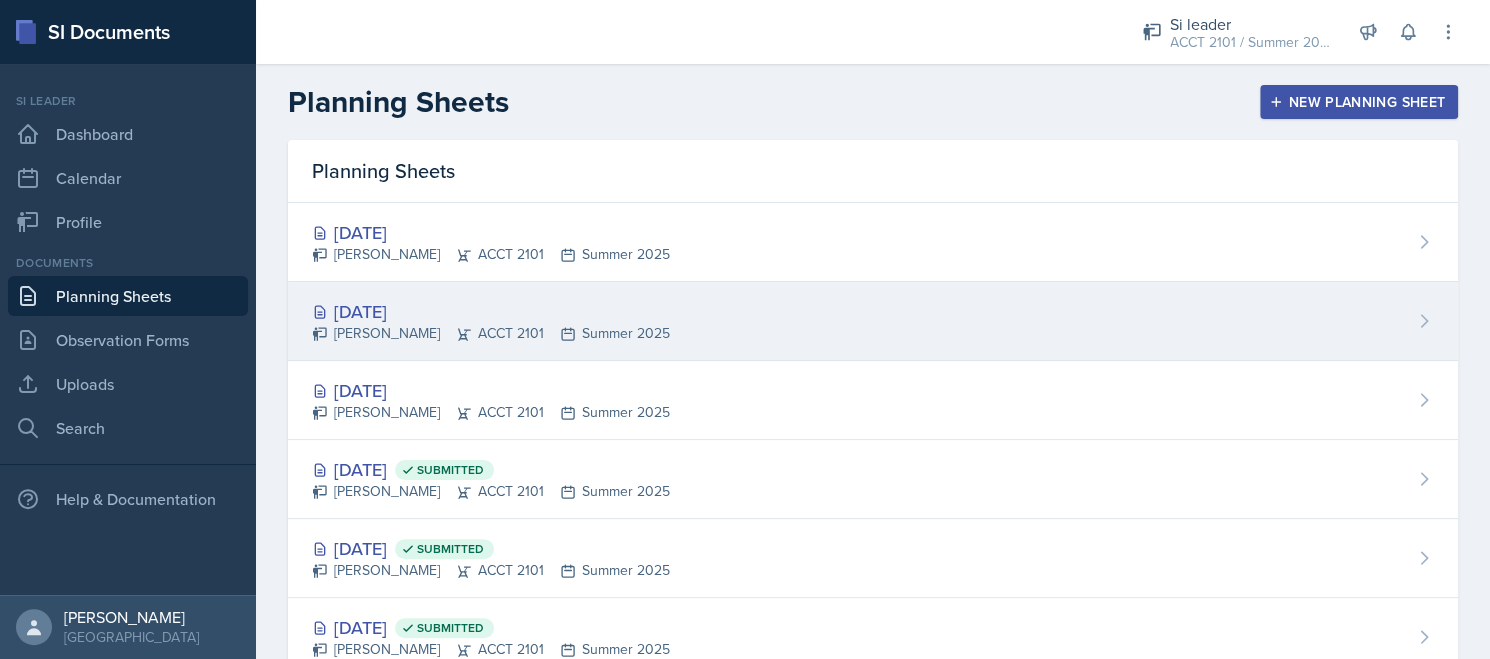 click on "[DATE]" at bounding box center (491, 311) 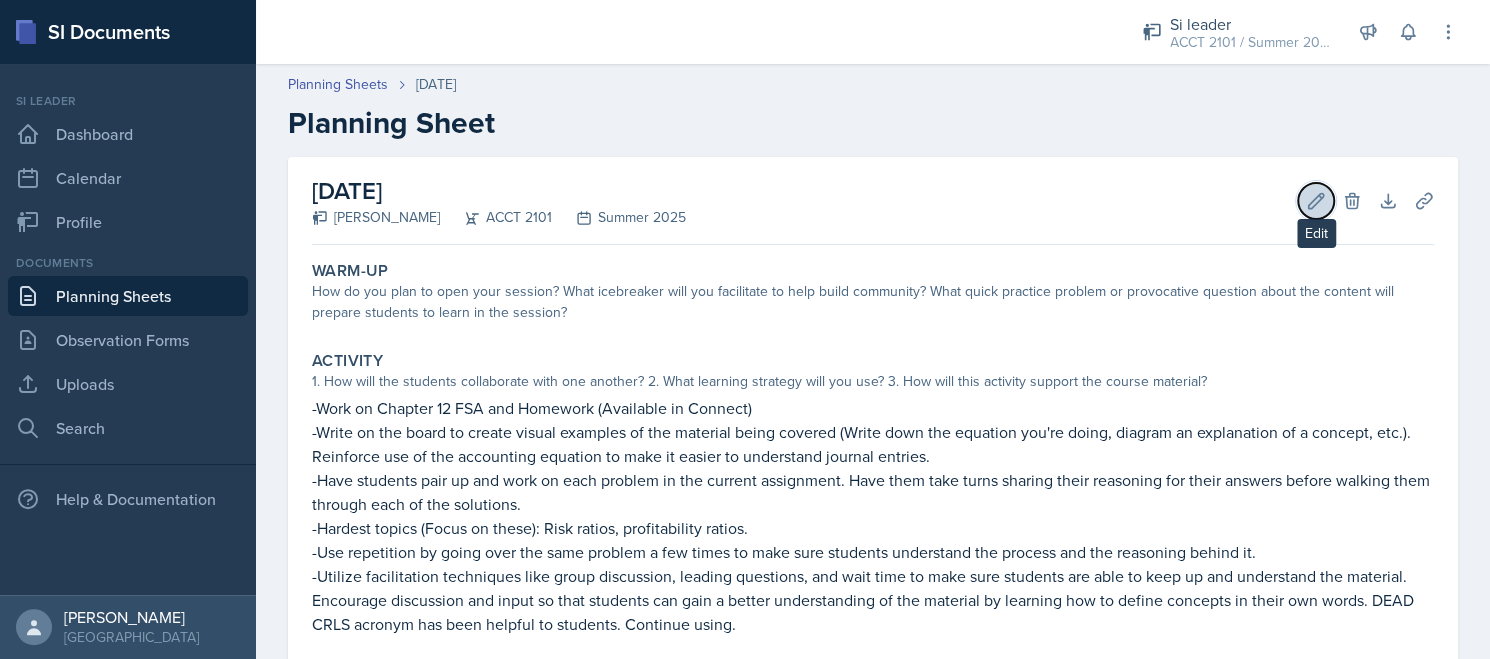 click on "Edit" at bounding box center (1316, 201) 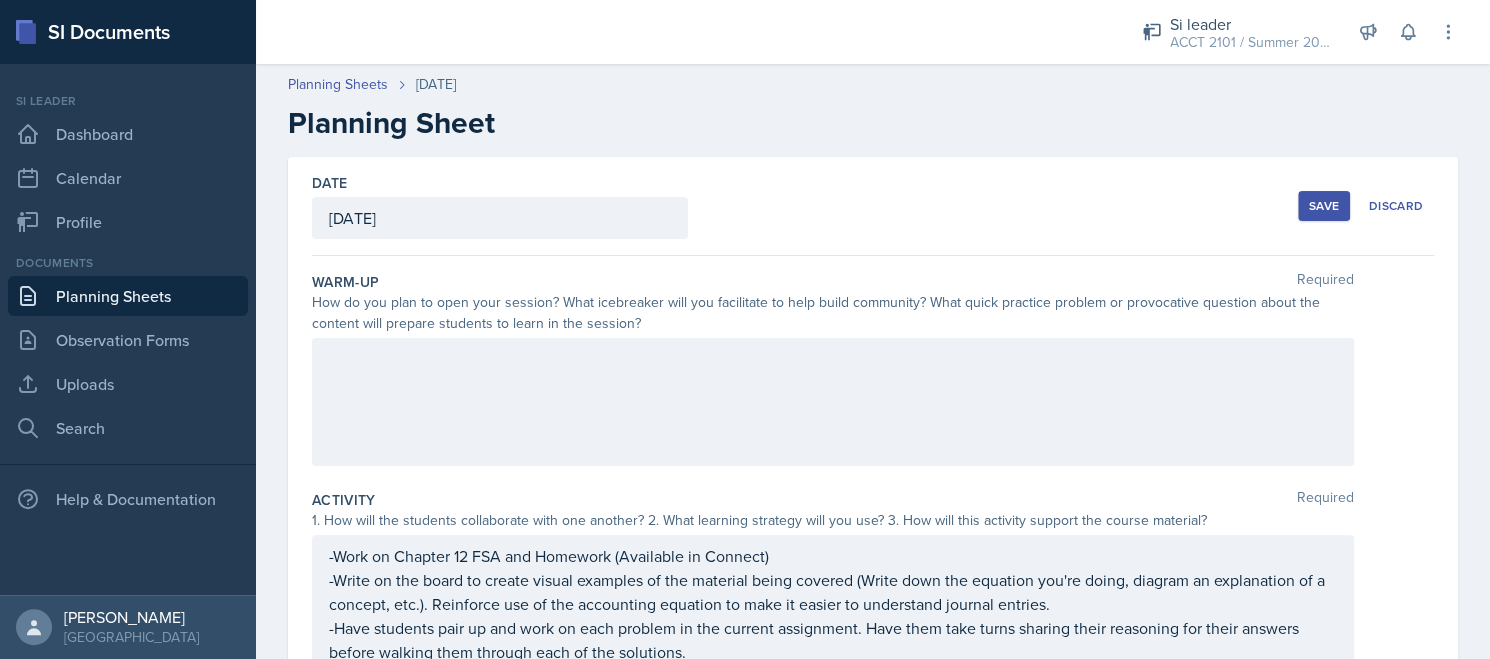 scroll, scrollTop: 200, scrollLeft: 0, axis: vertical 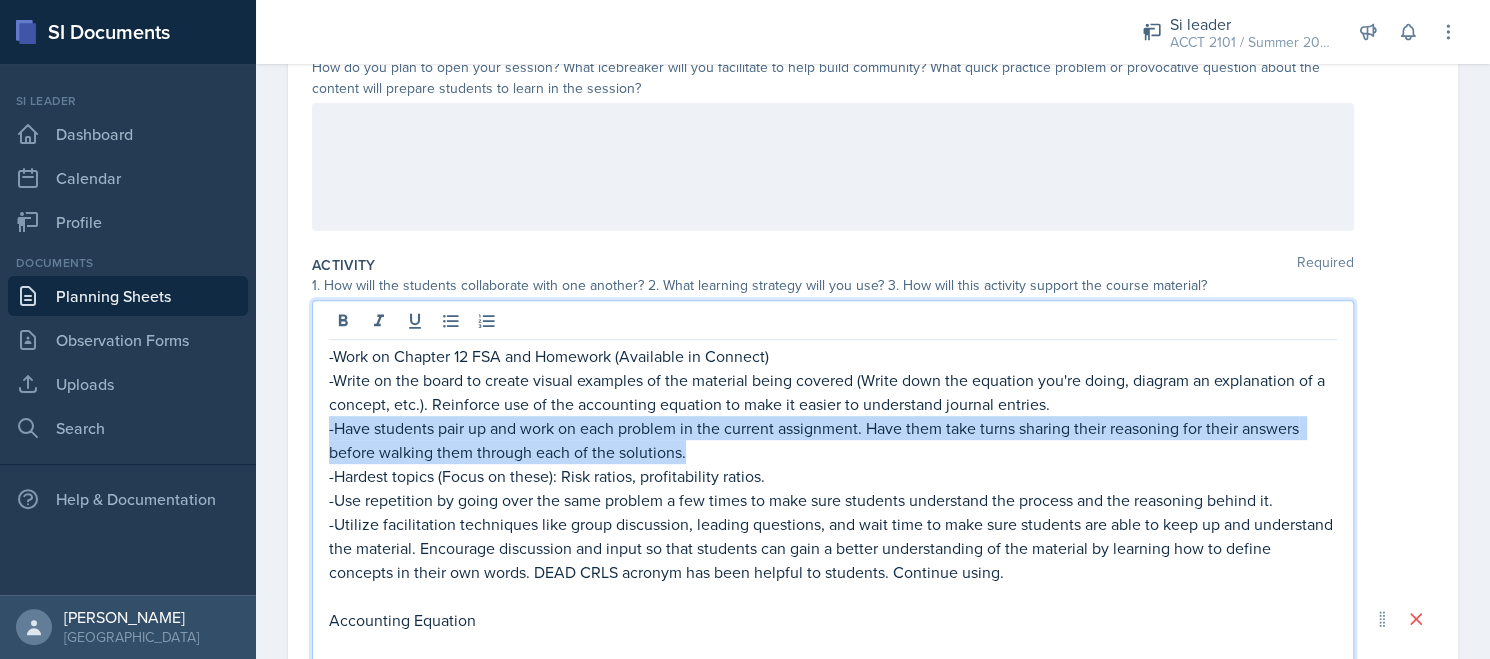 drag, startPoint x: 682, startPoint y: 442, endPoint x: 305, endPoint y: 419, distance: 377.70093 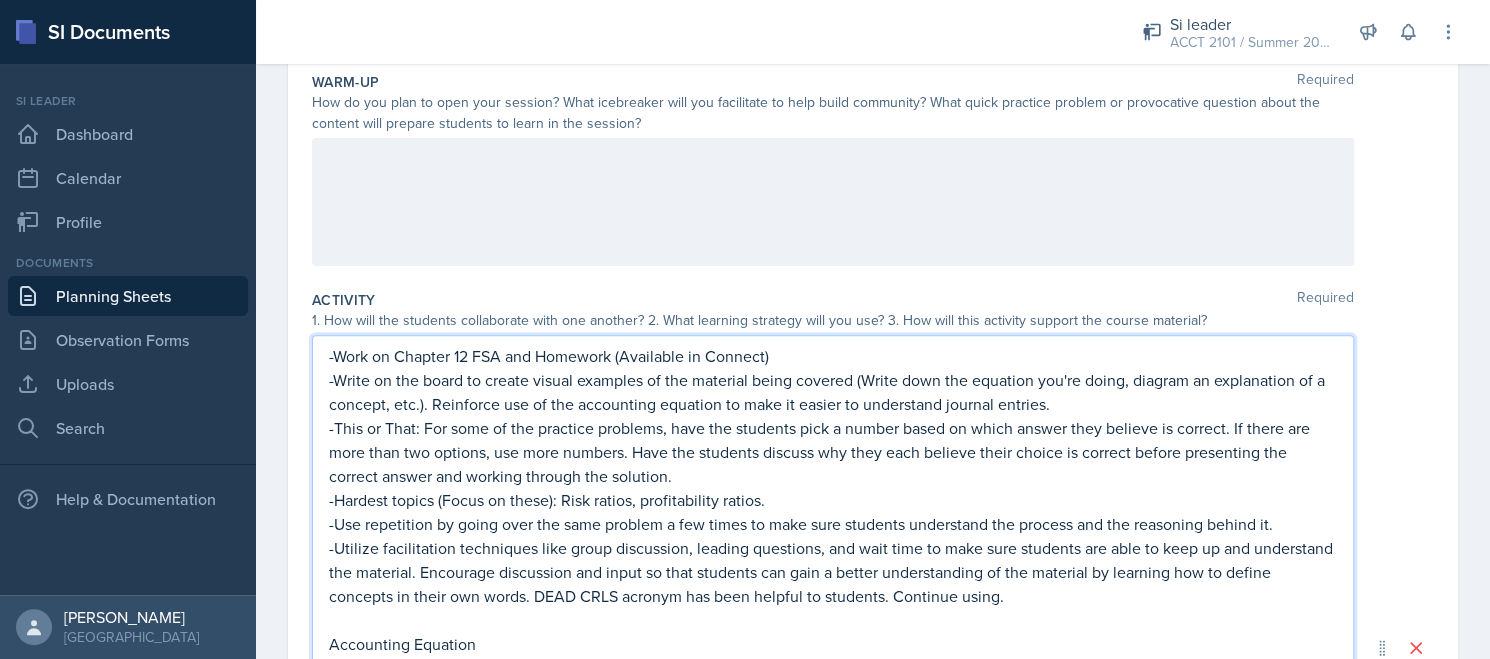 scroll, scrollTop: 0, scrollLeft: 0, axis: both 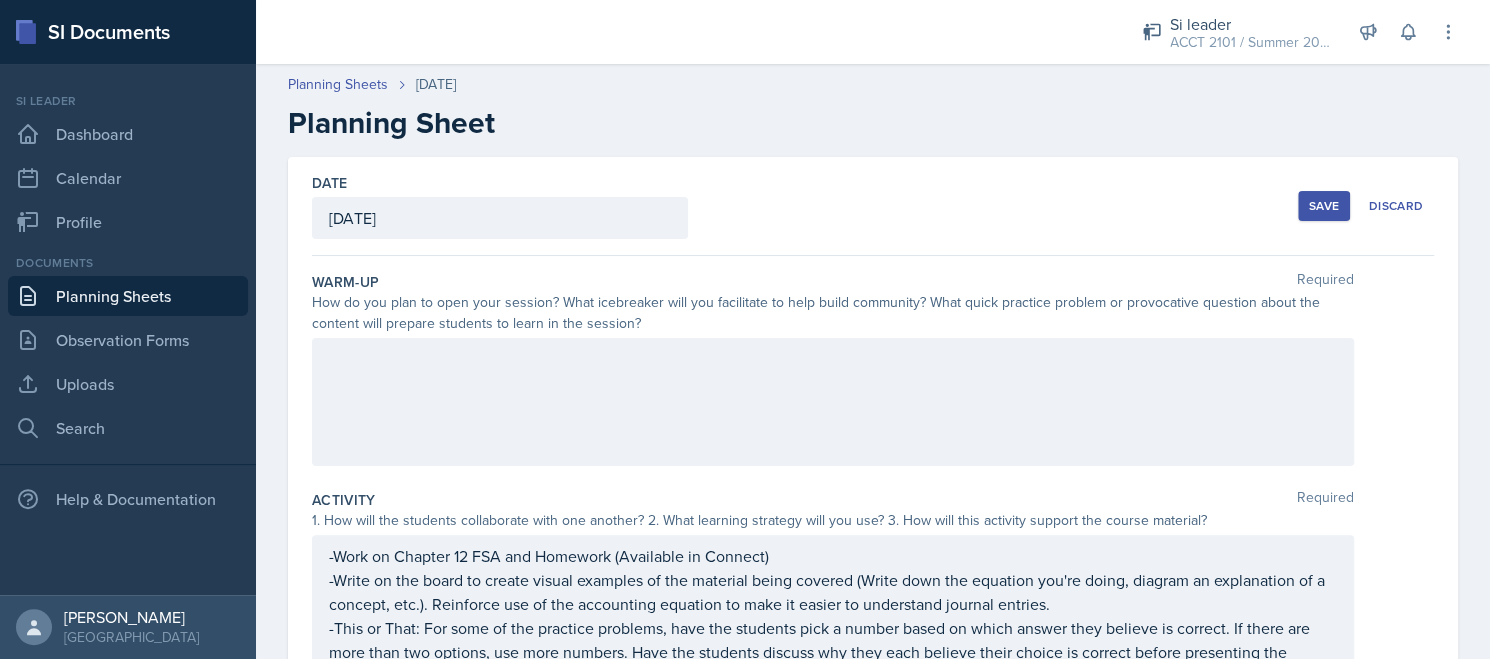 click on "Save" at bounding box center [1324, 206] 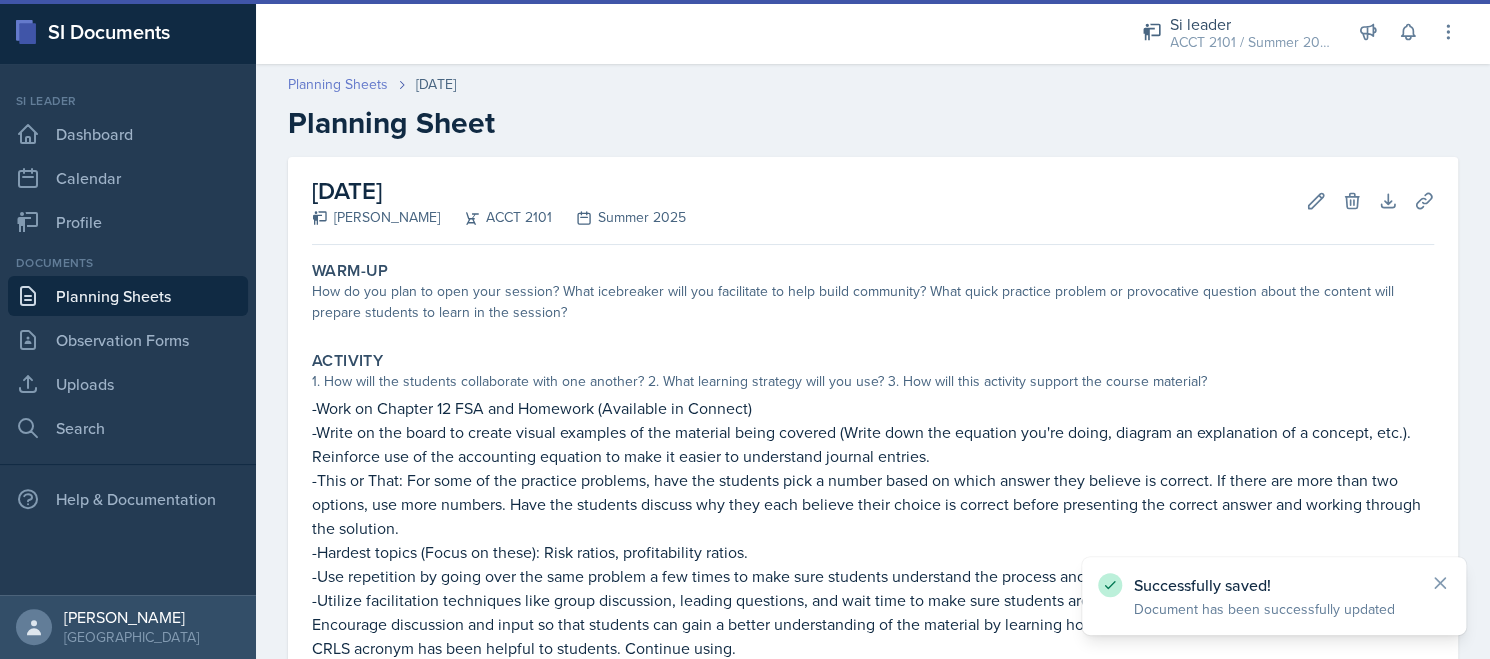 click on "Planning Sheets" at bounding box center [338, 84] 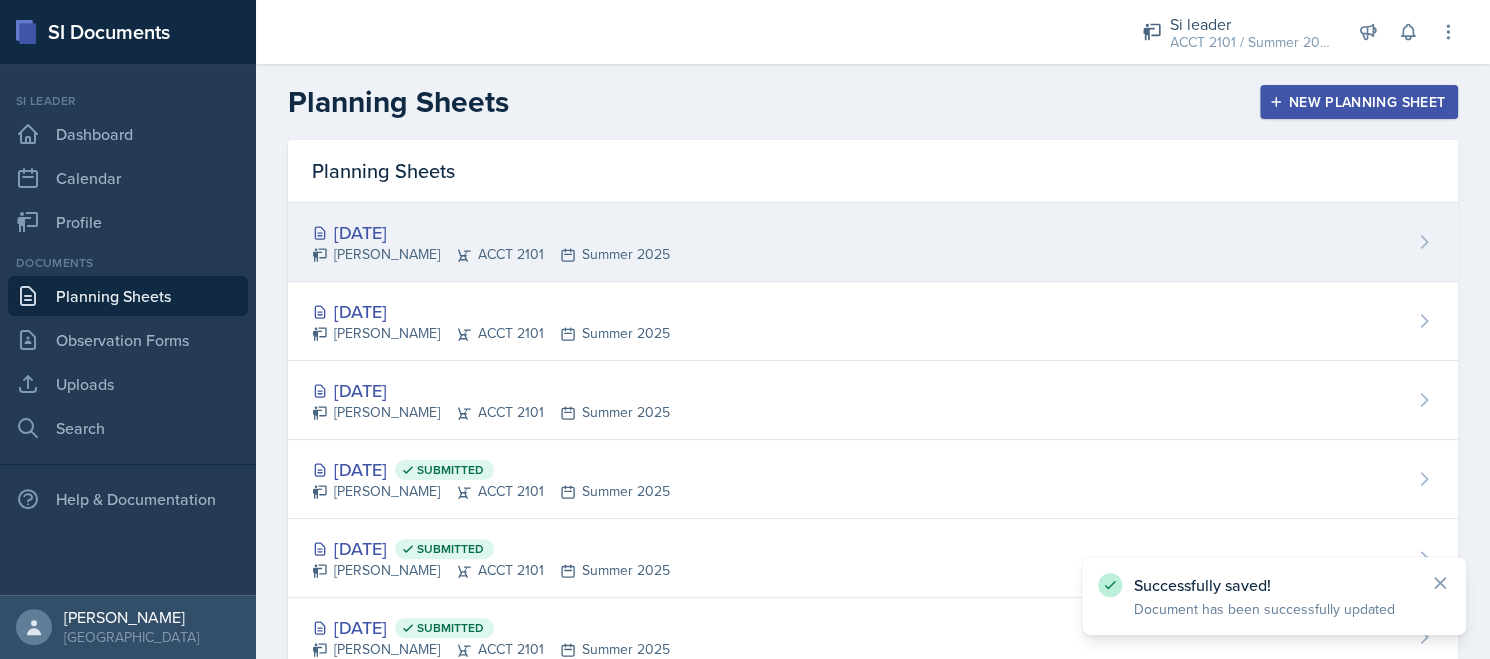 click on "[PERSON_NAME]
ACCT 2101
Summer 2025" at bounding box center (491, 254) 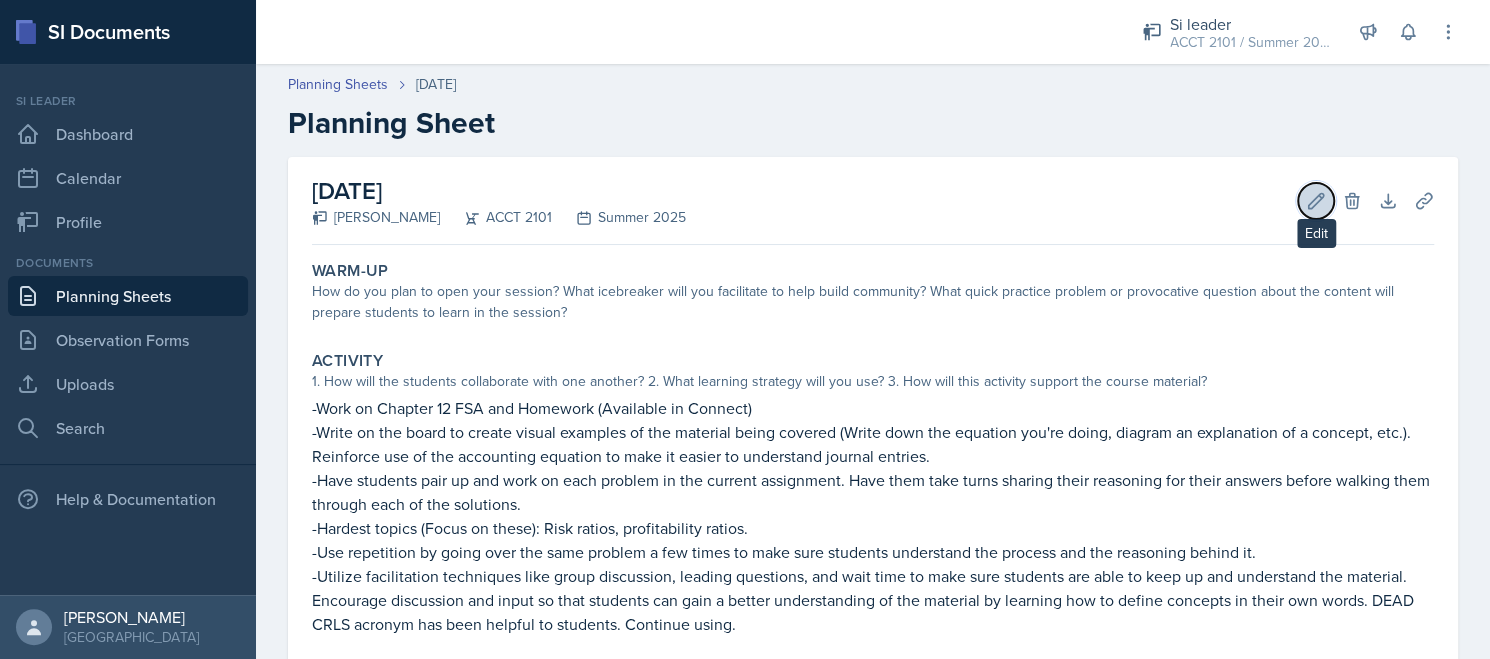 click 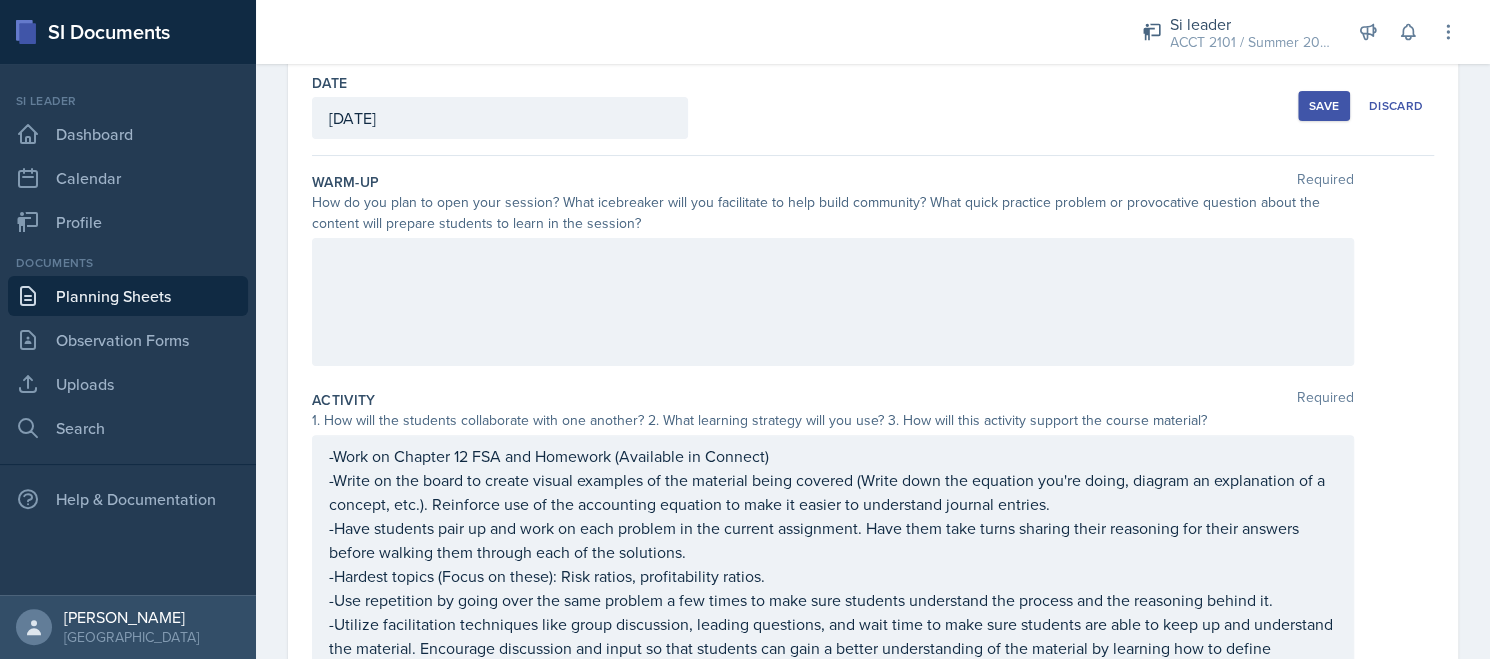 scroll, scrollTop: 300, scrollLeft: 0, axis: vertical 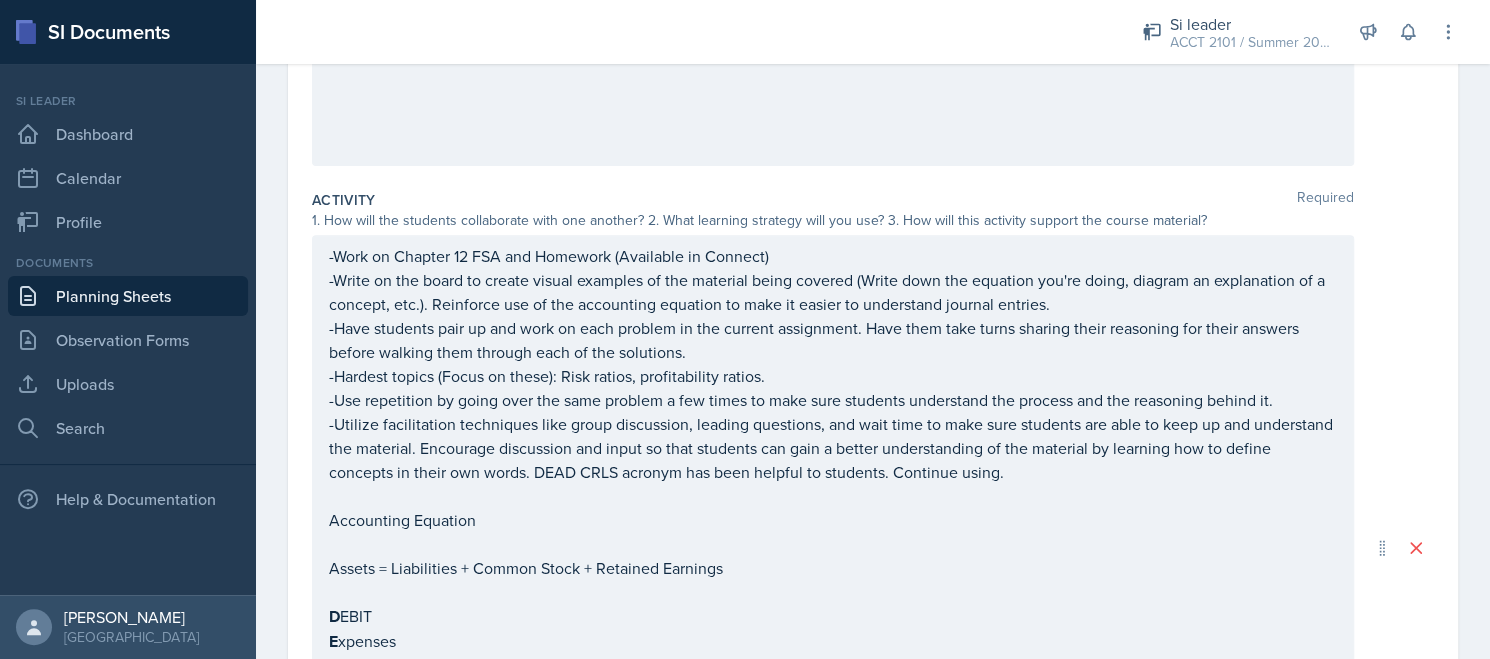 click on "-Have students pair up and work on each problem in the current assignment. Have them take turns sharing their reasoning for their answers before walking them through each of the solutions." at bounding box center (833, 340) 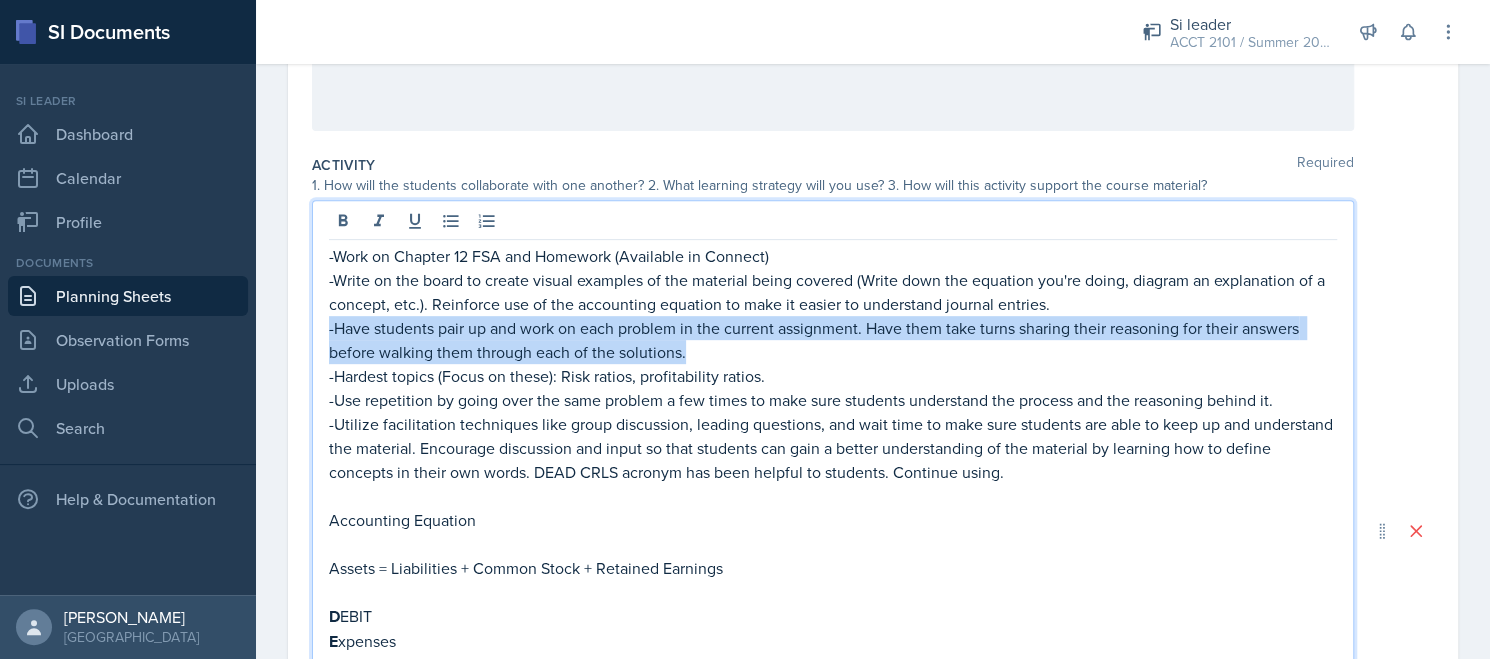 drag, startPoint x: 680, startPoint y: 351, endPoint x: 283, endPoint y: 318, distance: 398.36917 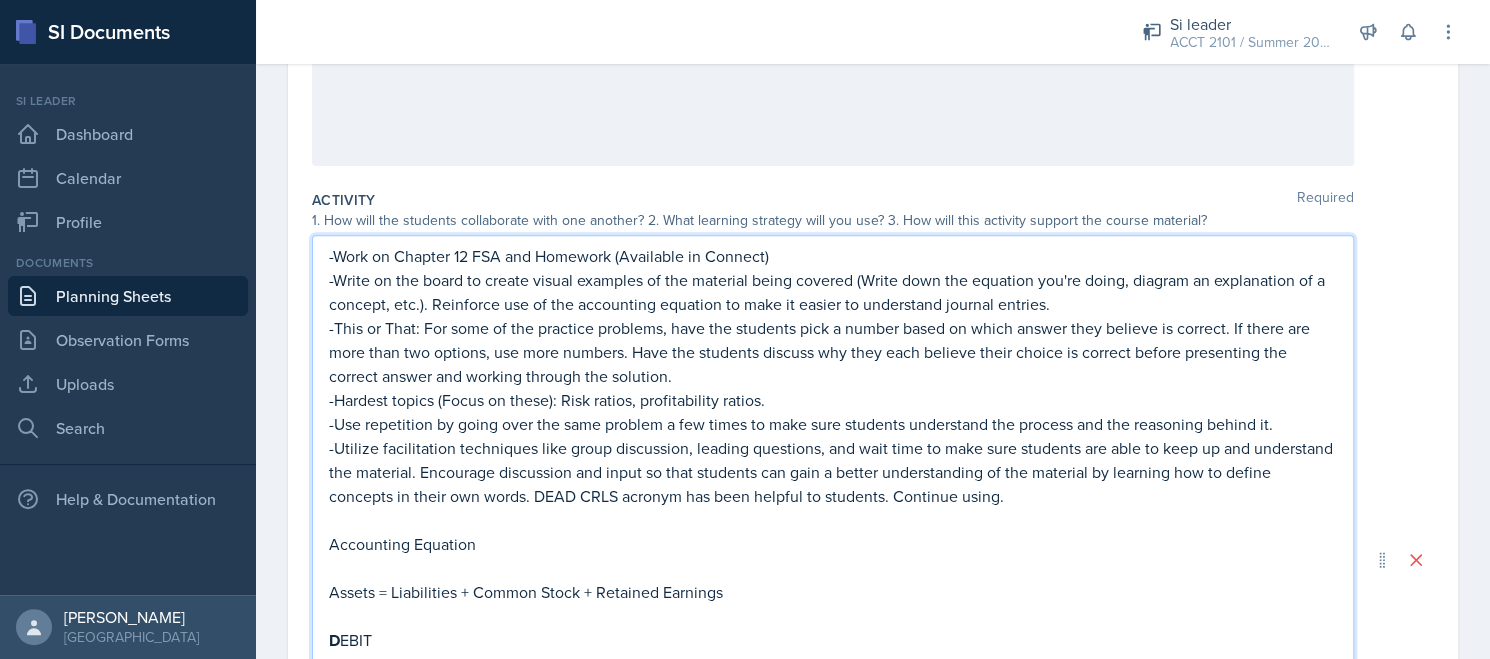 scroll, scrollTop: 0, scrollLeft: 0, axis: both 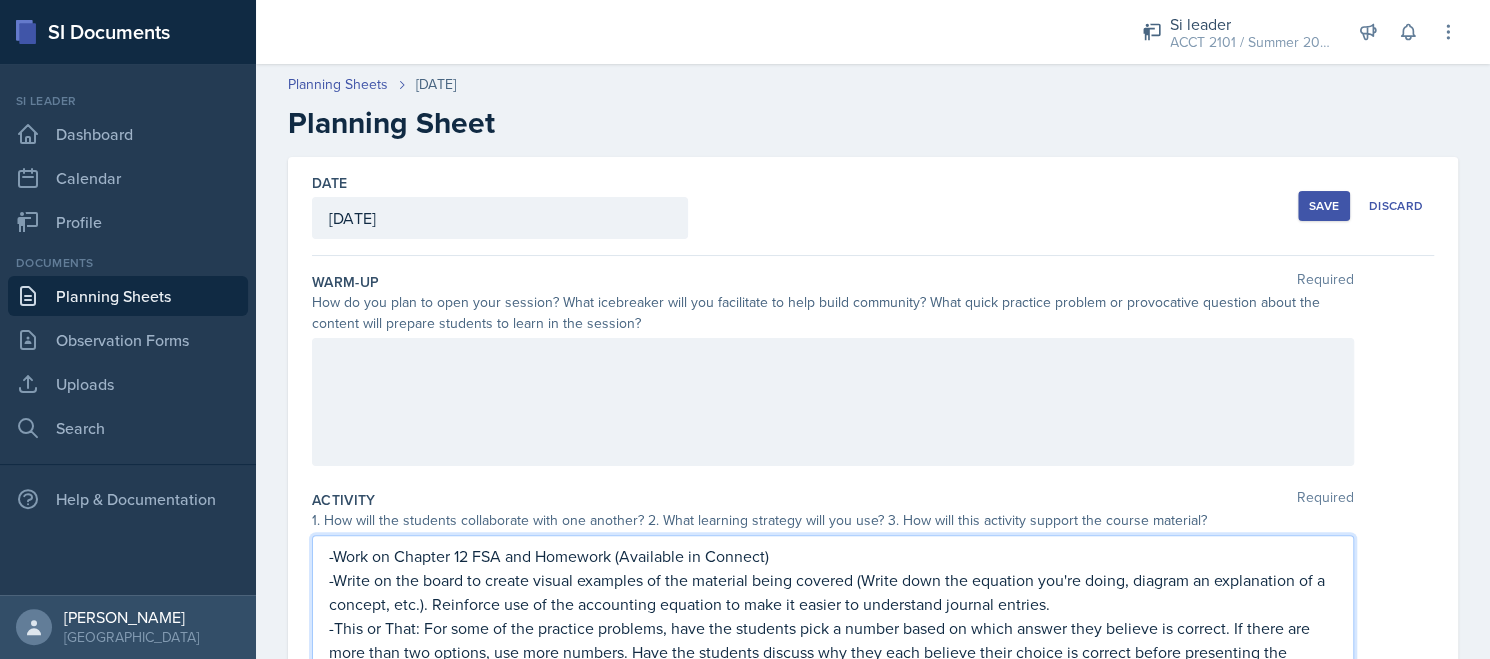 click on "Save" at bounding box center [1324, 206] 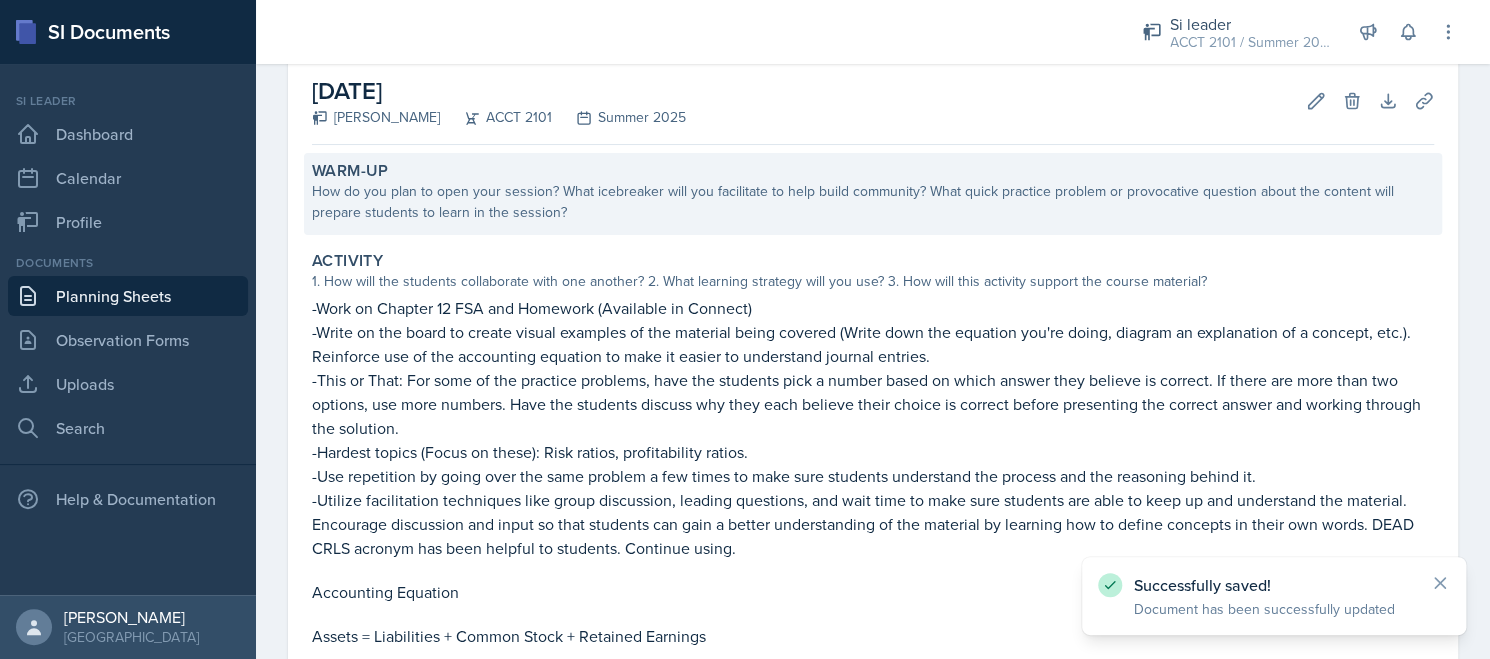 scroll, scrollTop: 0, scrollLeft: 0, axis: both 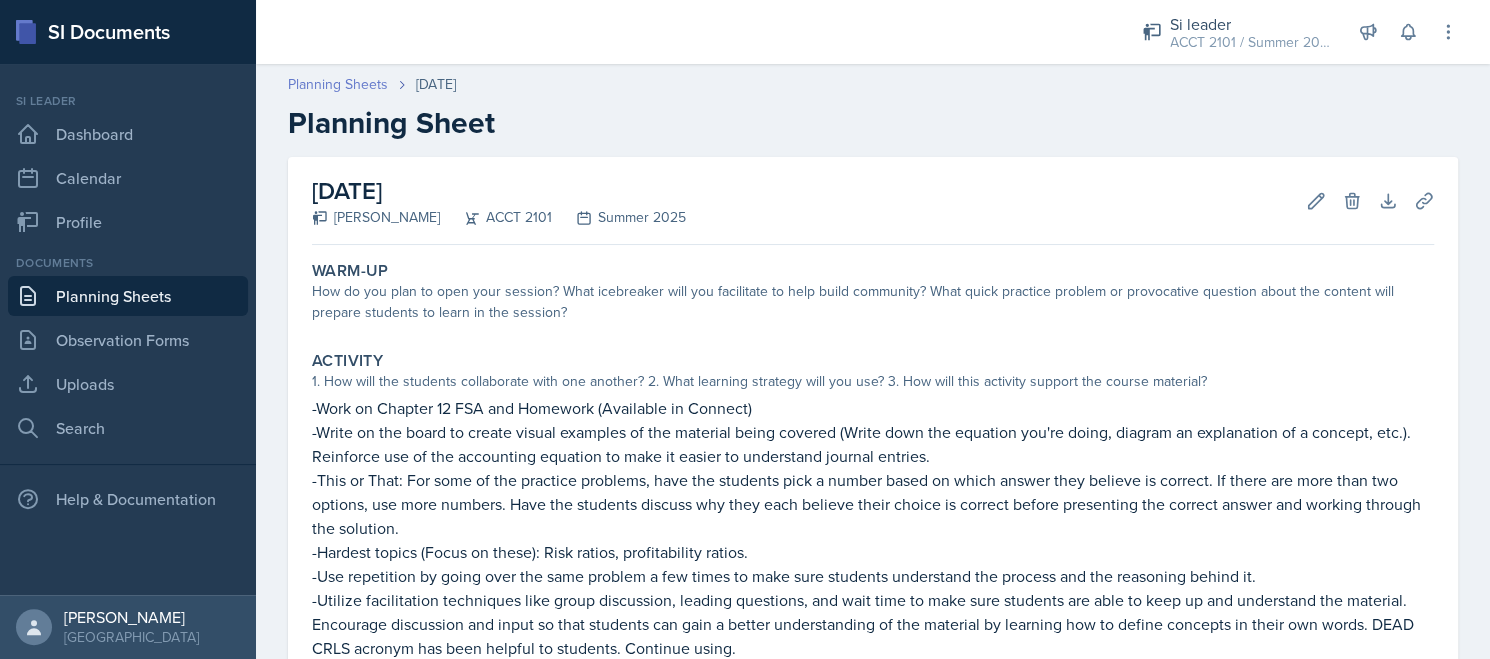 click on "Planning Sheets" at bounding box center [338, 84] 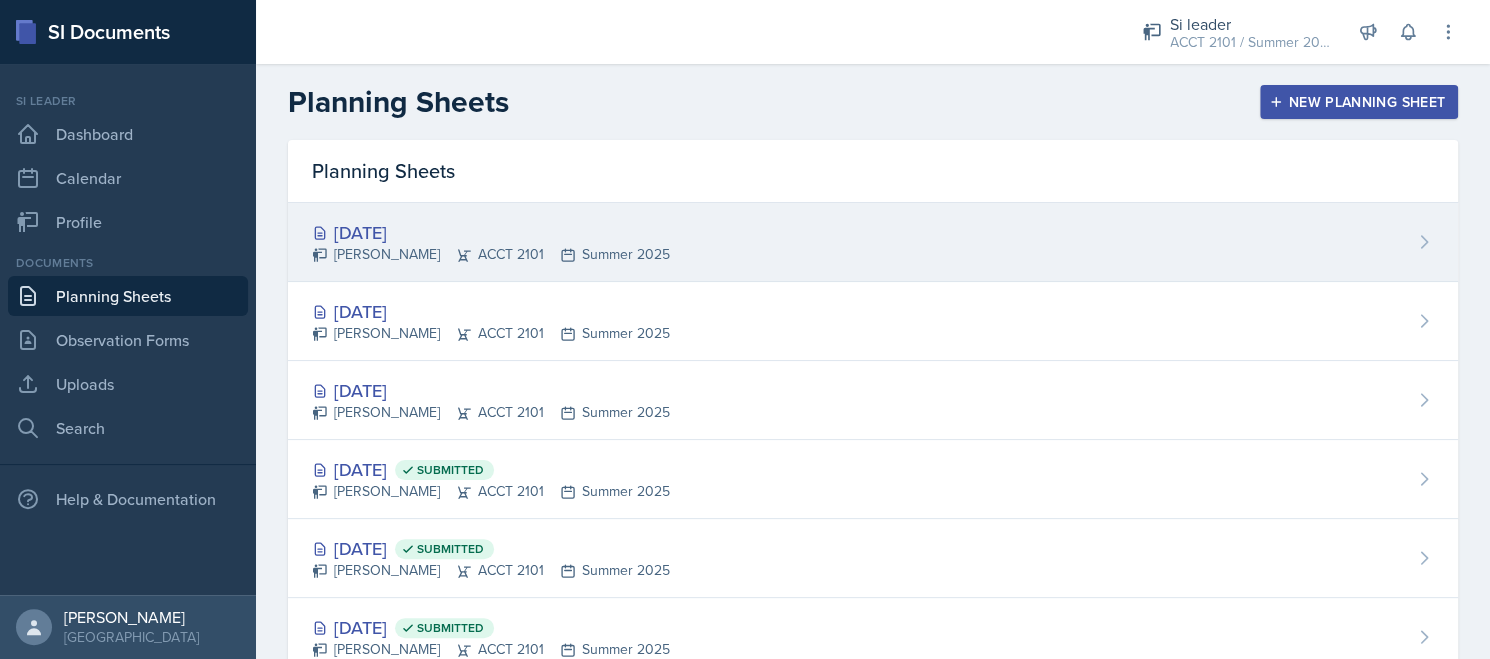 scroll, scrollTop: 200, scrollLeft: 0, axis: vertical 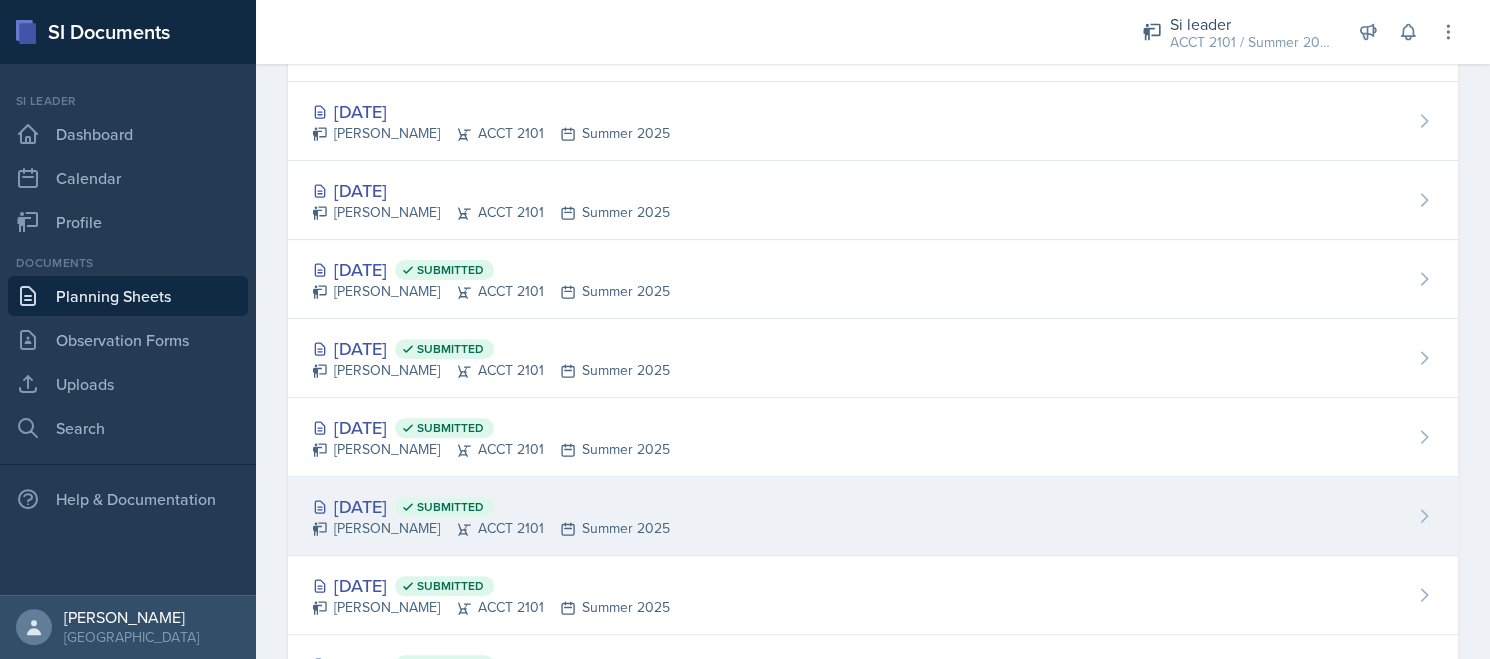 click on "[DATE]
Submitted" at bounding box center [491, 506] 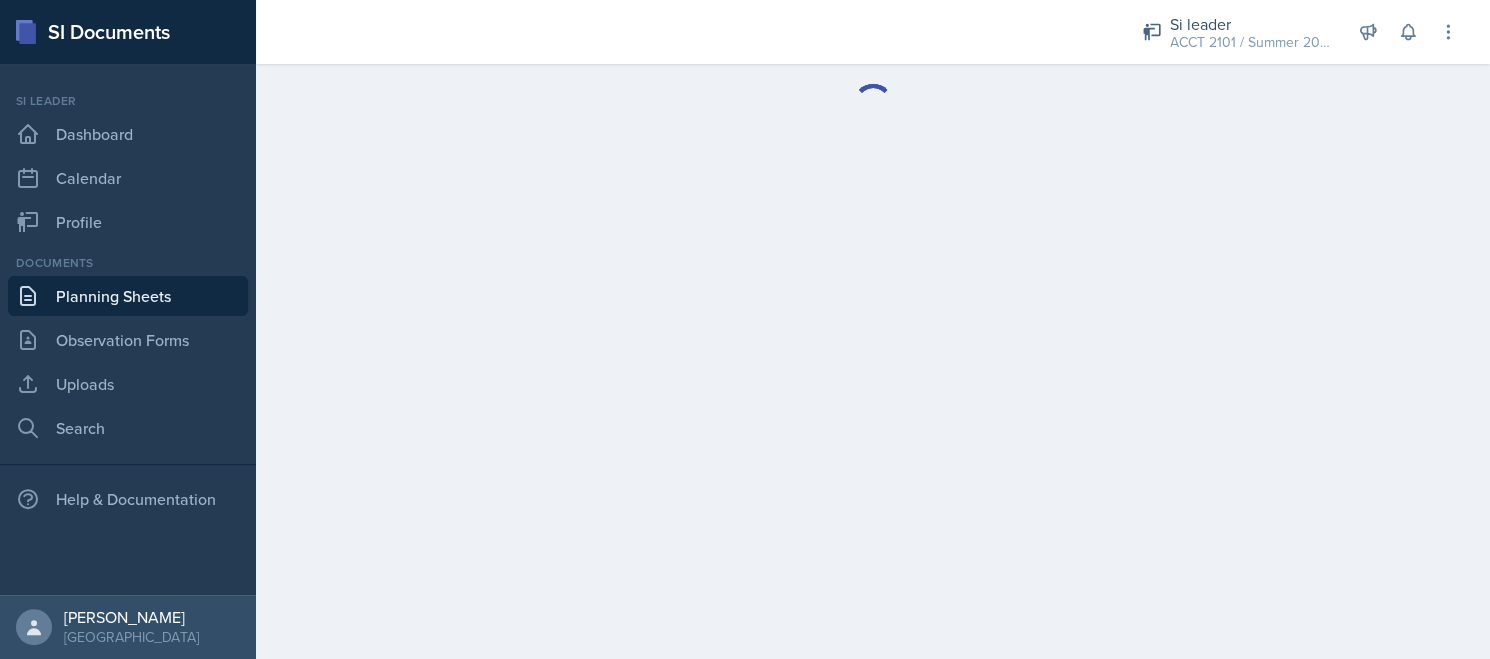 scroll, scrollTop: 0, scrollLeft: 0, axis: both 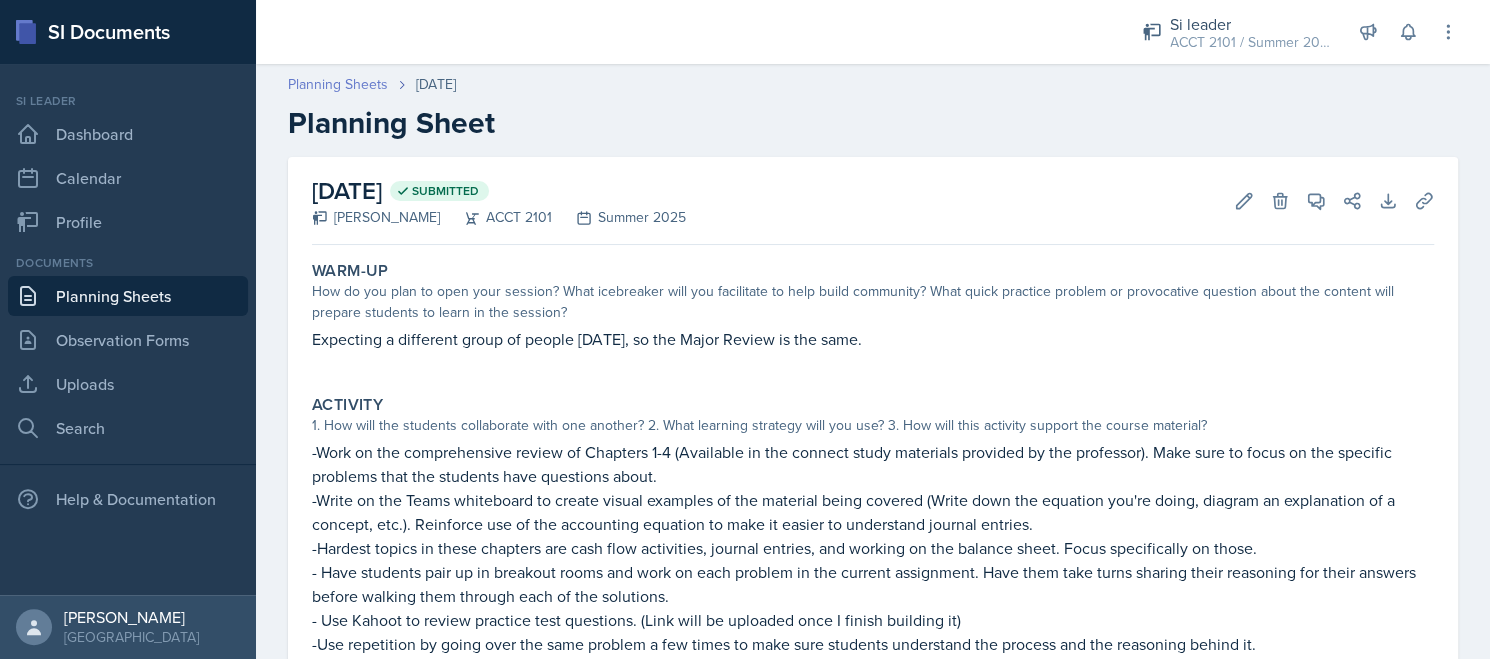 click on "Planning Sheets" at bounding box center (338, 84) 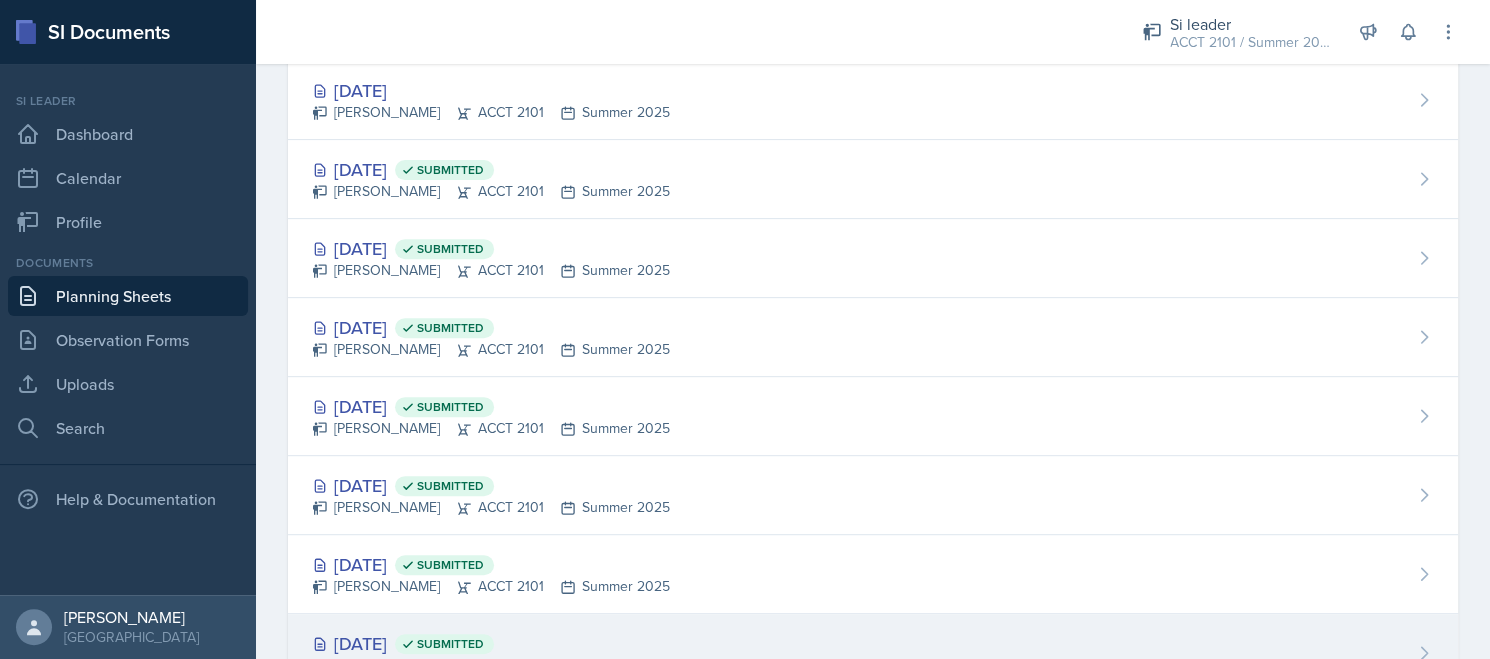 scroll, scrollTop: 500, scrollLeft: 0, axis: vertical 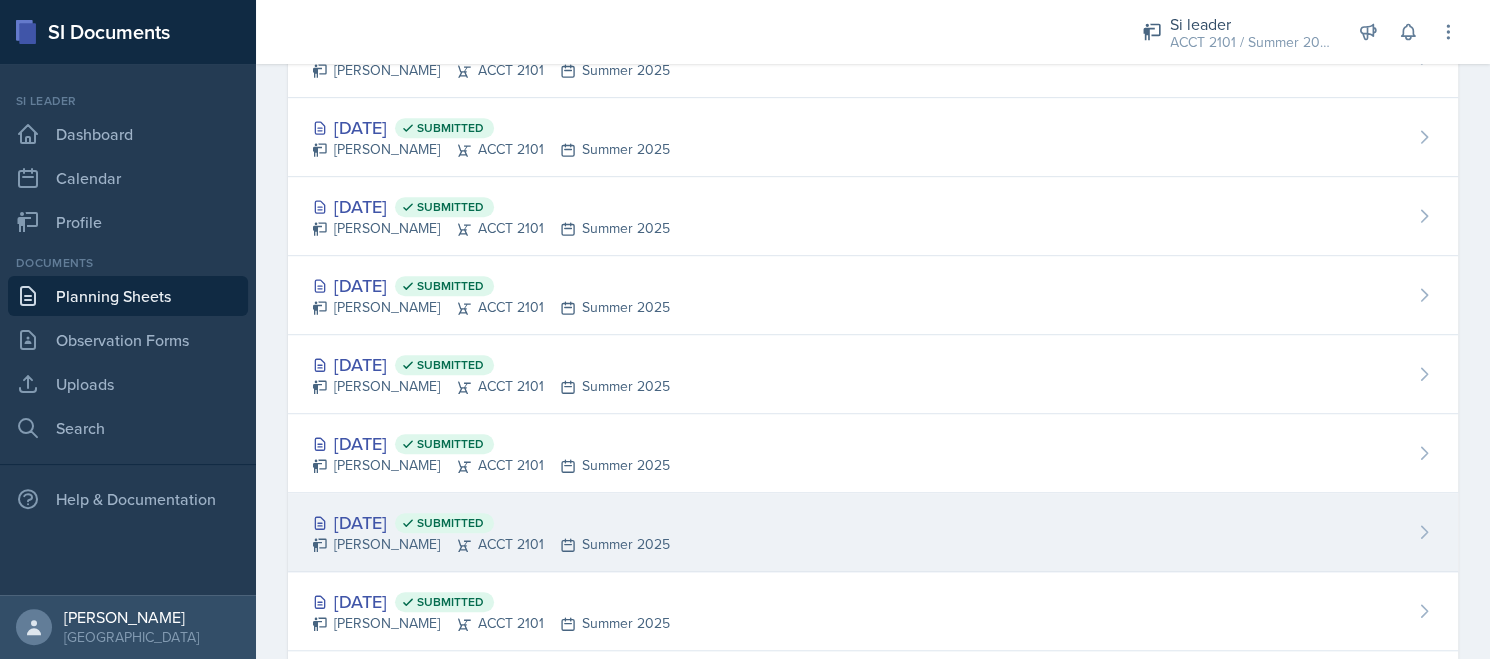 click on "[PERSON_NAME]
ACCT 2101
Summer 2025" at bounding box center [491, 544] 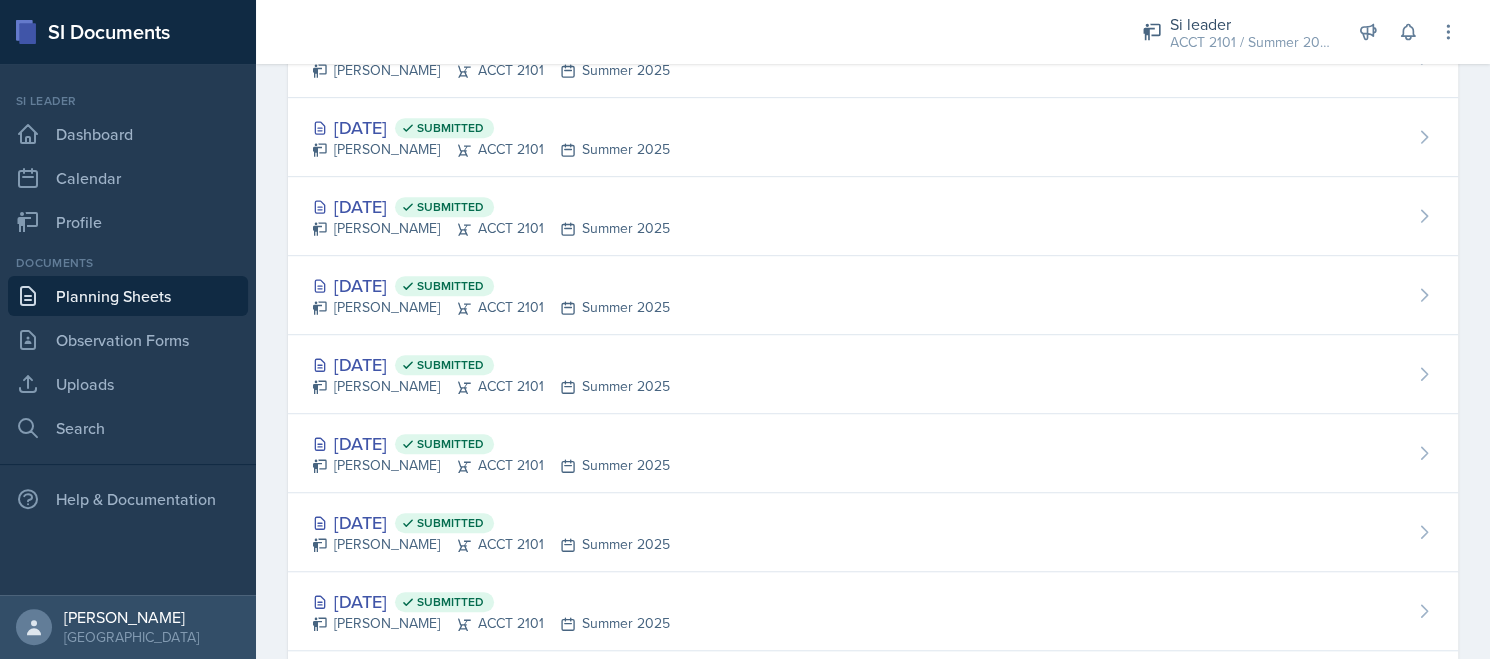 scroll, scrollTop: 0, scrollLeft: 0, axis: both 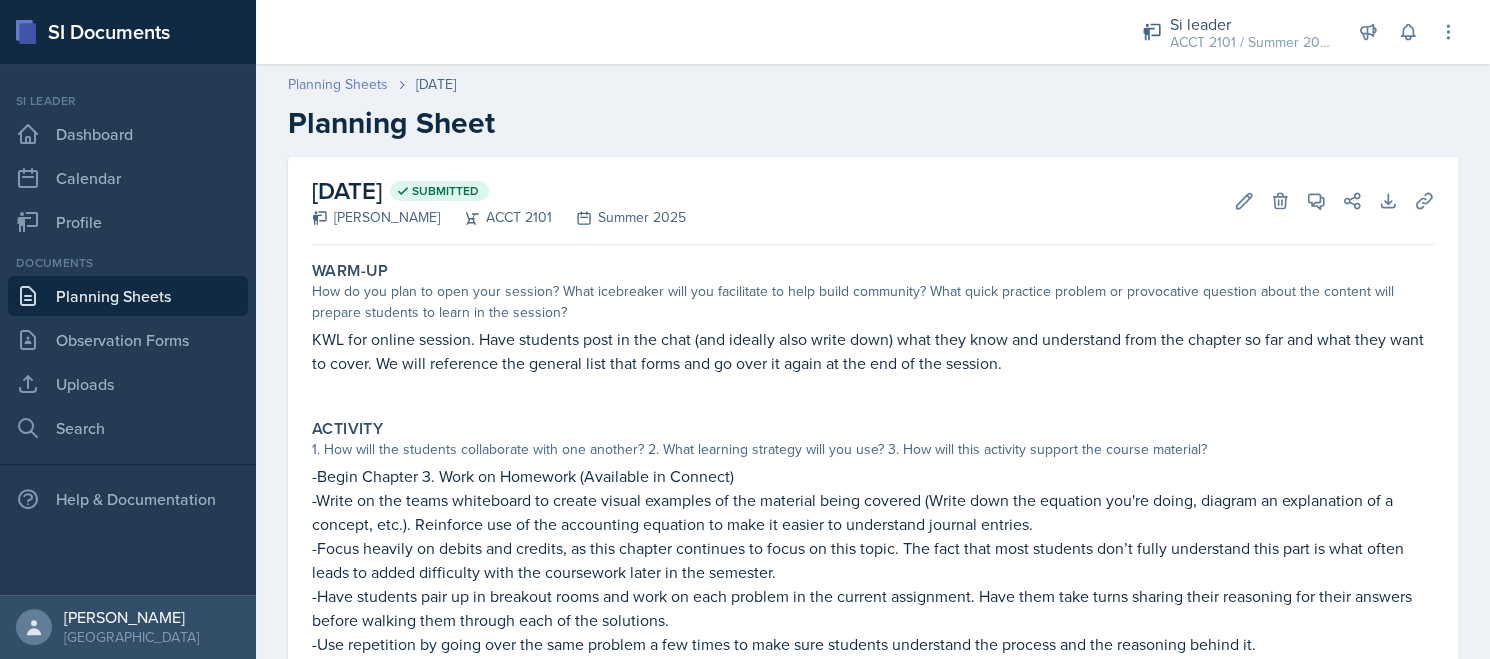click on "Planning Sheets" at bounding box center (338, 84) 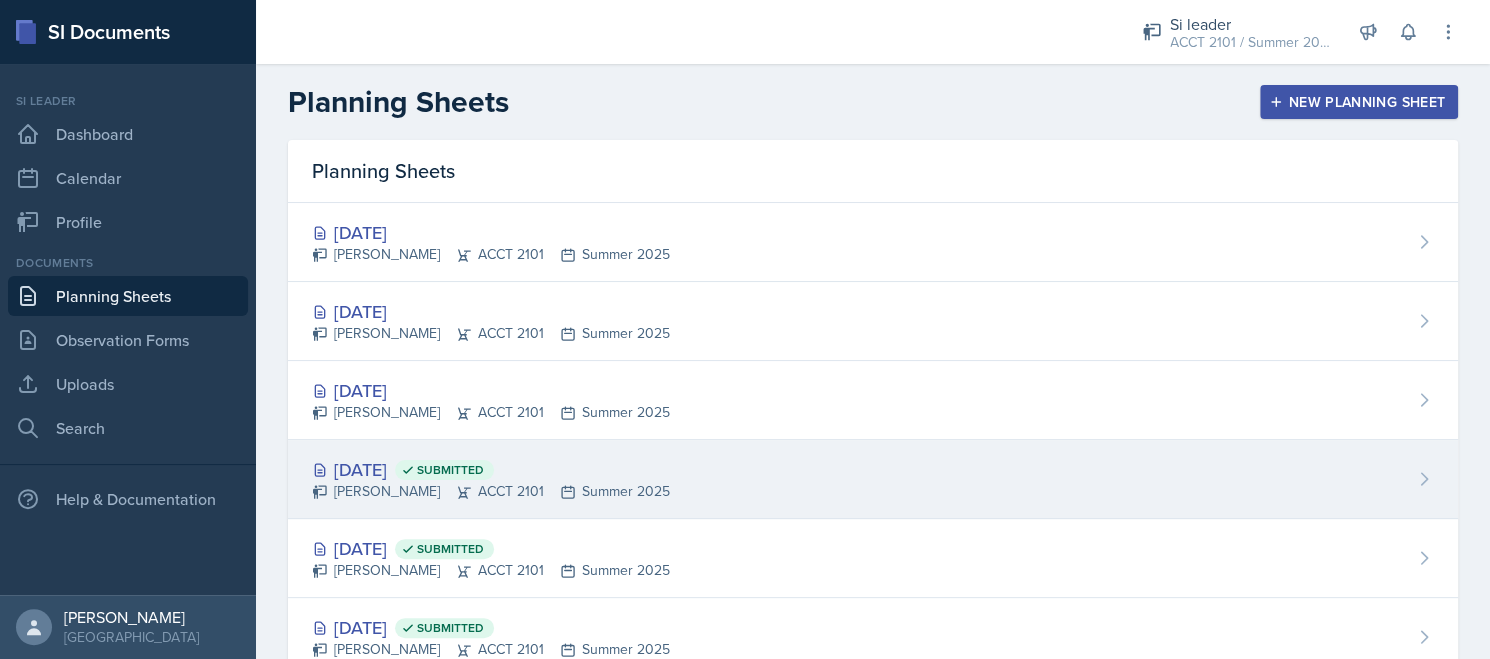 click on "[DATE]
Submitted" at bounding box center (491, 469) 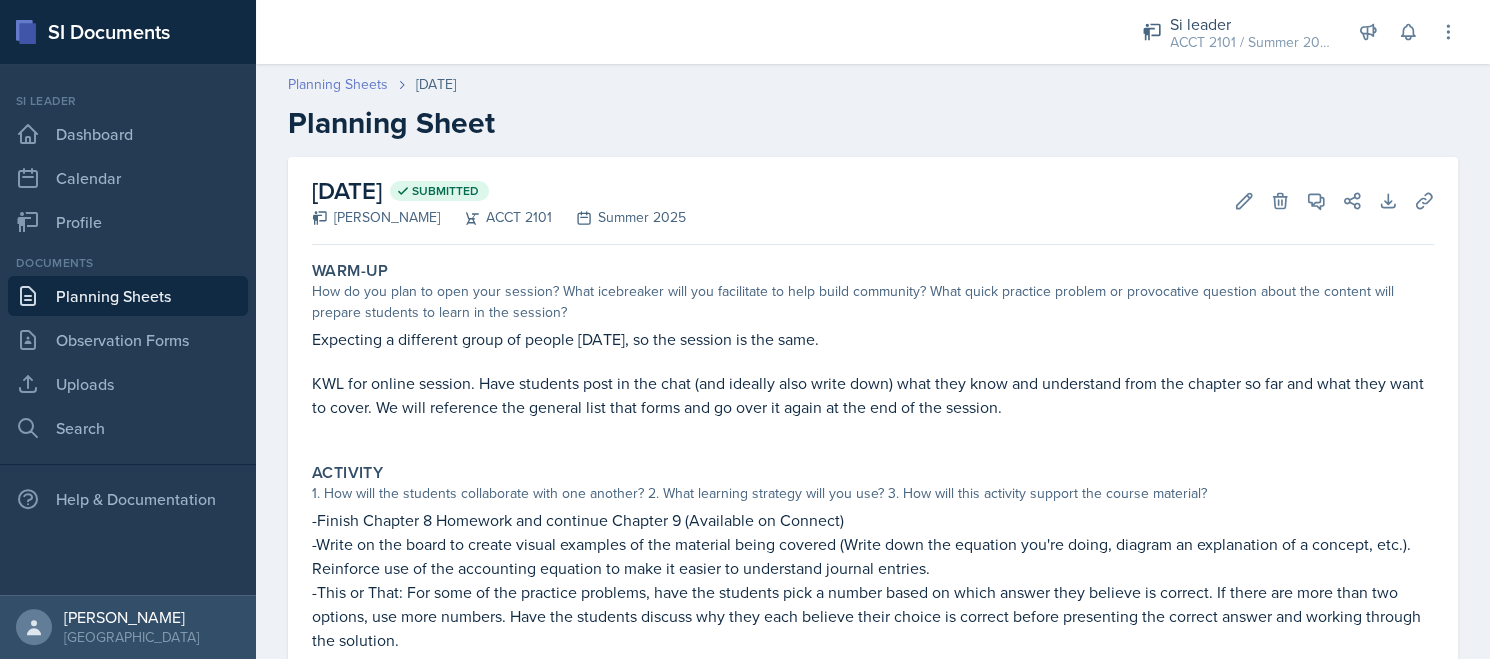 click on "Planning Sheets" at bounding box center [338, 84] 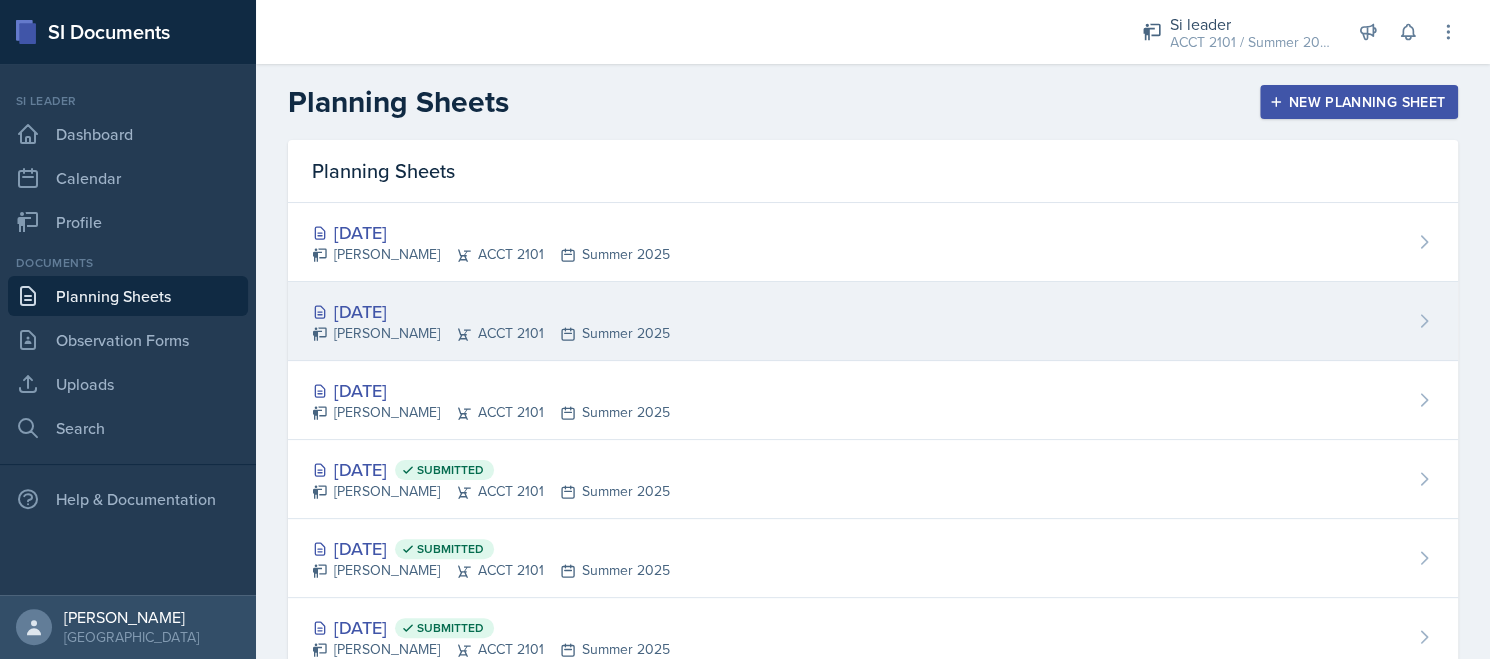 scroll, scrollTop: 200, scrollLeft: 0, axis: vertical 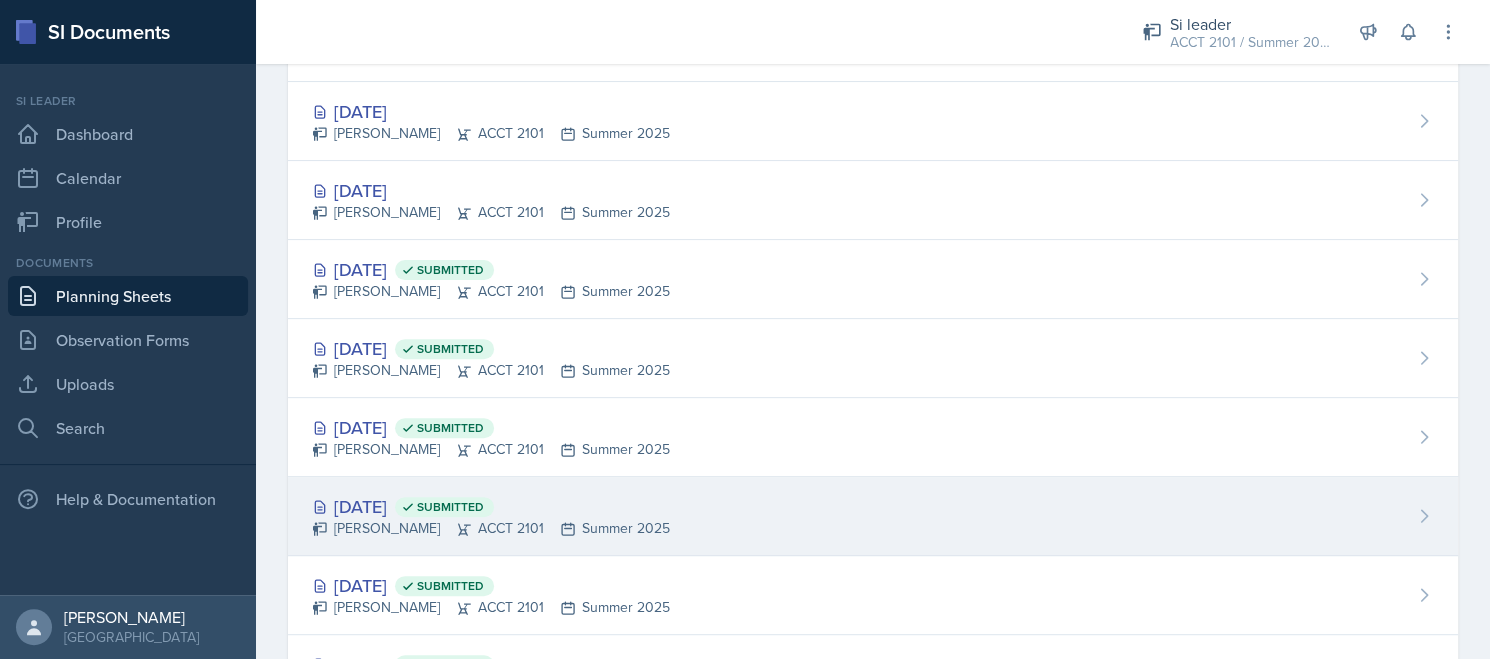 click on "[DATE]
Submitted" at bounding box center (491, 506) 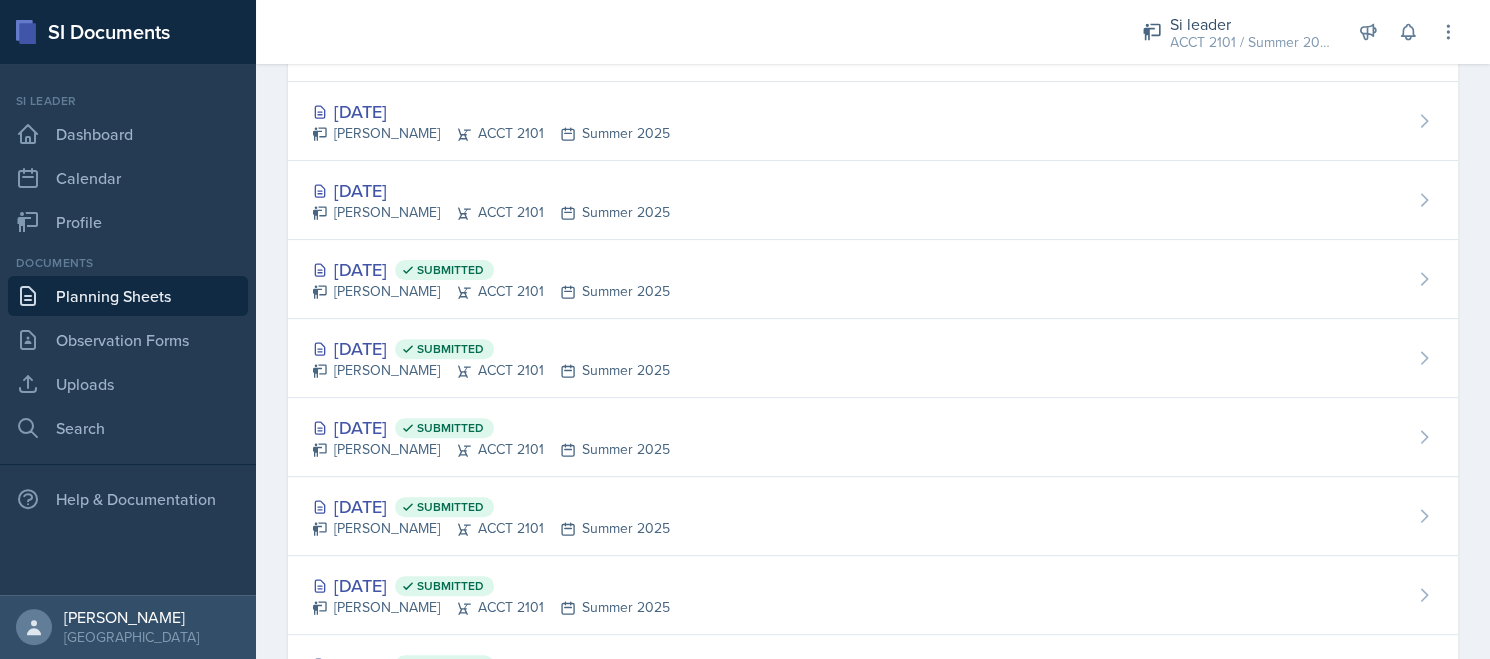 scroll, scrollTop: 0, scrollLeft: 0, axis: both 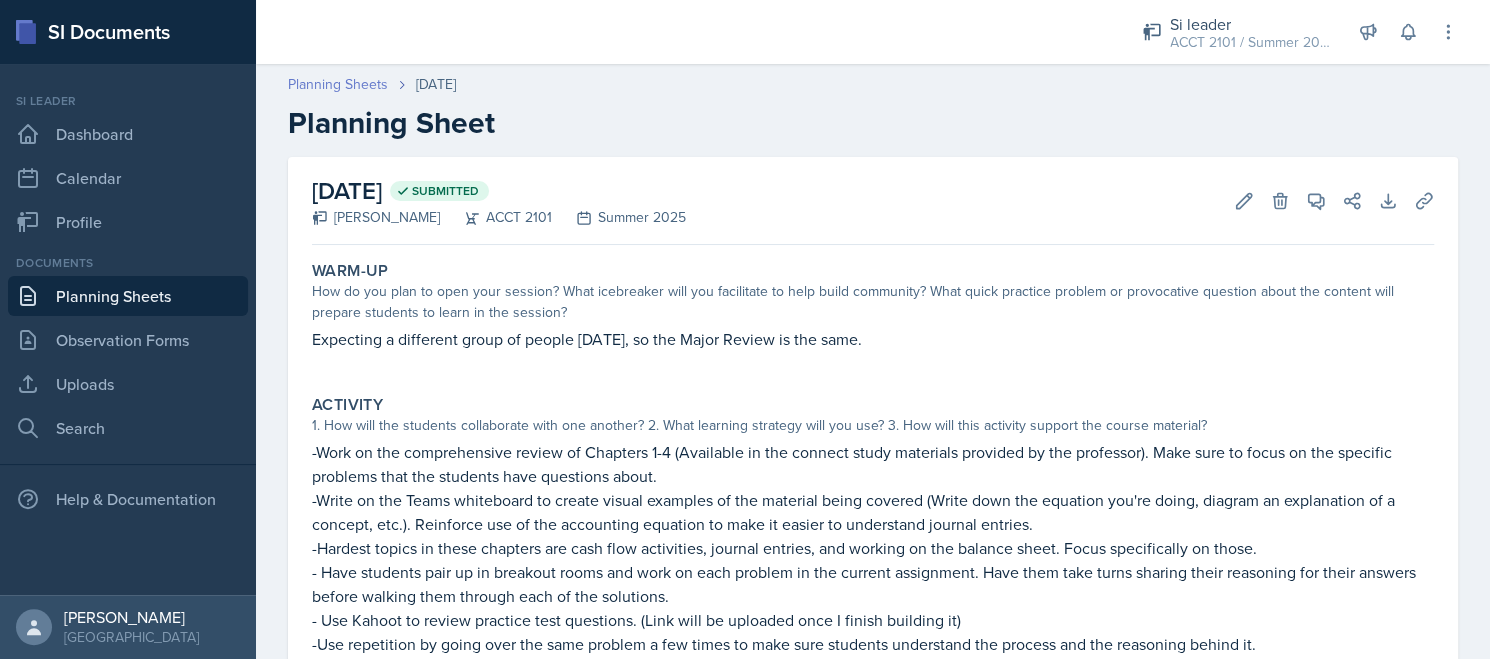 click on "Planning Sheets" at bounding box center [338, 84] 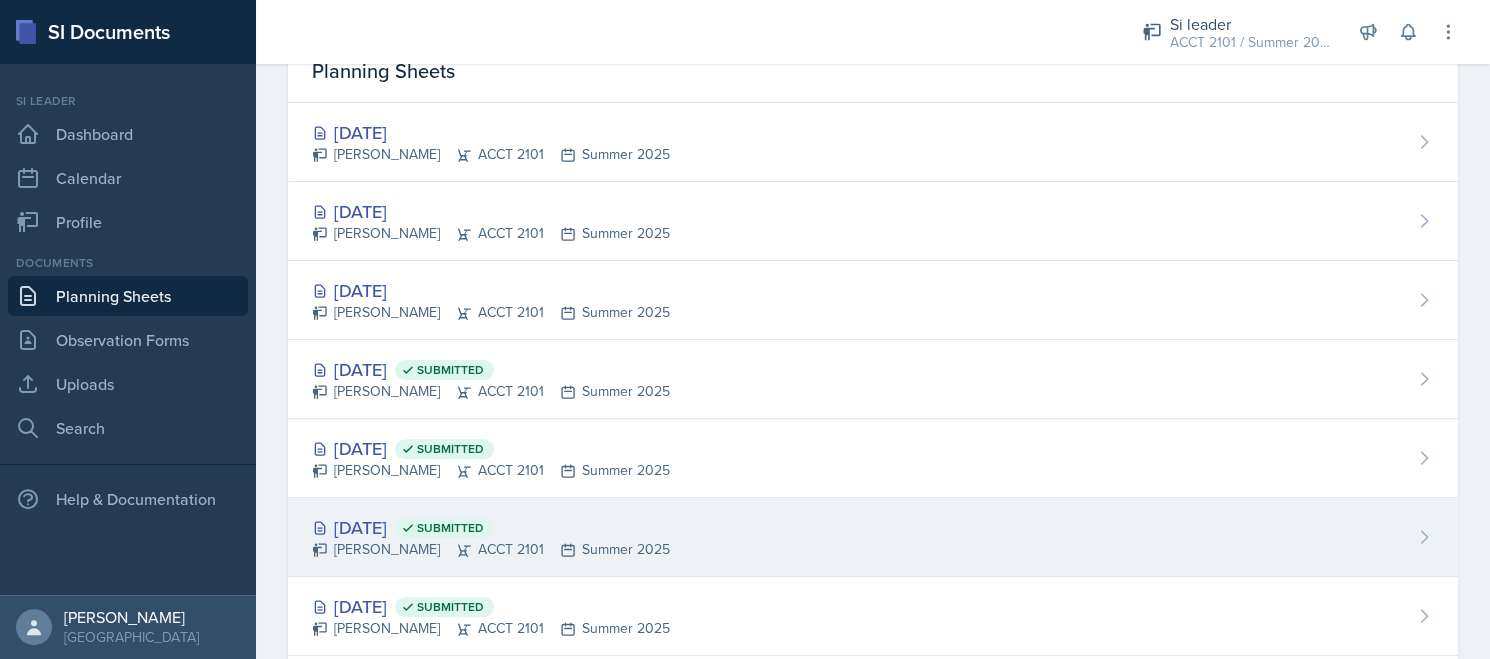 scroll, scrollTop: 200, scrollLeft: 0, axis: vertical 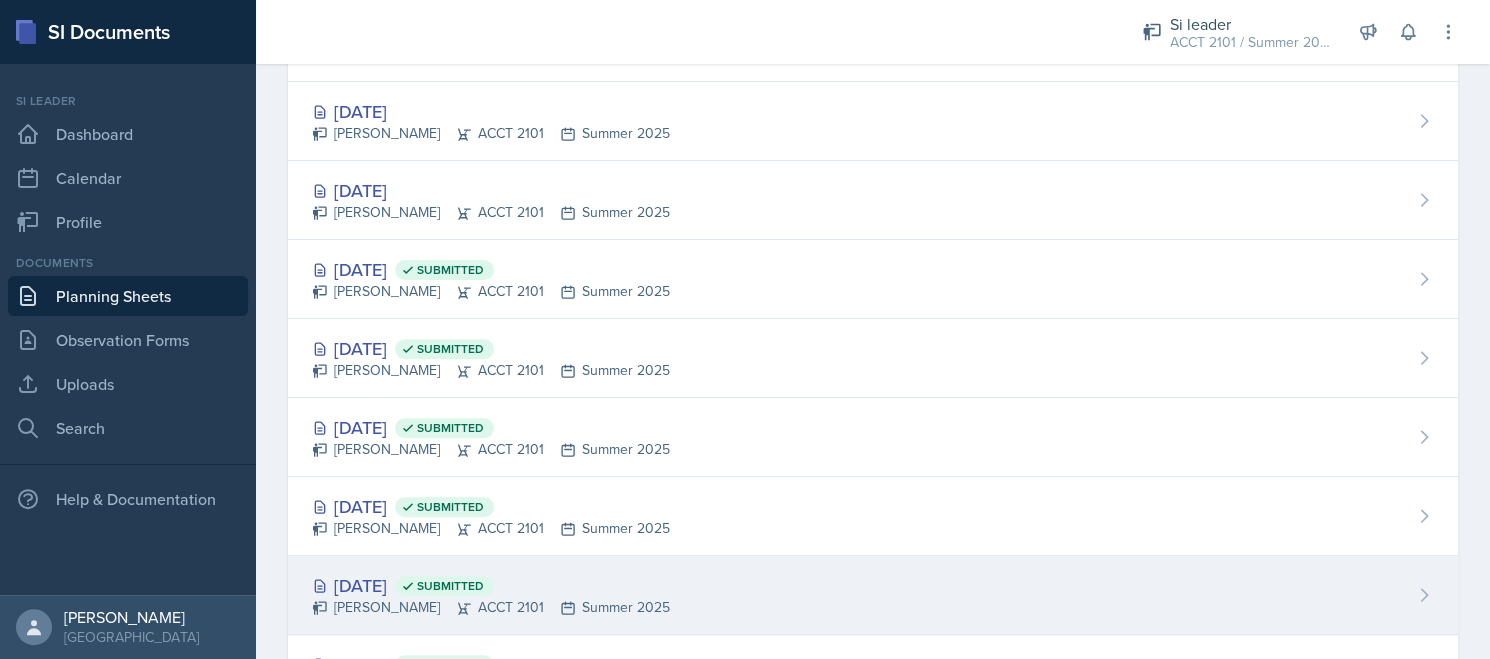 click on "[DATE]
Submitted" at bounding box center [491, 585] 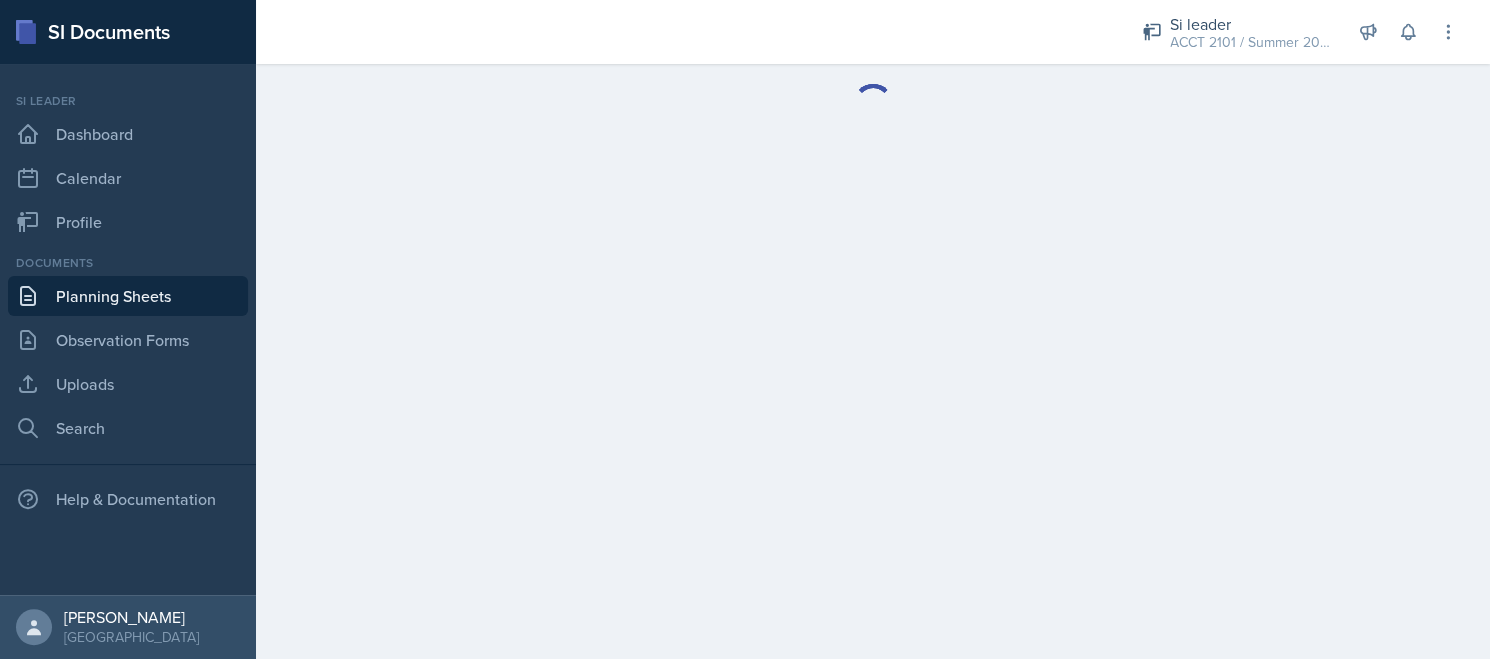 scroll, scrollTop: 0, scrollLeft: 0, axis: both 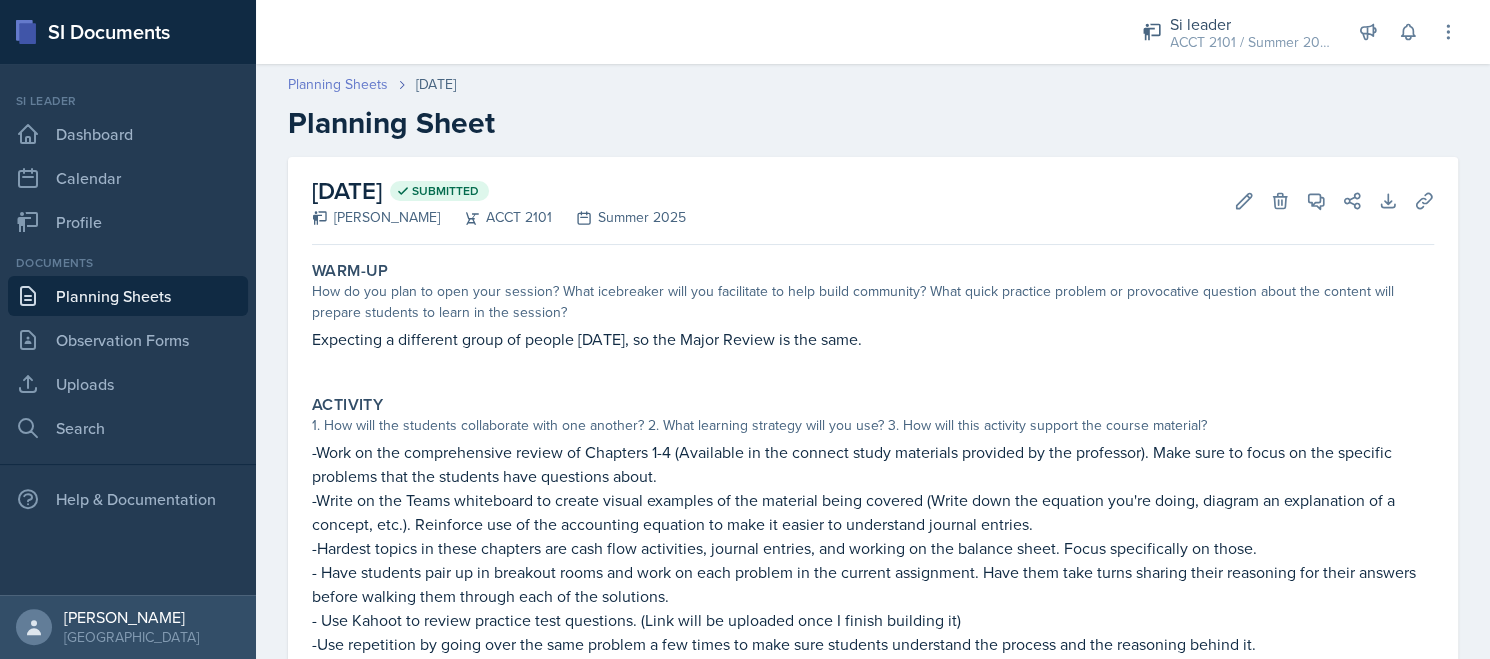 click on "Planning Sheets" at bounding box center (338, 84) 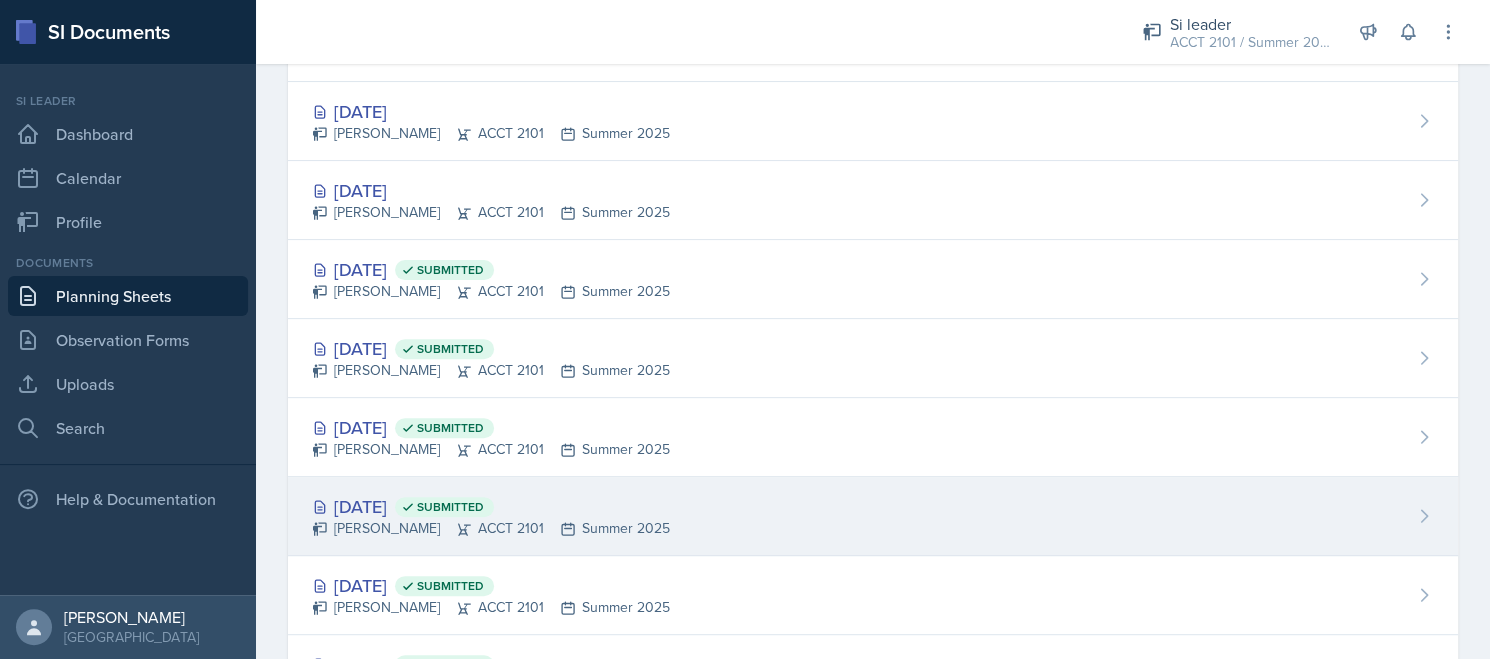 scroll, scrollTop: 400, scrollLeft: 0, axis: vertical 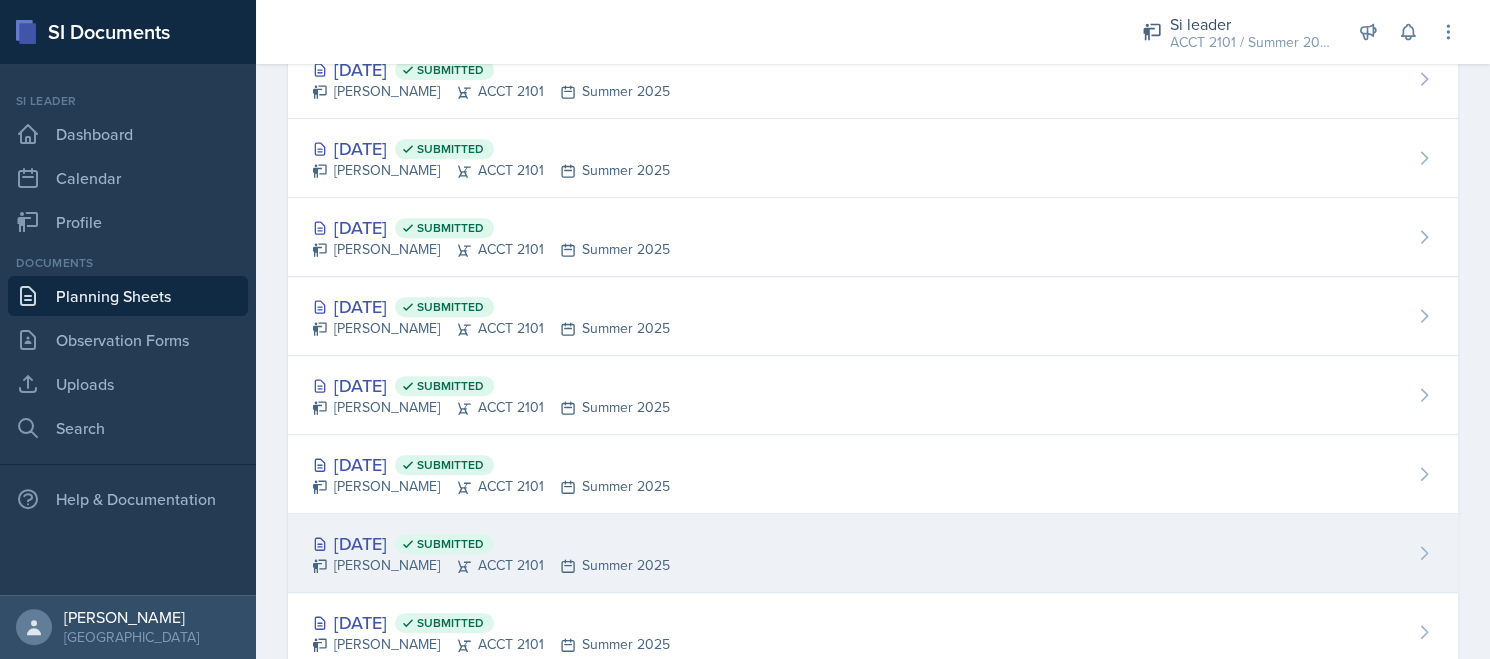 click on "[DATE]
Submitted
[PERSON_NAME]
ACCT 2101
Summer 2025" at bounding box center [873, 553] 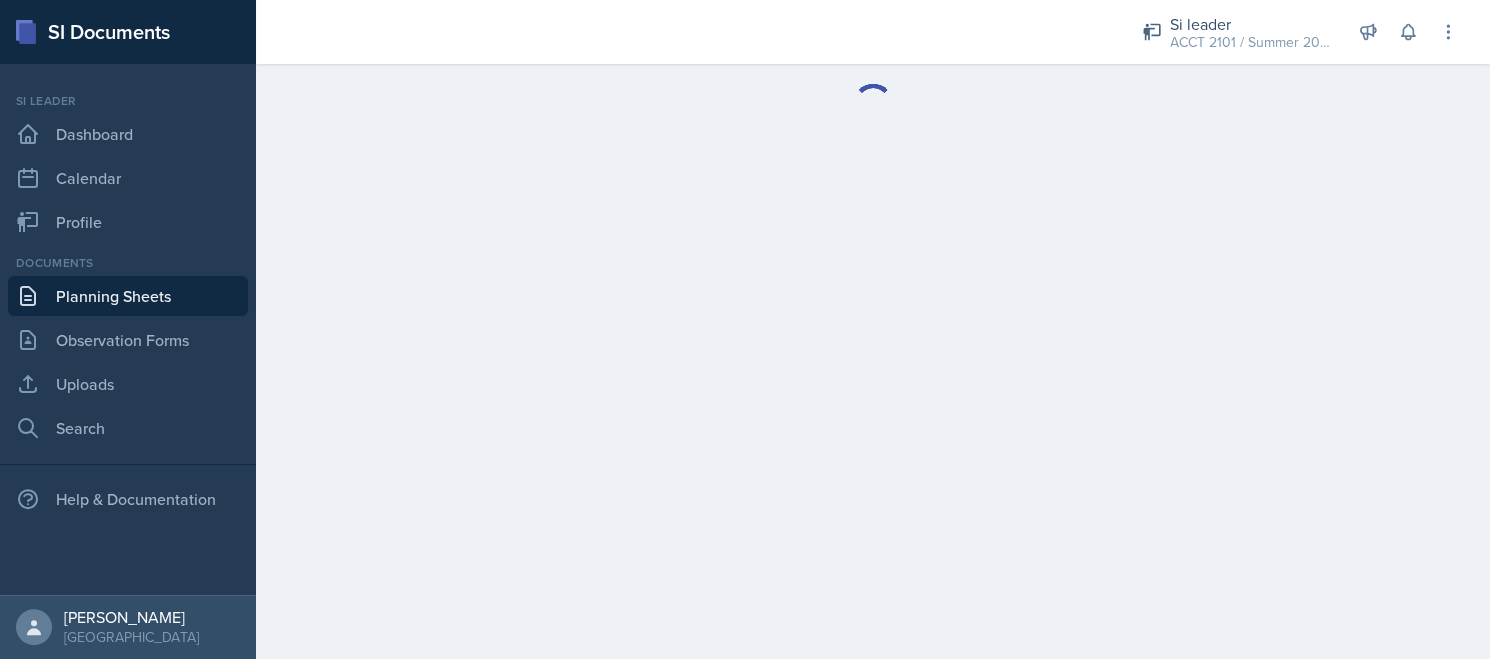 scroll, scrollTop: 0, scrollLeft: 0, axis: both 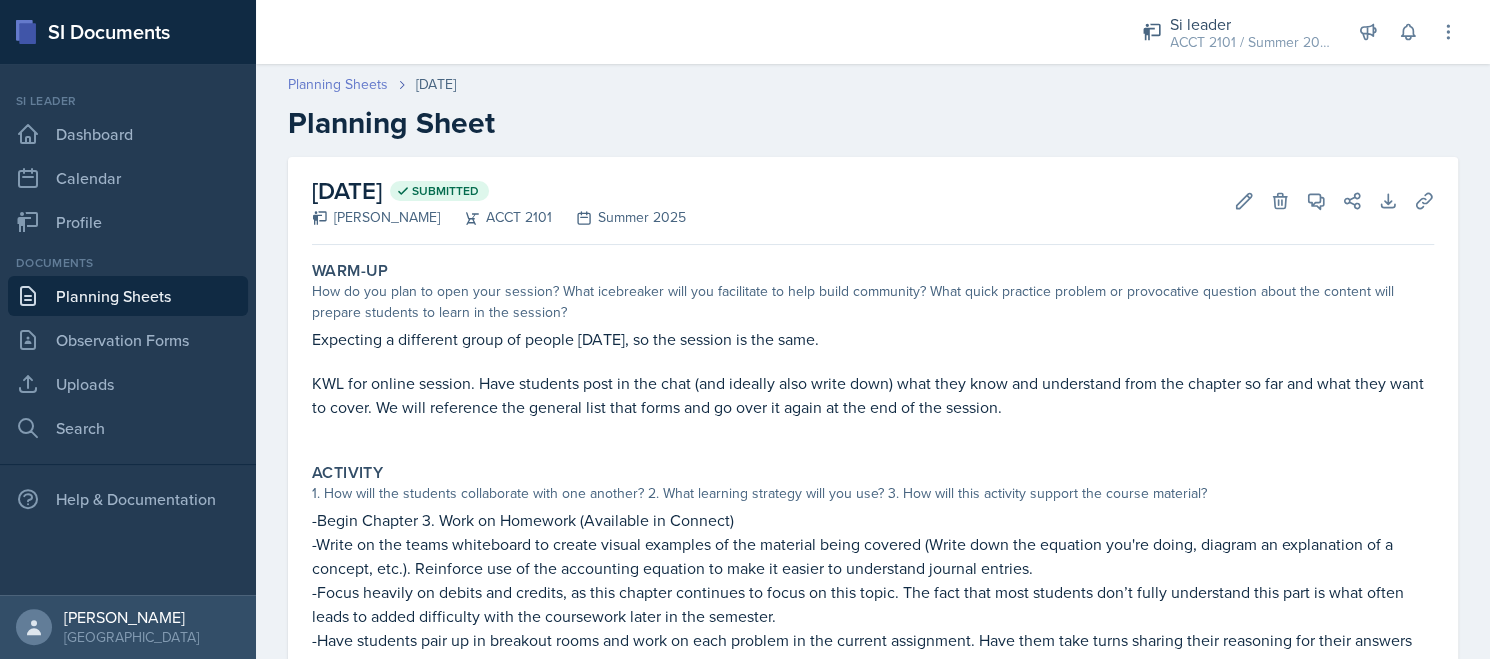 click on "Planning Sheets" at bounding box center (338, 84) 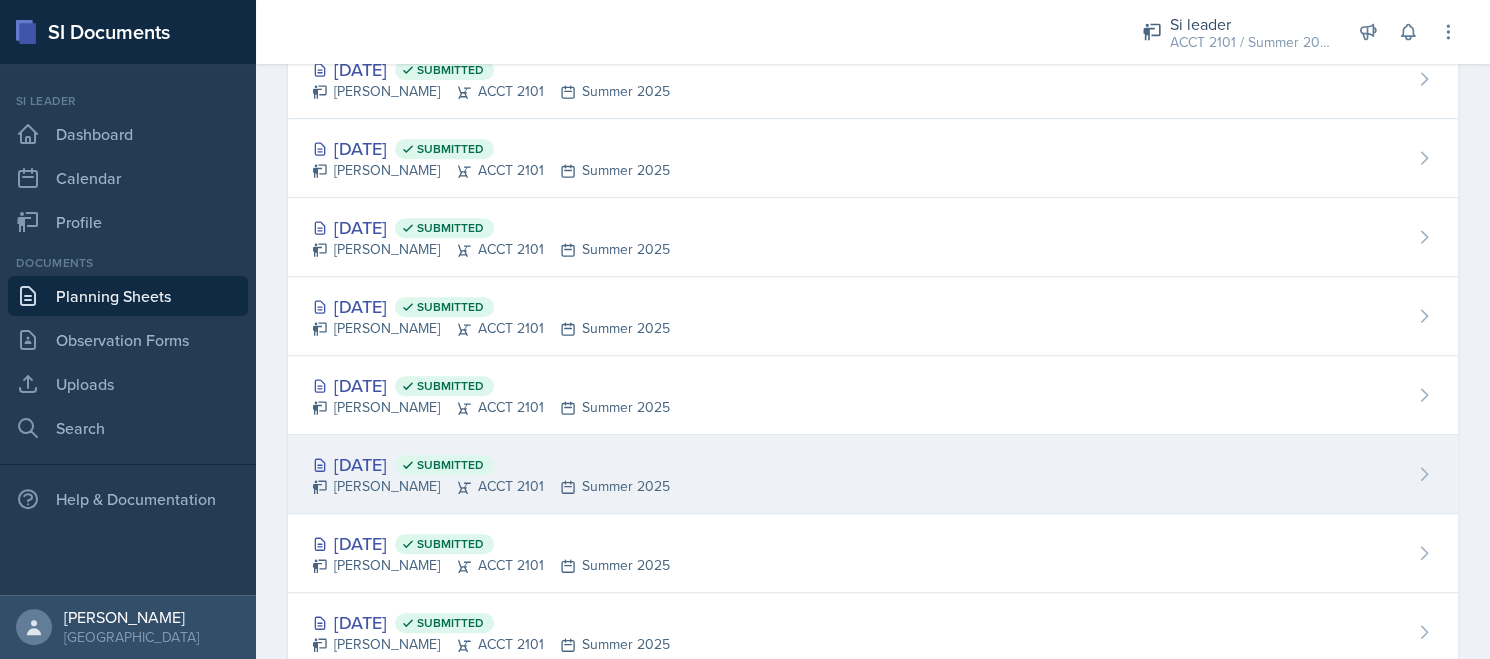 scroll, scrollTop: 500, scrollLeft: 0, axis: vertical 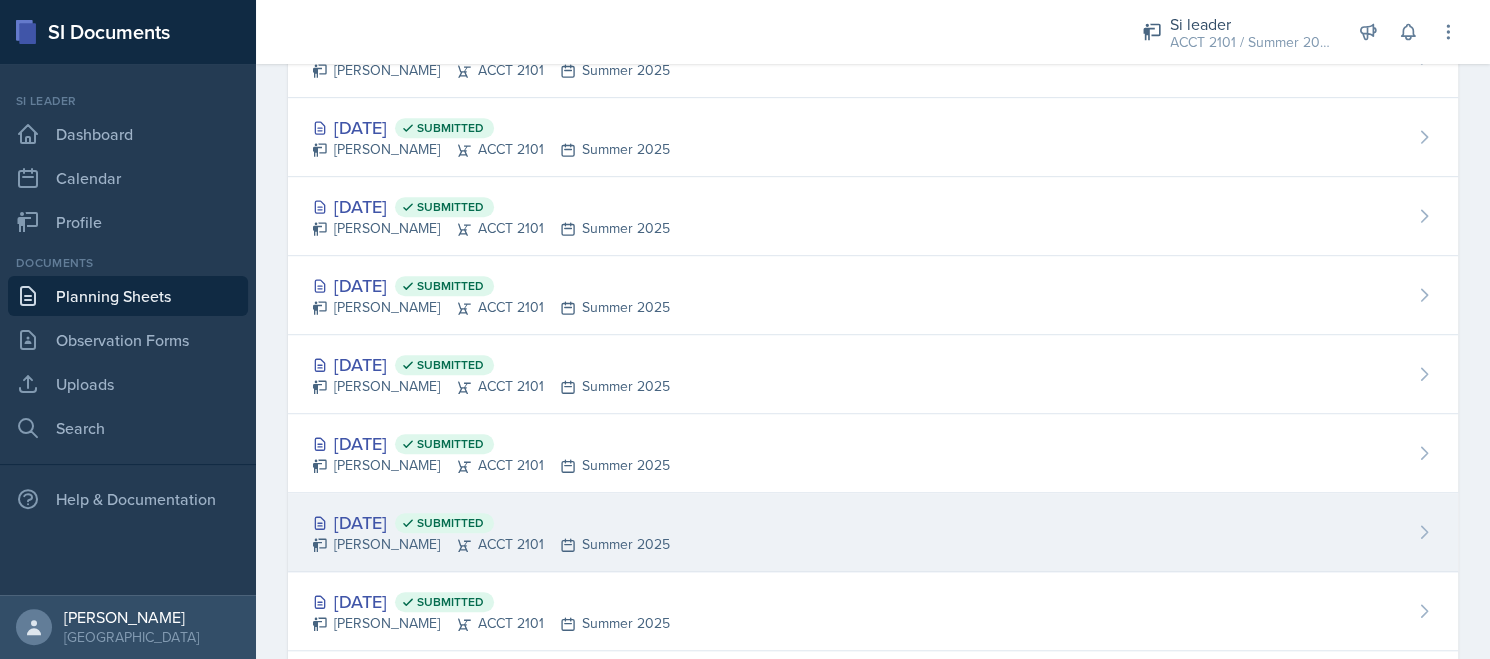 click on "[DATE]
Submitted" at bounding box center [491, 522] 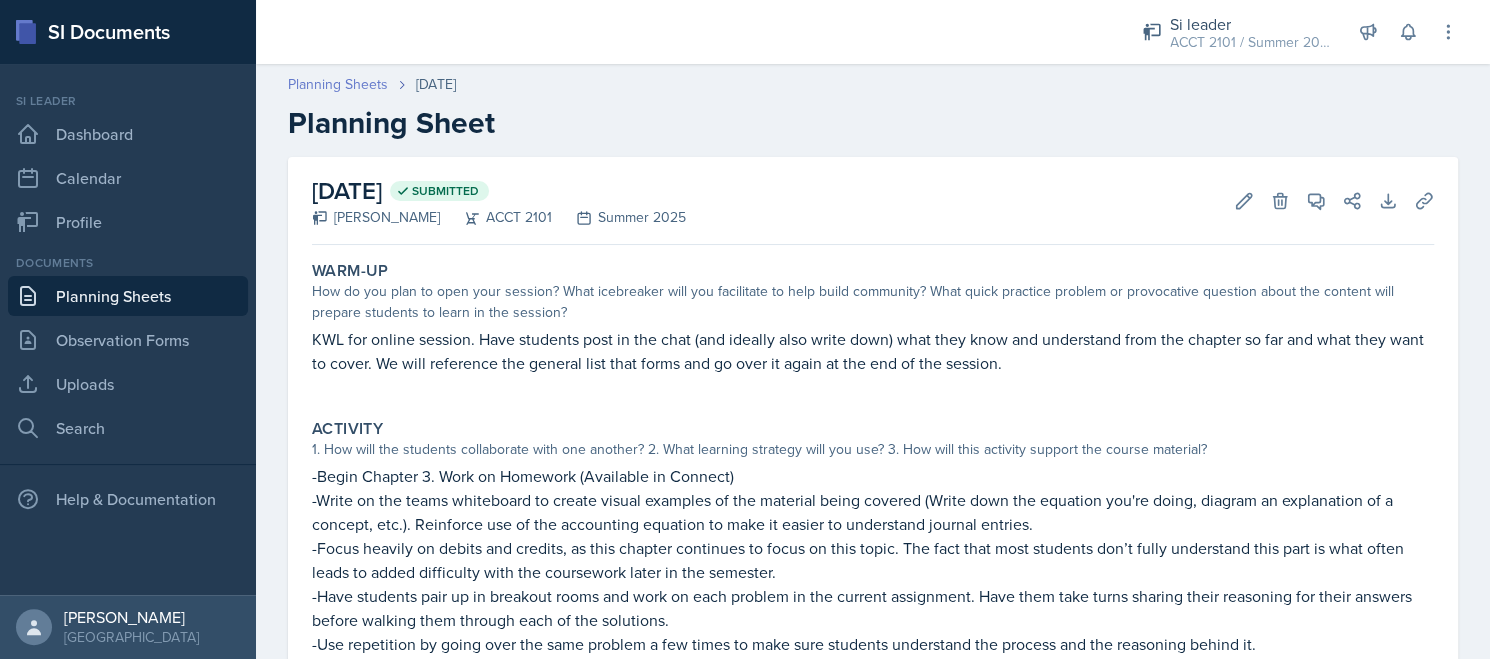 click on "Planning Sheets" at bounding box center (338, 84) 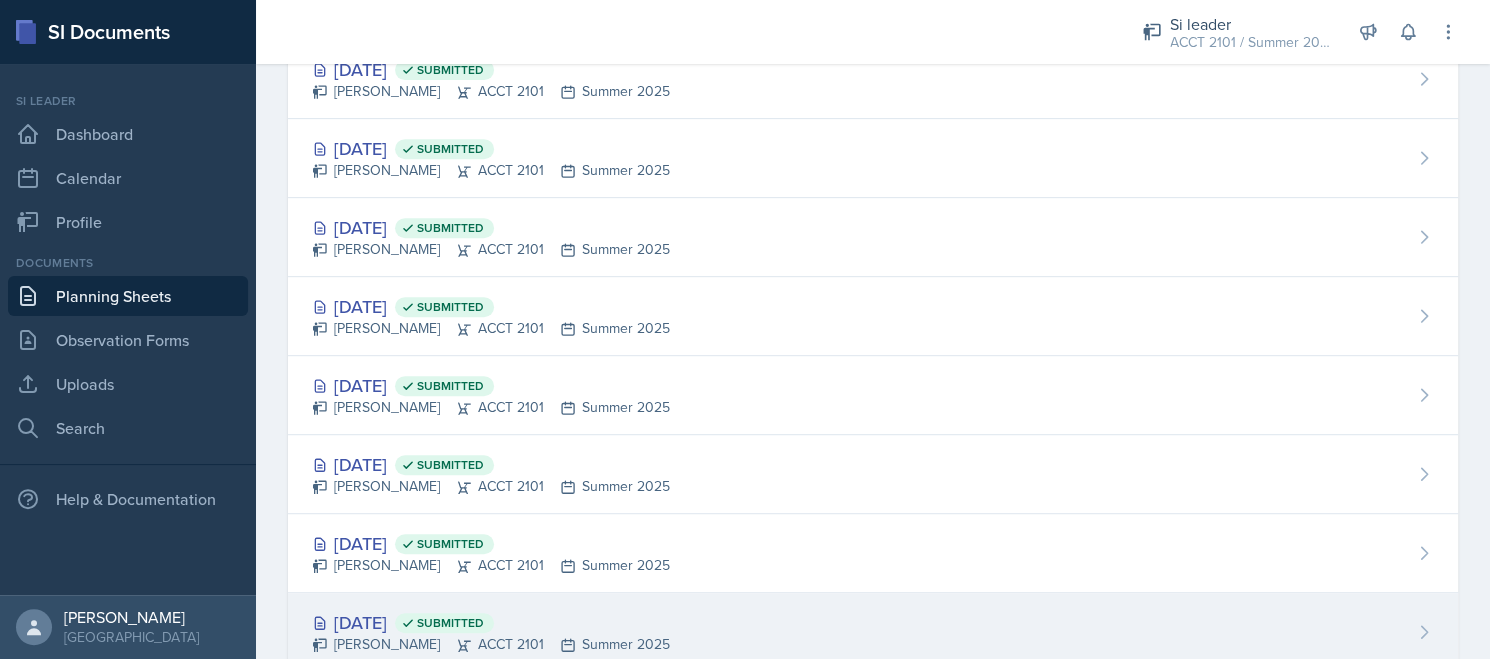 scroll, scrollTop: 600, scrollLeft: 0, axis: vertical 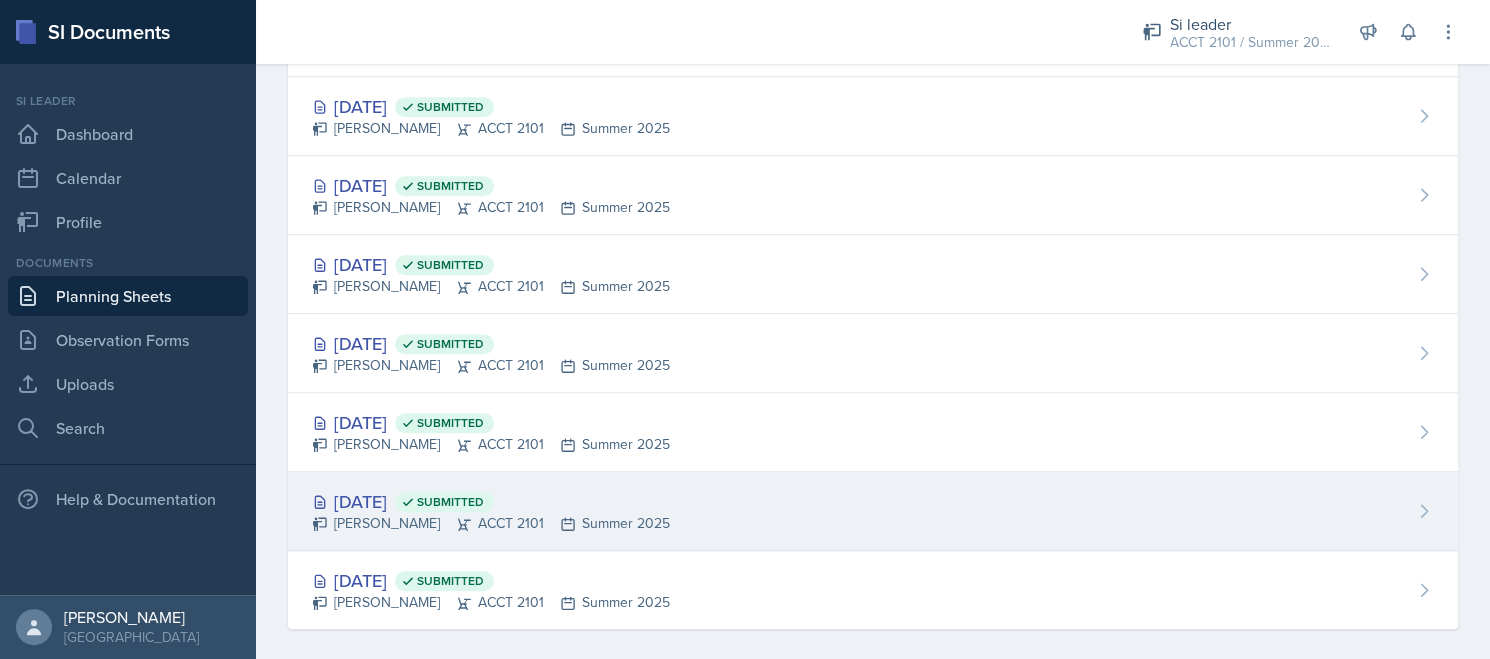 click on "[DATE]
Submitted" at bounding box center [491, 501] 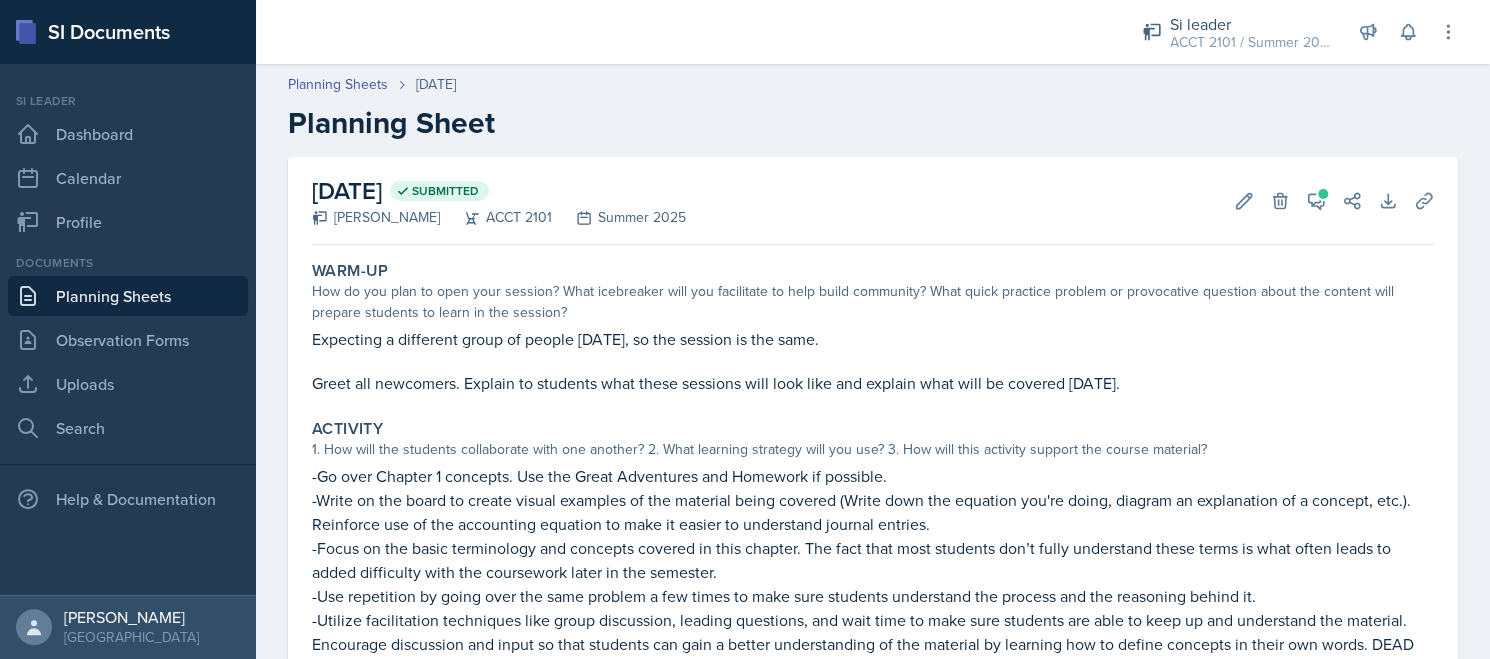click on "Planning Sheets   [DATE]   Planning Sheet" at bounding box center (873, 107) 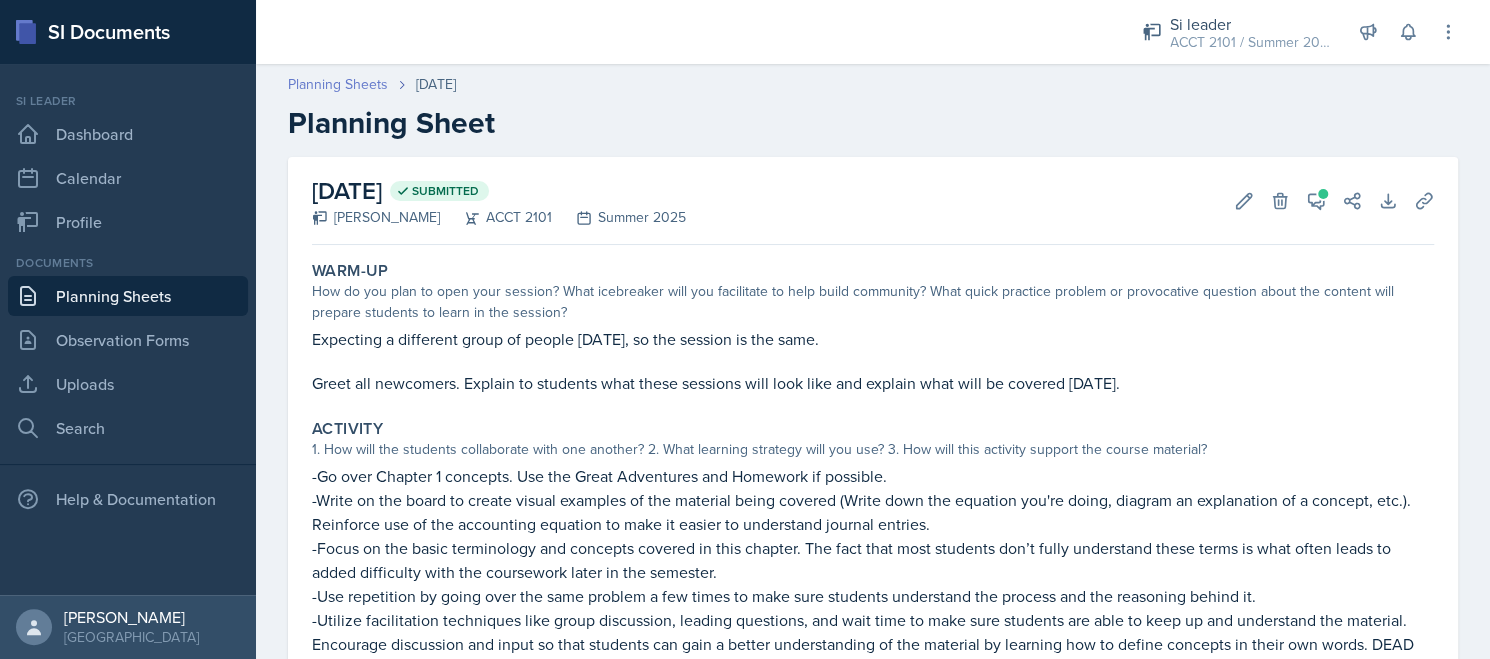 click on "Planning Sheets" at bounding box center [338, 84] 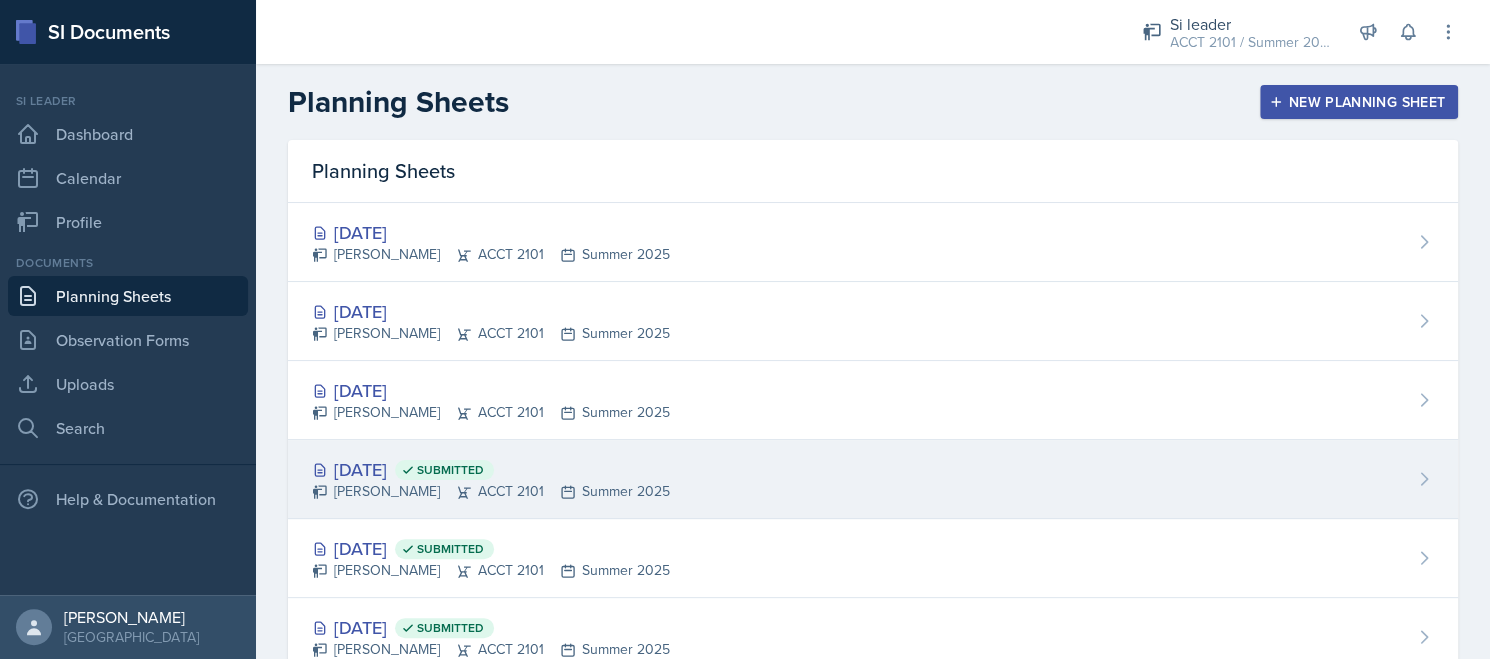 click on "[PERSON_NAME]
ACCT 2101
Summer 2025" at bounding box center [491, 491] 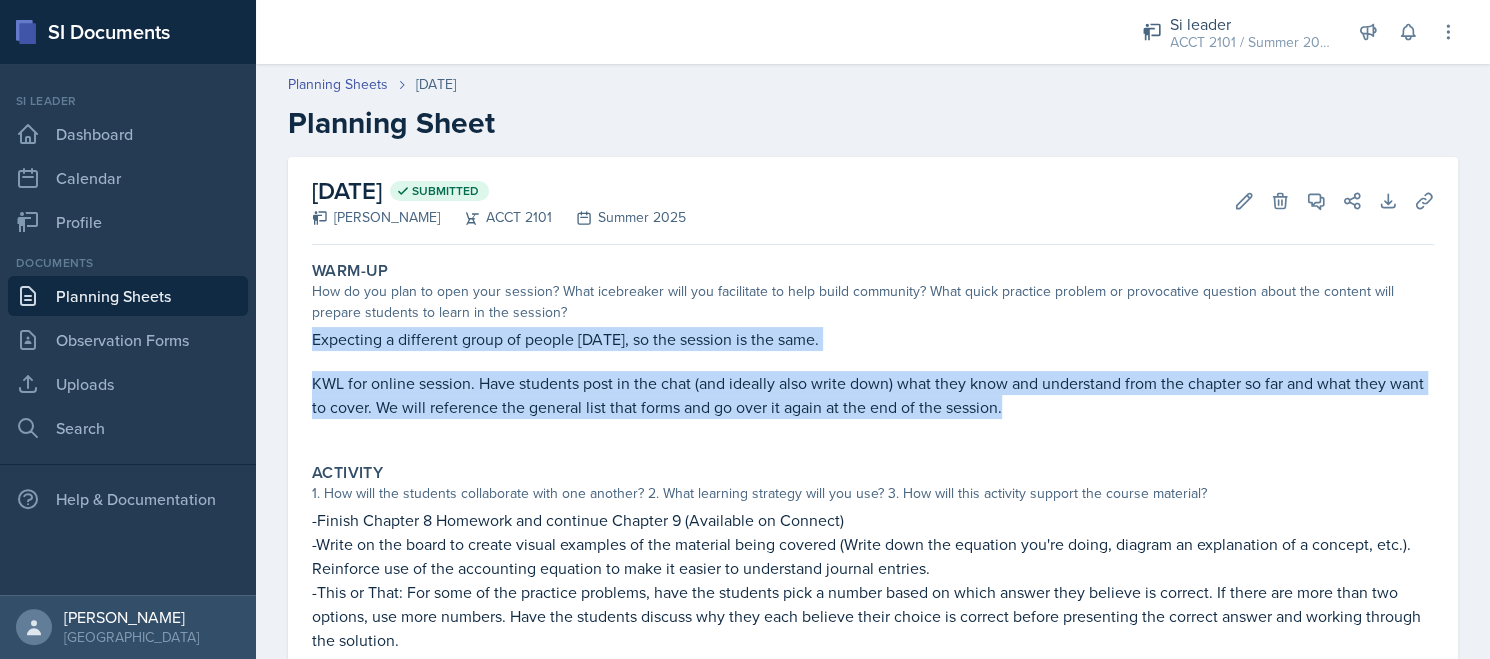 drag, startPoint x: 310, startPoint y: 331, endPoint x: 1186, endPoint y: 434, distance: 882.0346 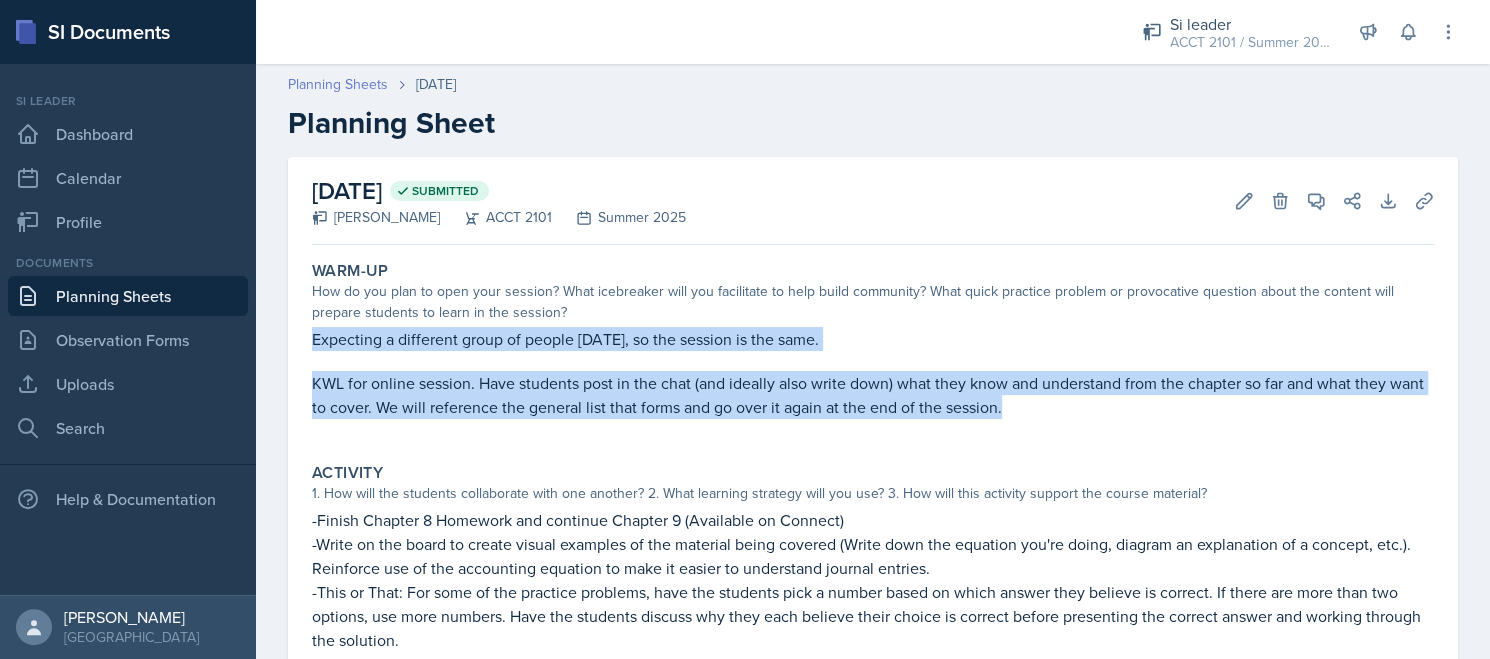 click on "Planning Sheets" at bounding box center [338, 84] 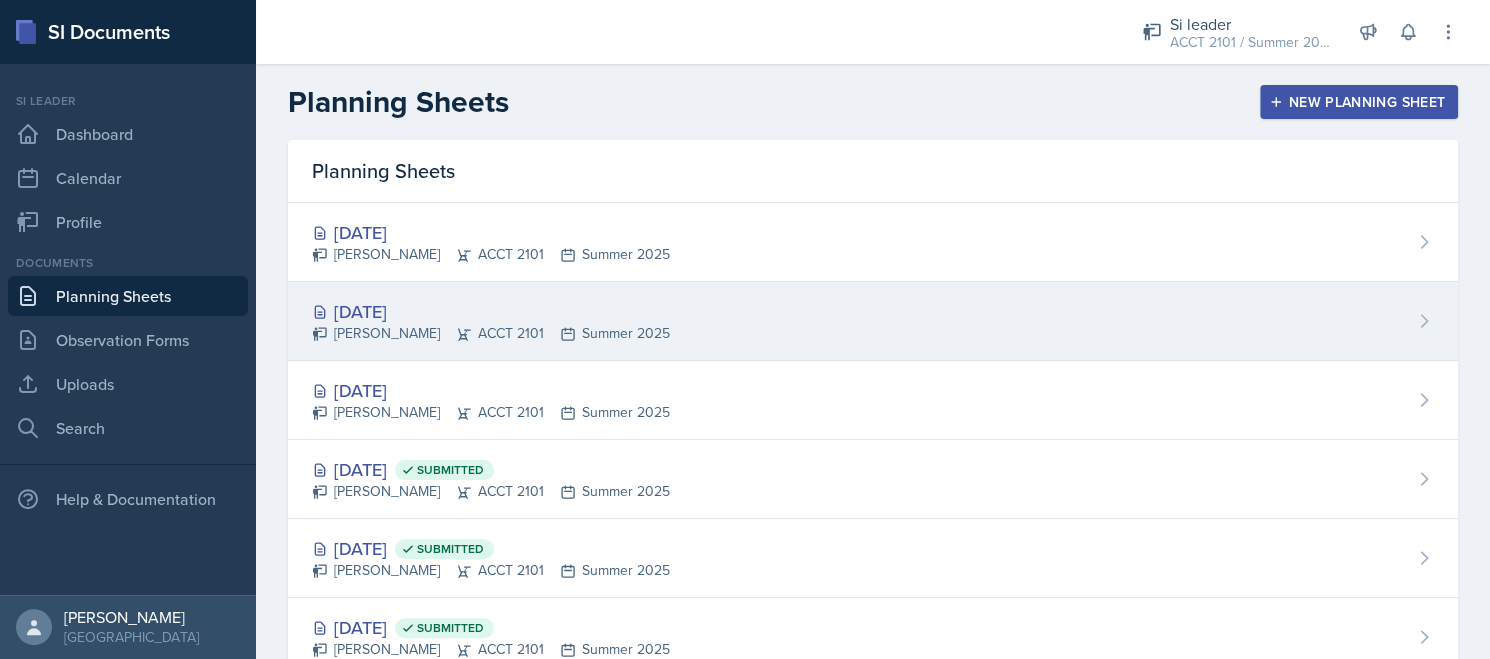 click on "[DATE]" at bounding box center [491, 311] 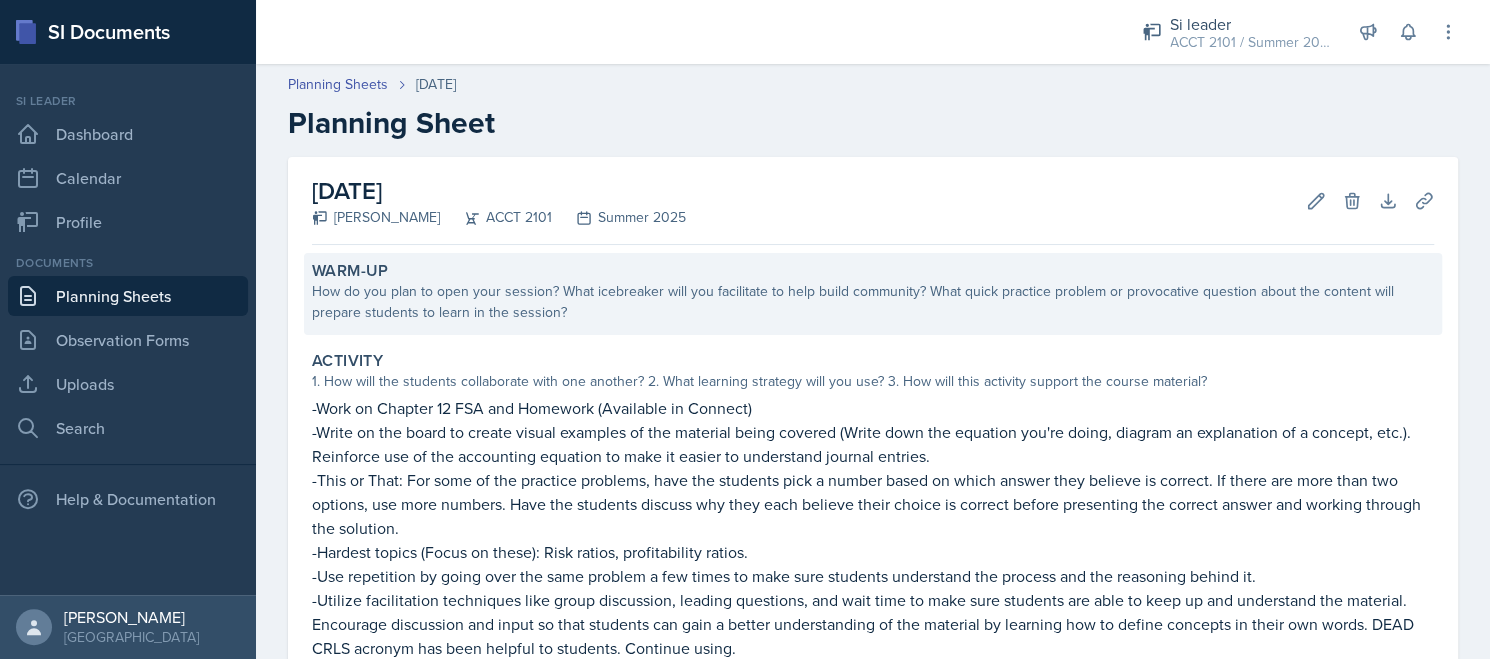 click on "How do you plan to open your session? What icebreaker will you facilitate to help build community? What quick practice problem or provocative question about the content will prepare students to learn in the session?" at bounding box center (873, 302) 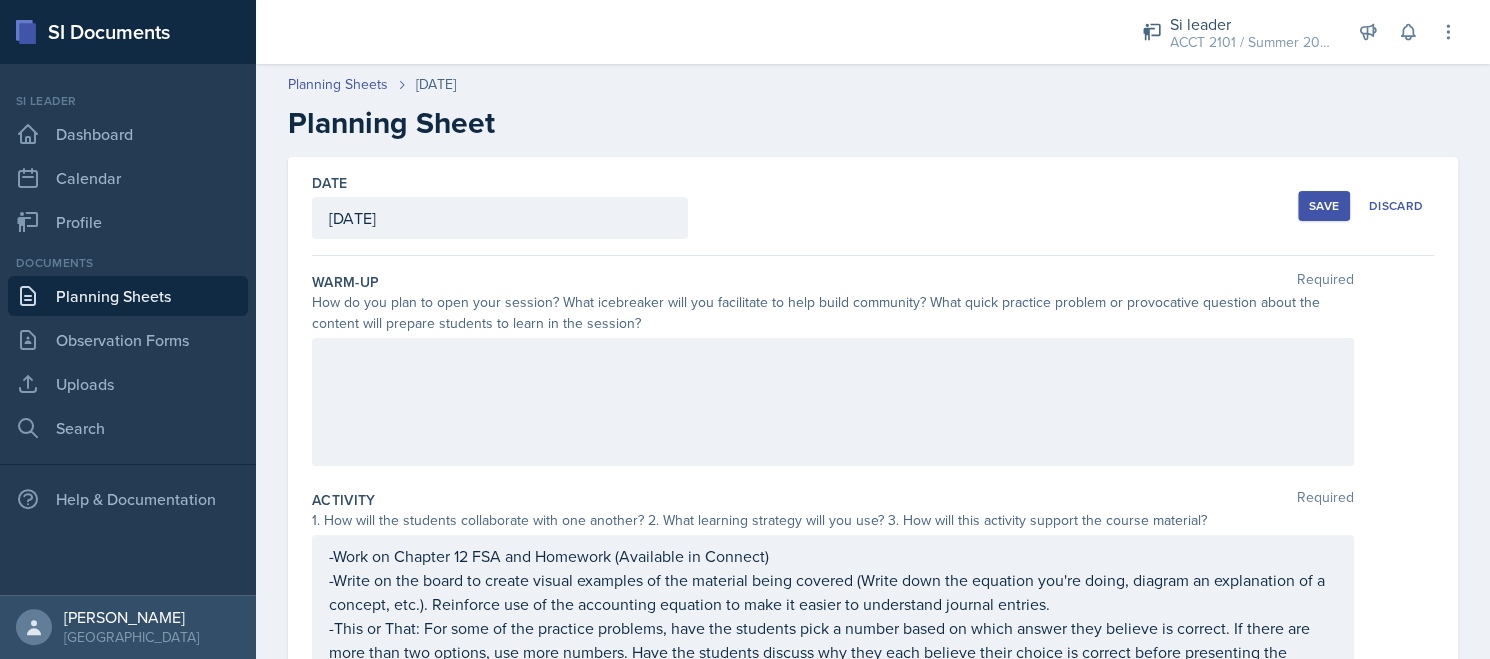 click at bounding box center (833, 402) 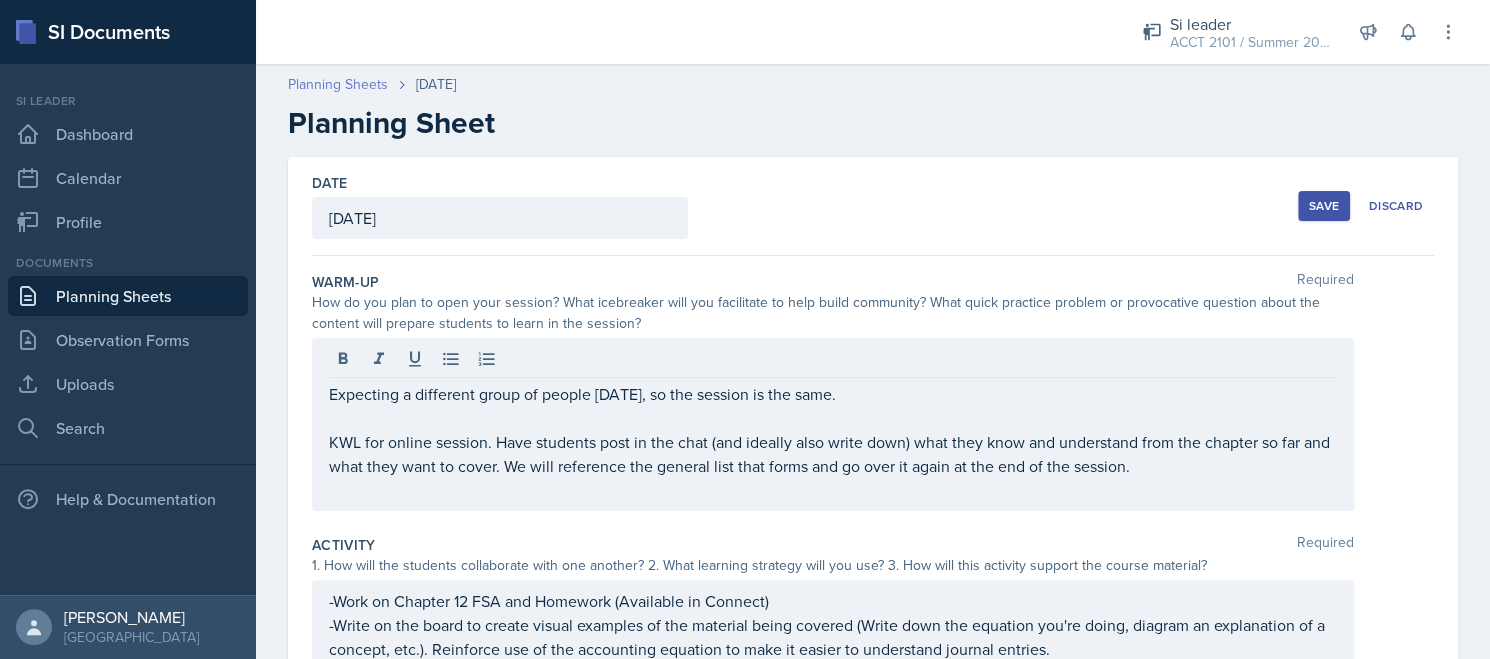 click on "Planning Sheets" at bounding box center [338, 84] 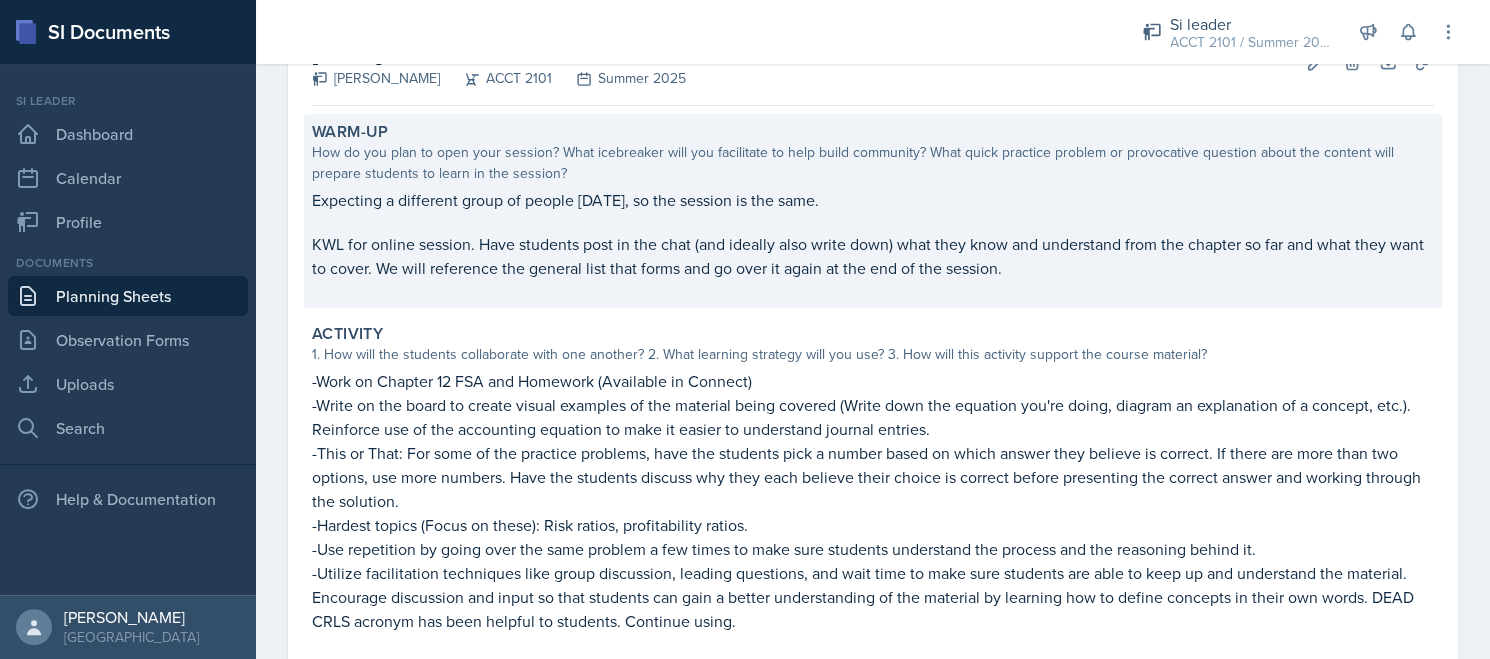 scroll, scrollTop: 0, scrollLeft: 0, axis: both 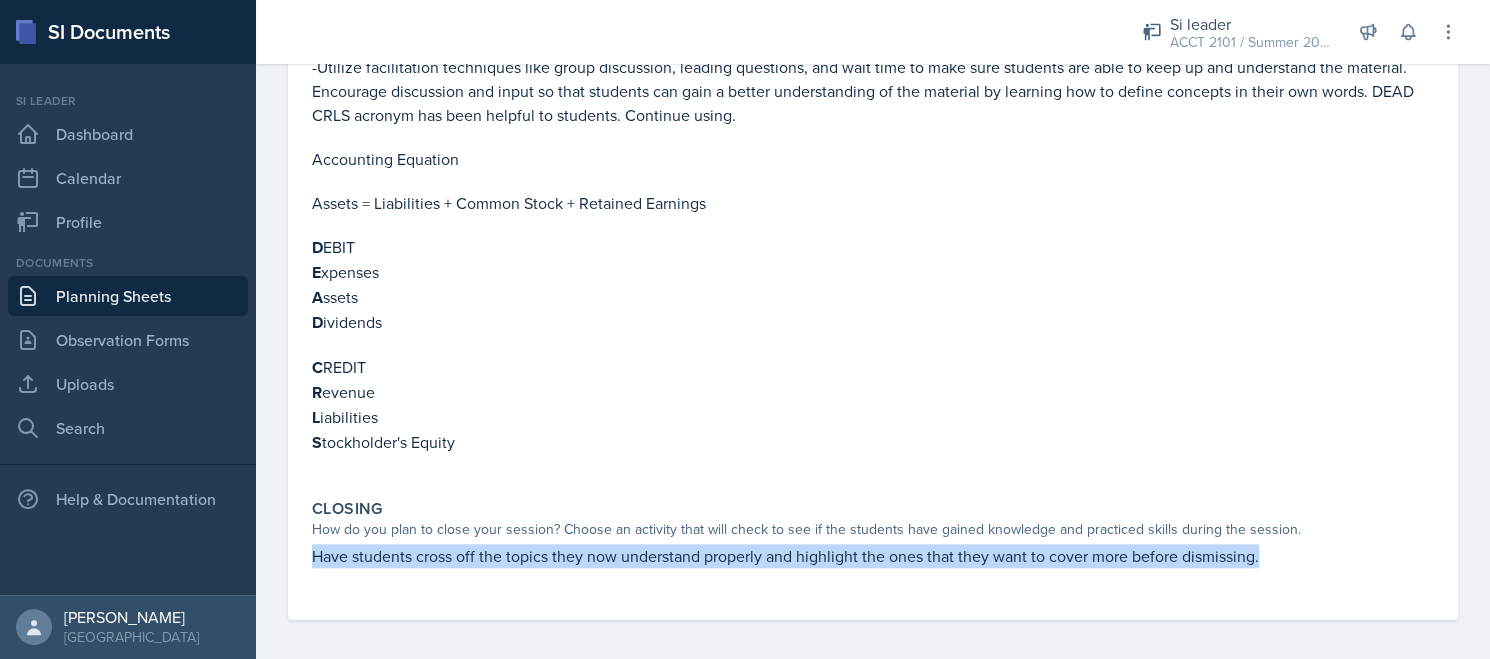drag, startPoint x: 308, startPoint y: 549, endPoint x: 1370, endPoint y: 561, distance: 1062.0677 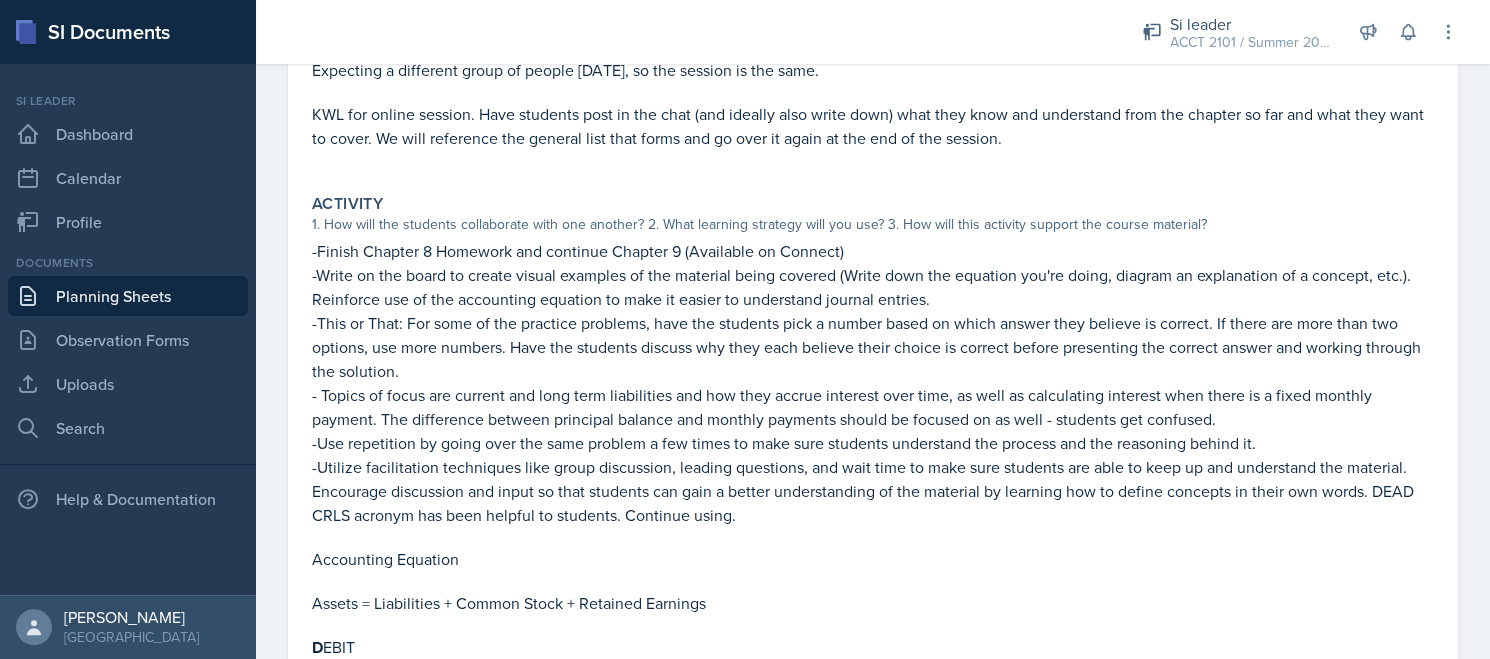 scroll, scrollTop: 0, scrollLeft: 0, axis: both 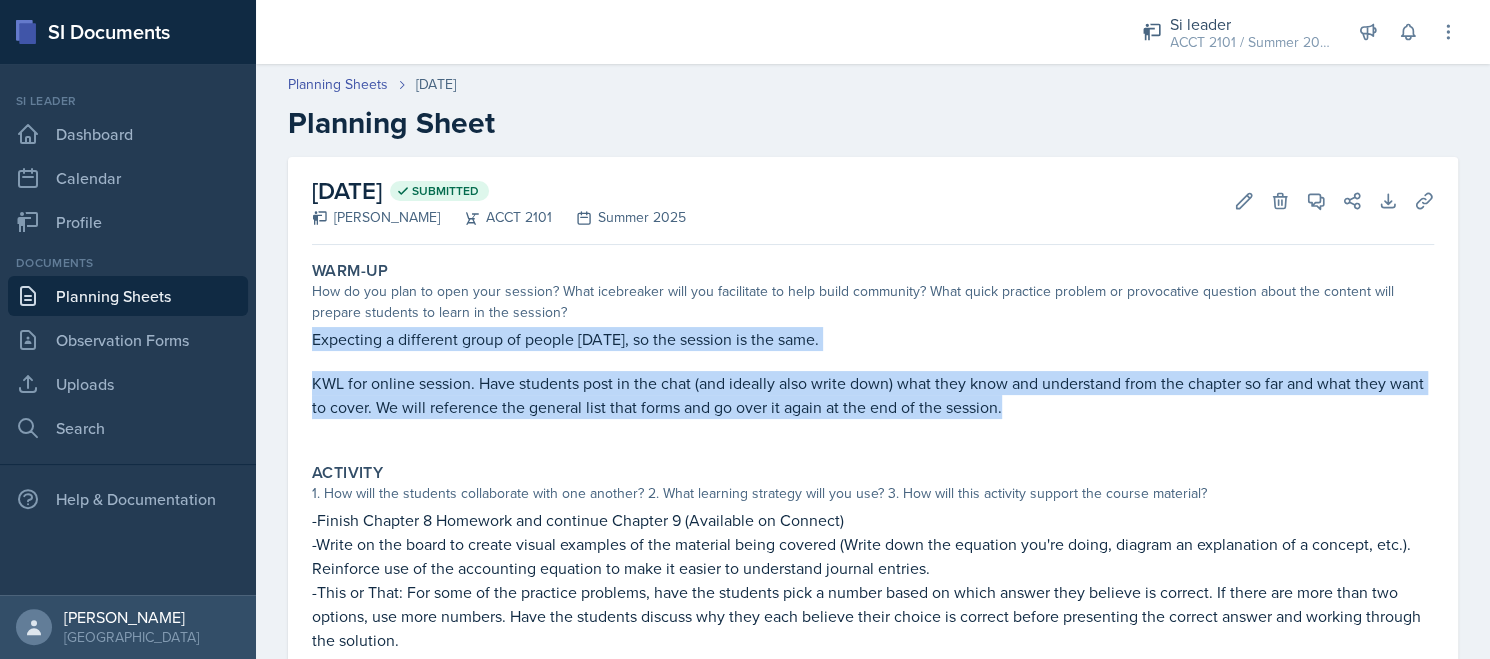 drag, startPoint x: 1064, startPoint y: 420, endPoint x: 282, endPoint y: 339, distance: 786.18384 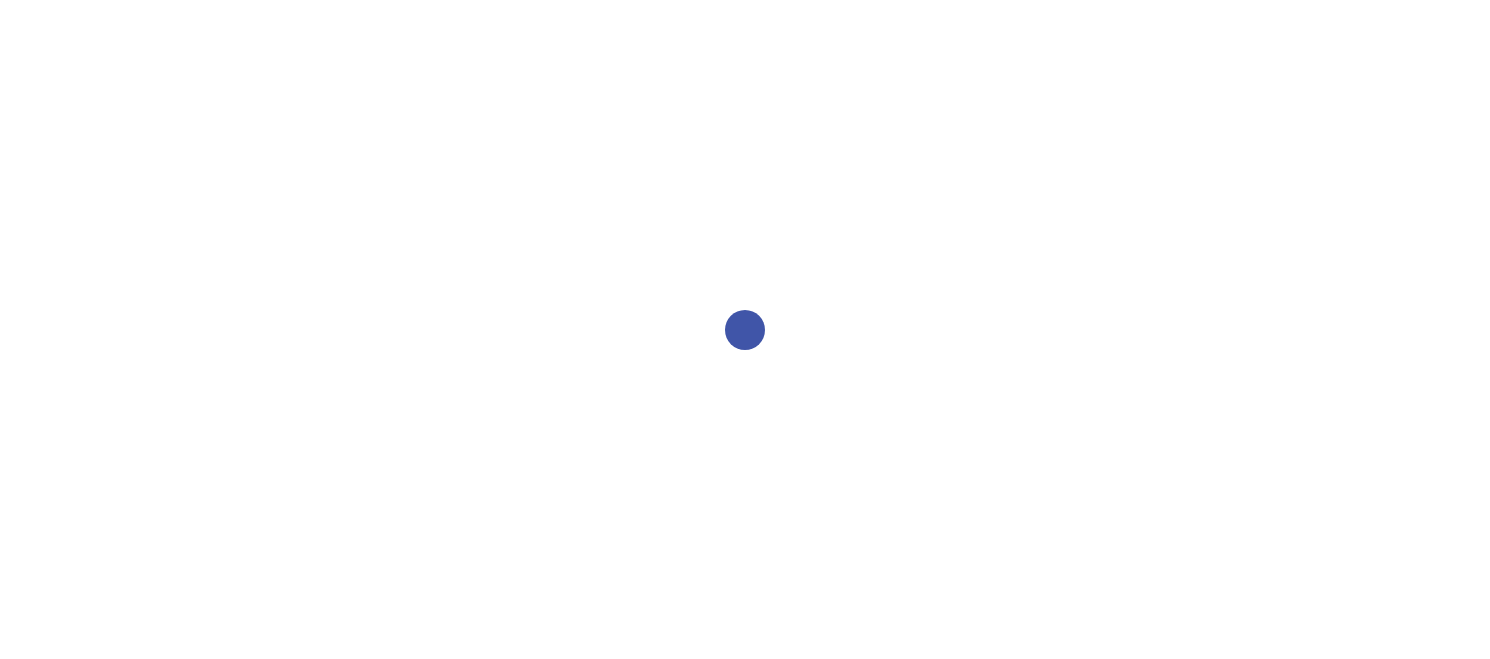 scroll, scrollTop: 0, scrollLeft: 0, axis: both 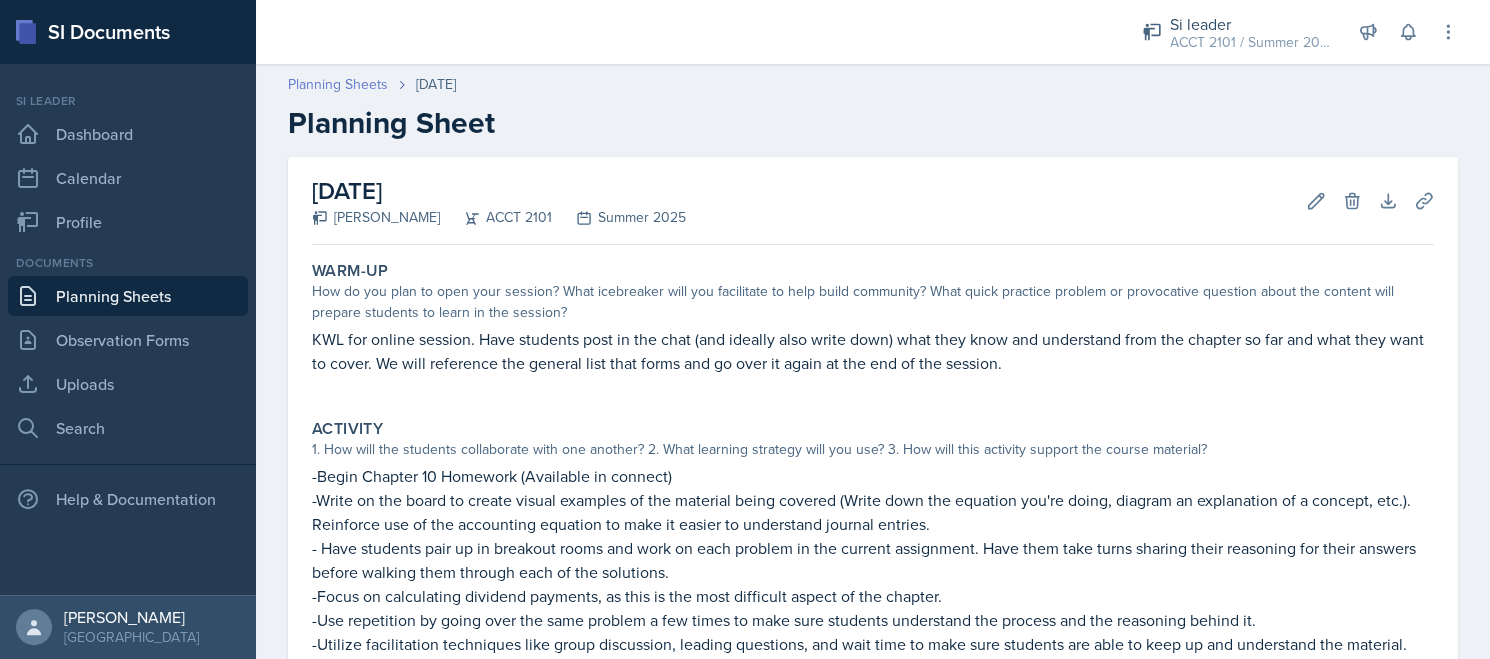 click on "Planning Sheets" at bounding box center (338, 84) 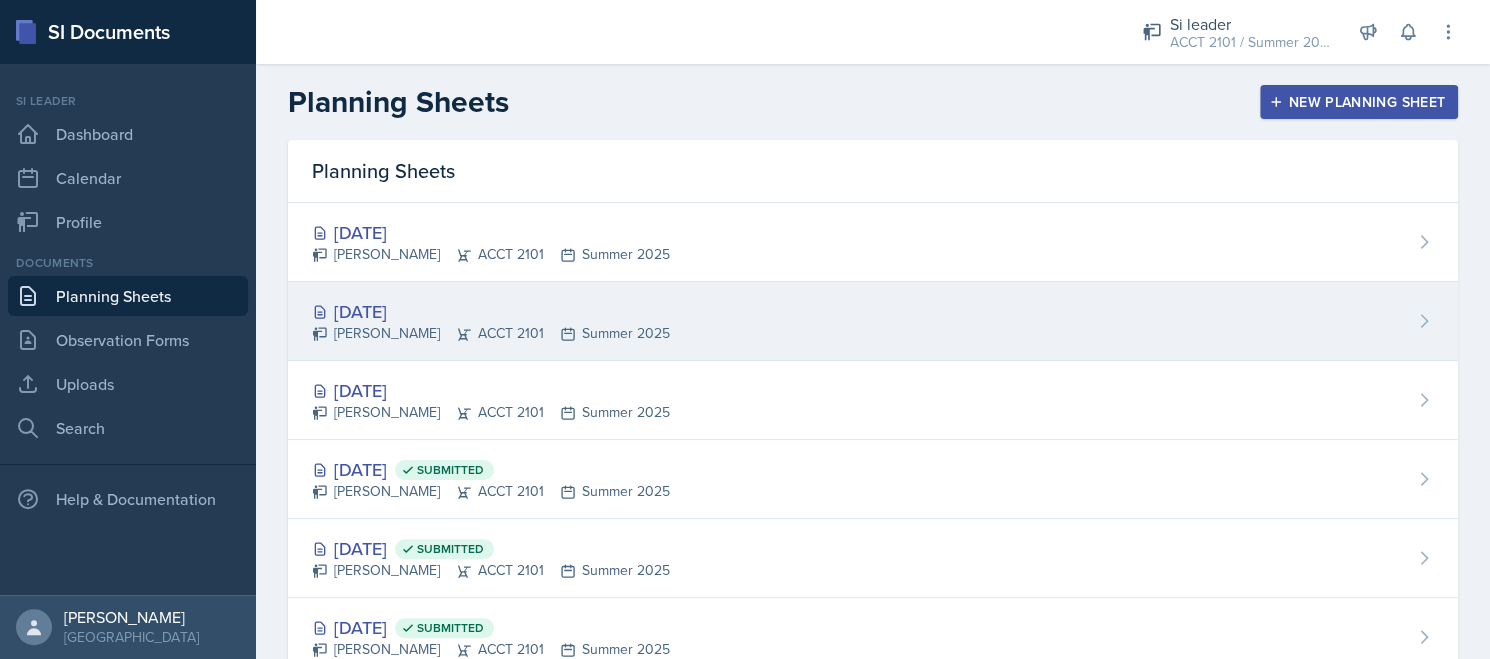 click on "[DATE]" at bounding box center [491, 311] 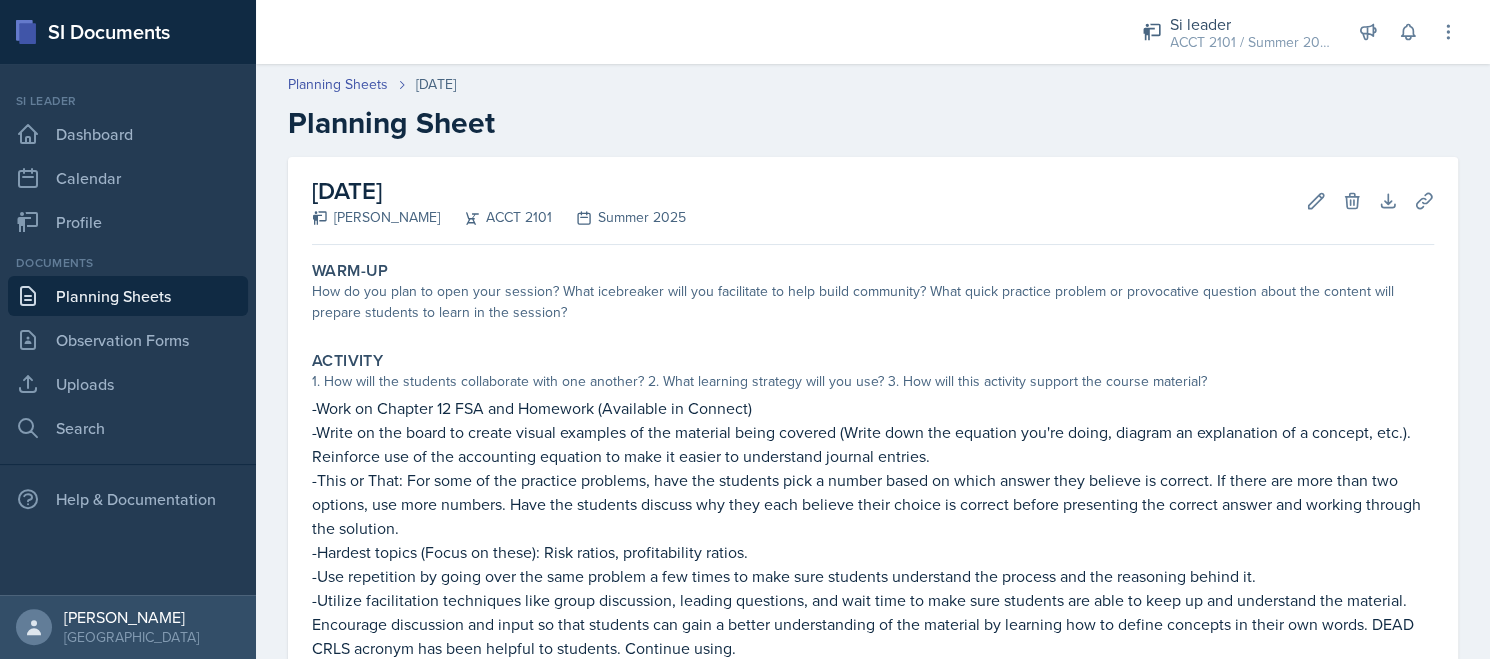 scroll, scrollTop: 100, scrollLeft: 0, axis: vertical 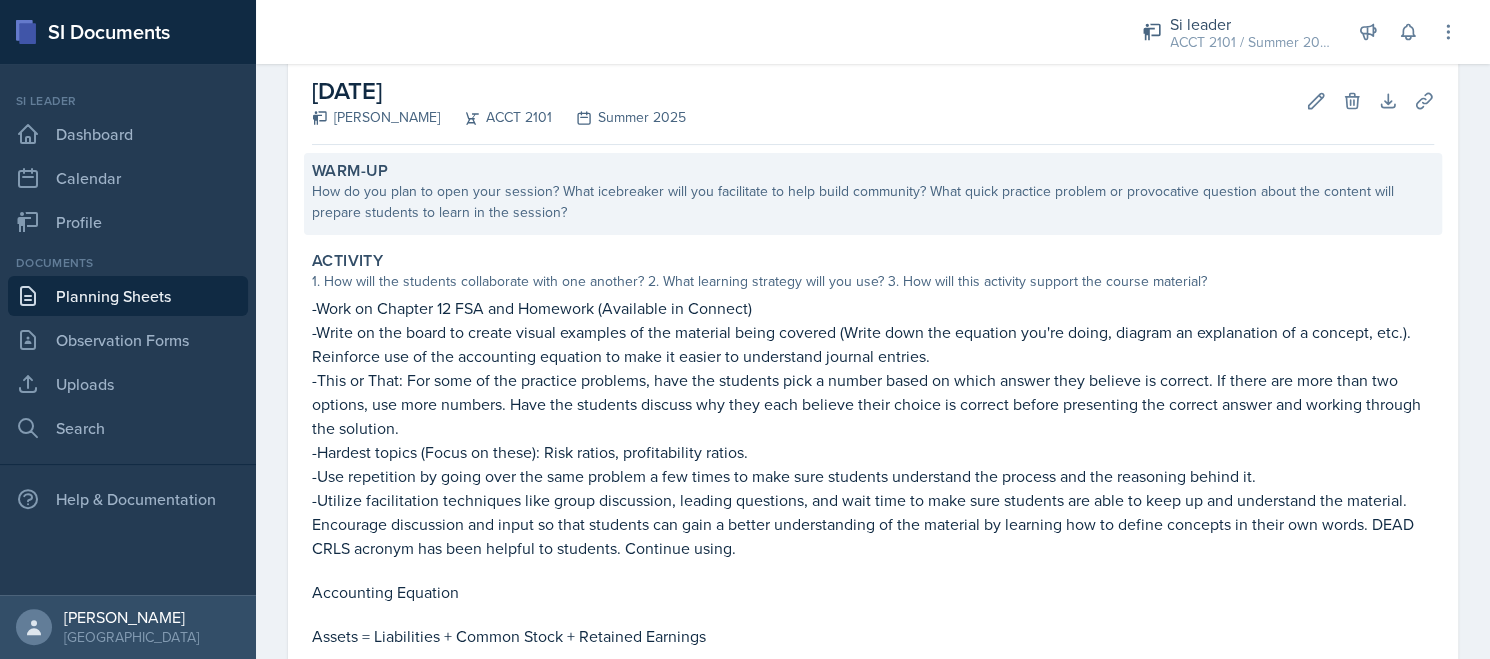 click on "How do you plan to open your session? What icebreaker will you facilitate to help build community? What quick practice problem or provocative question about the content will prepare students to learn in the session?" at bounding box center (873, 202) 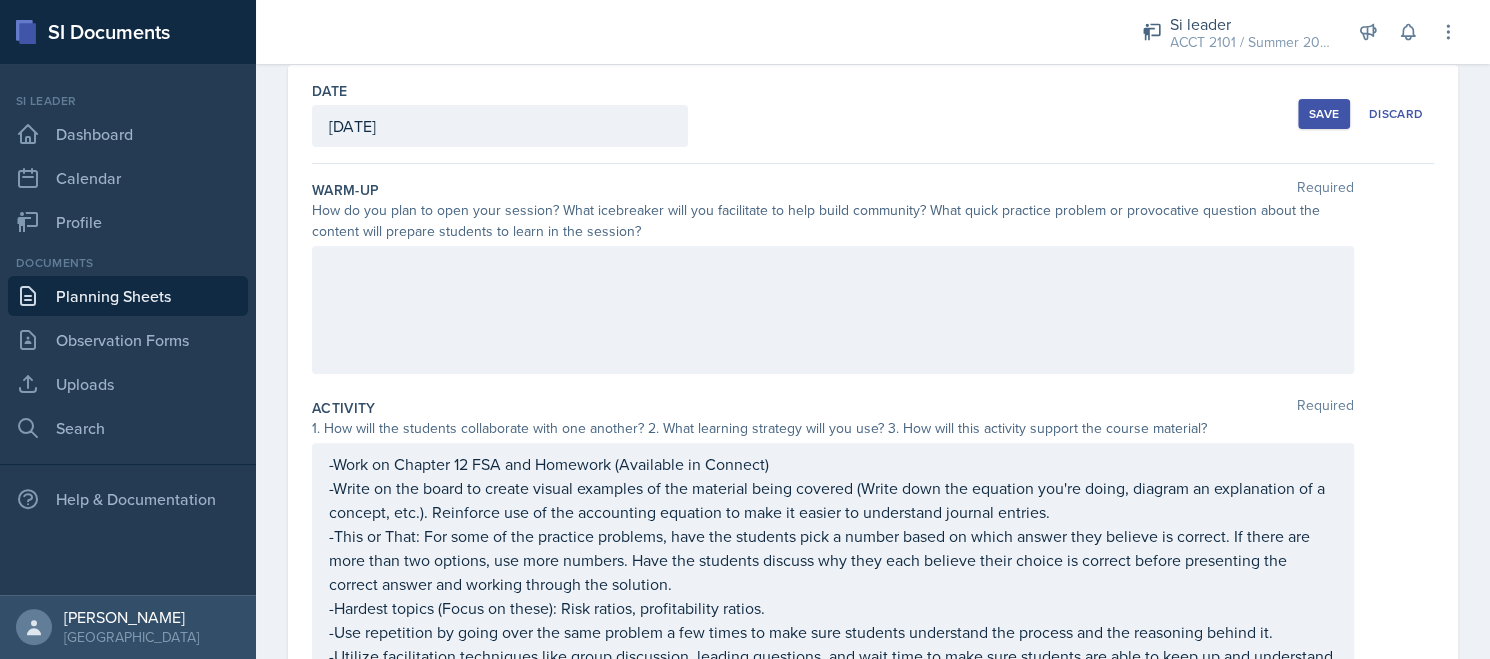 click at bounding box center [833, 310] 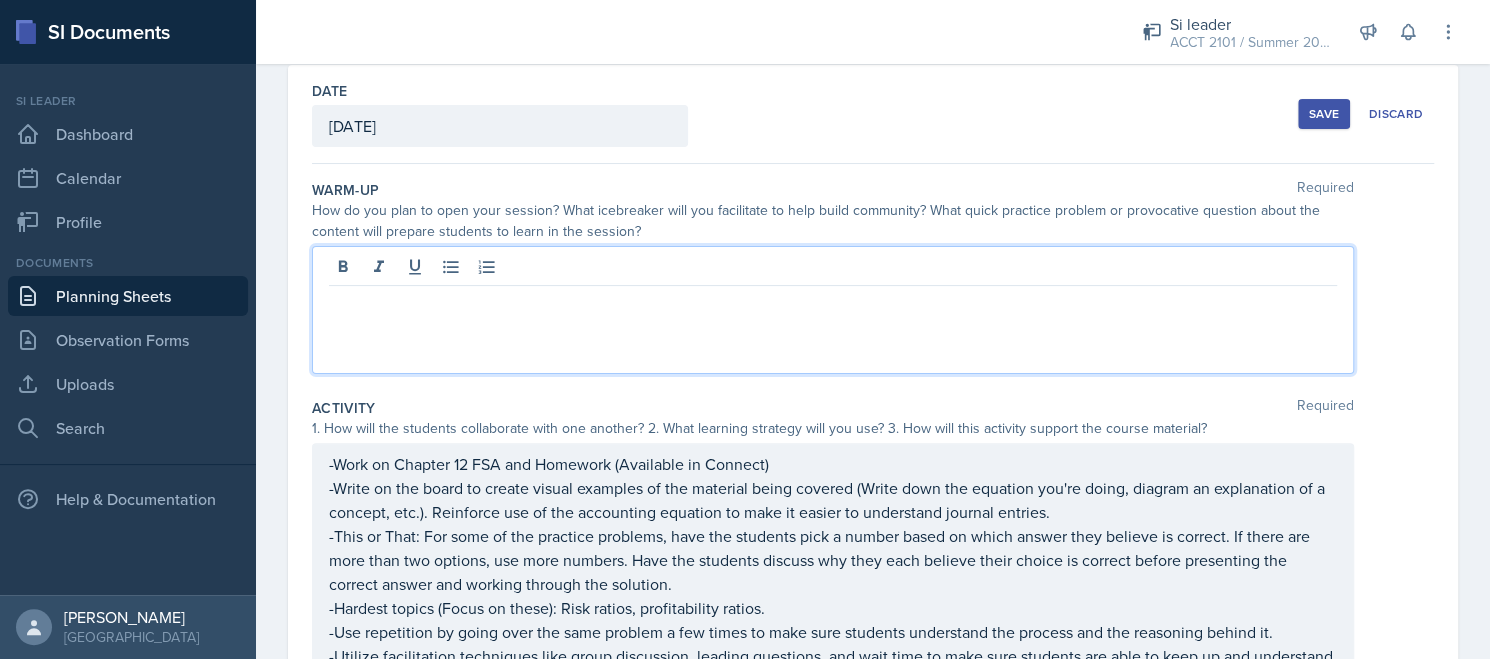 scroll, scrollTop: 127, scrollLeft: 0, axis: vertical 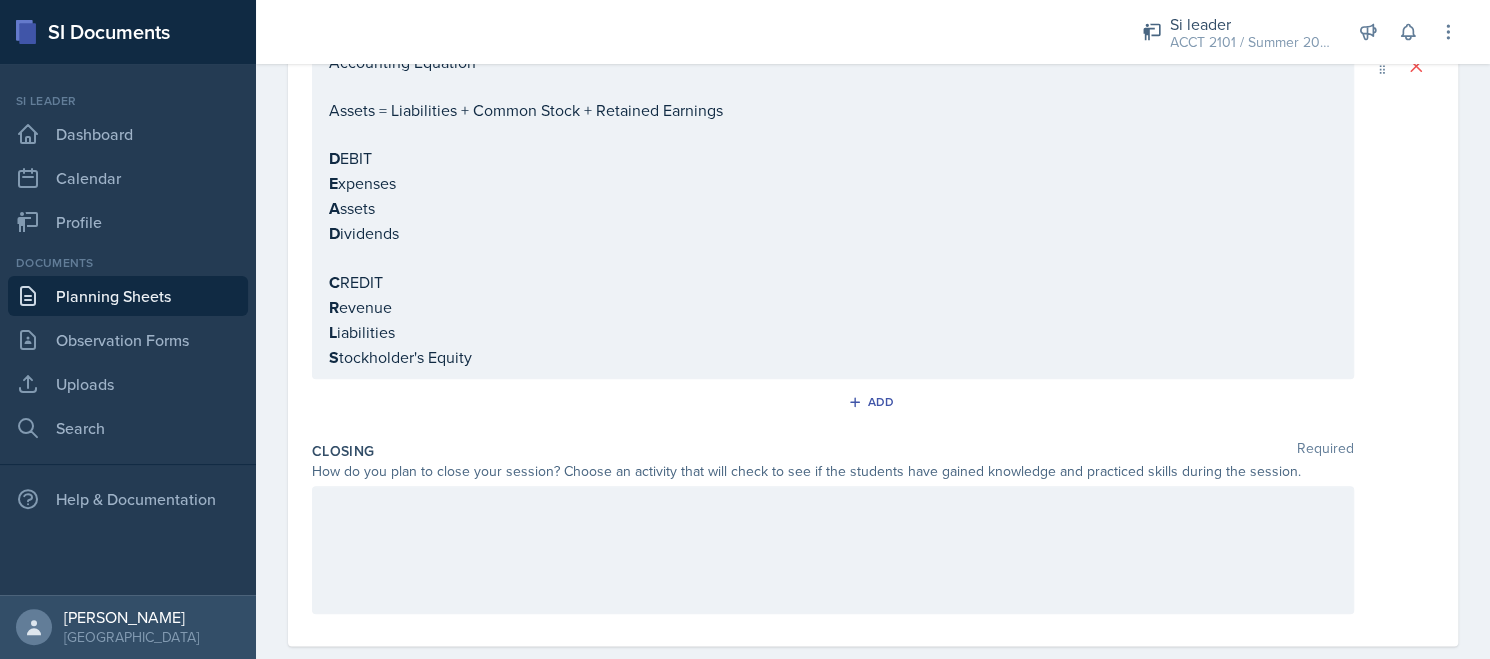 click at bounding box center (833, 550) 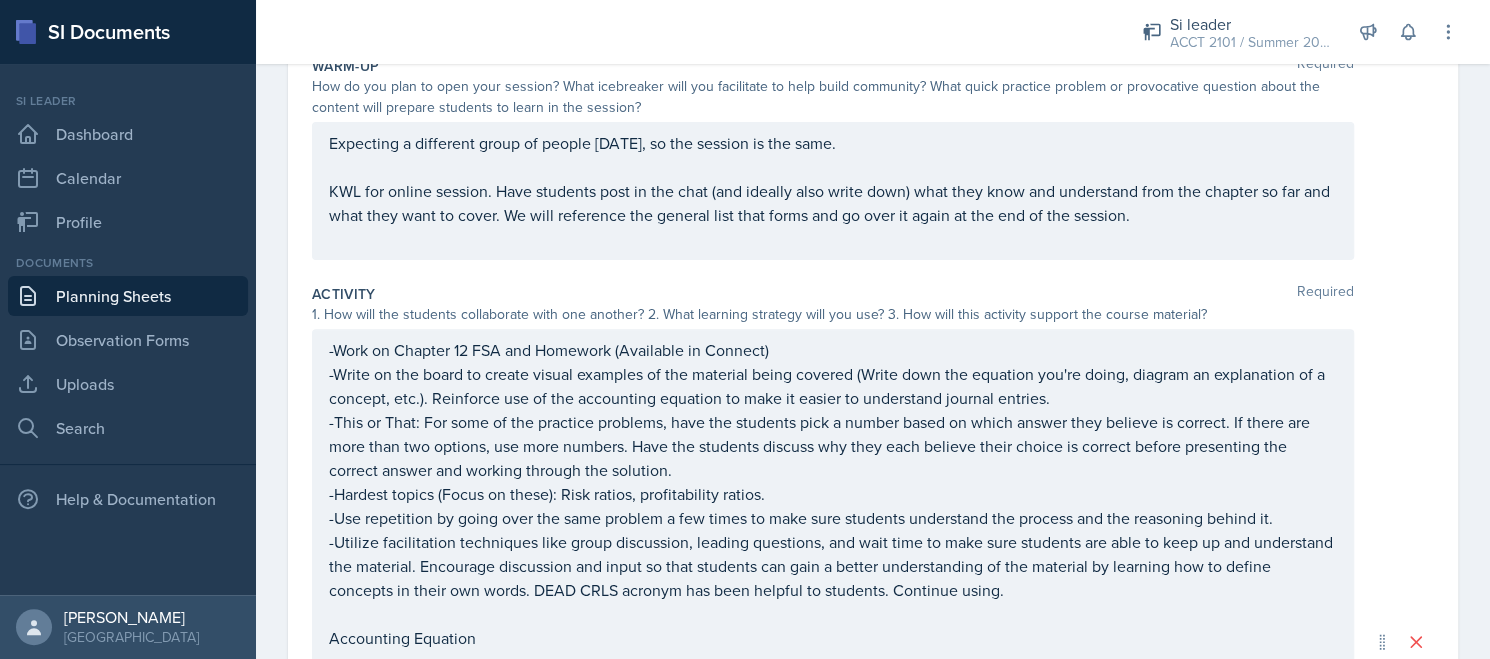 scroll, scrollTop: 0, scrollLeft: 0, axis: both 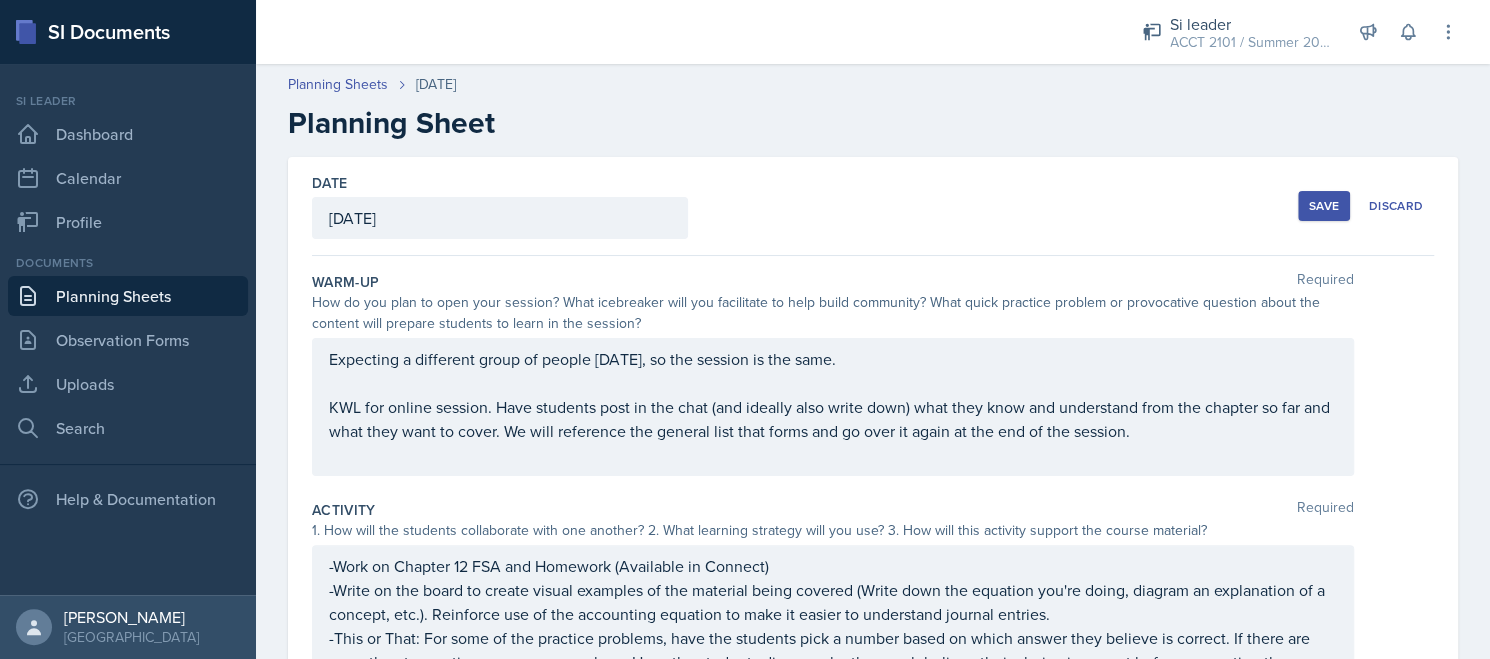 click on "Save" at bounding box center [1324, 206] 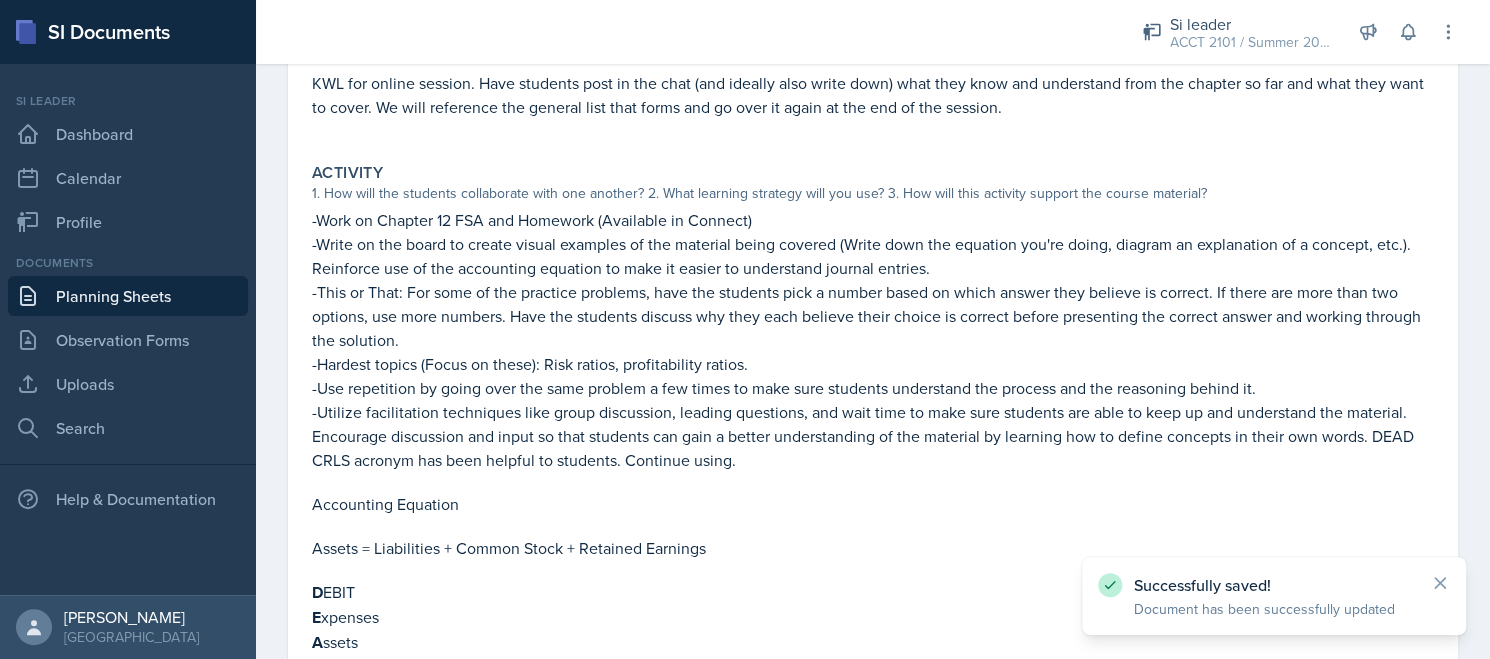 scroll, scrollTop: 0, scrollLeft: 0, axis: both 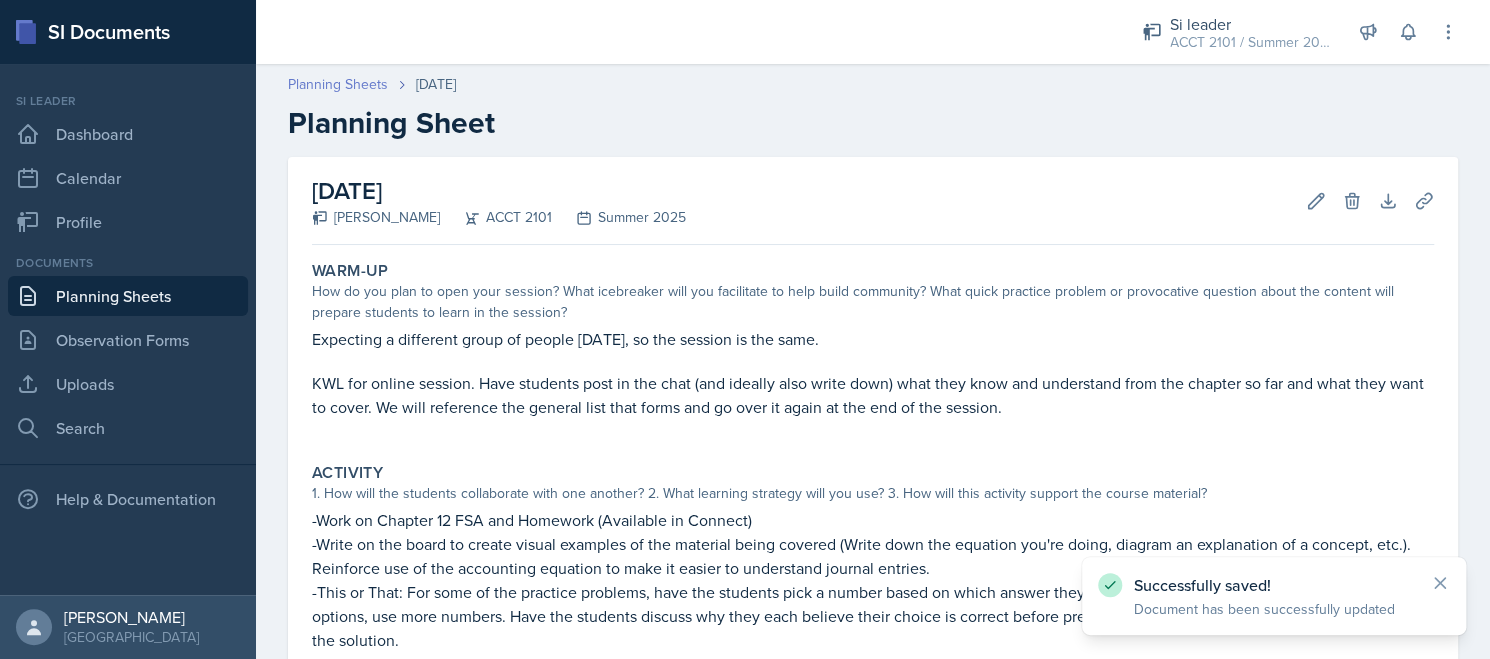 click on "Planning Sheets" at bounding box center (338, 84) 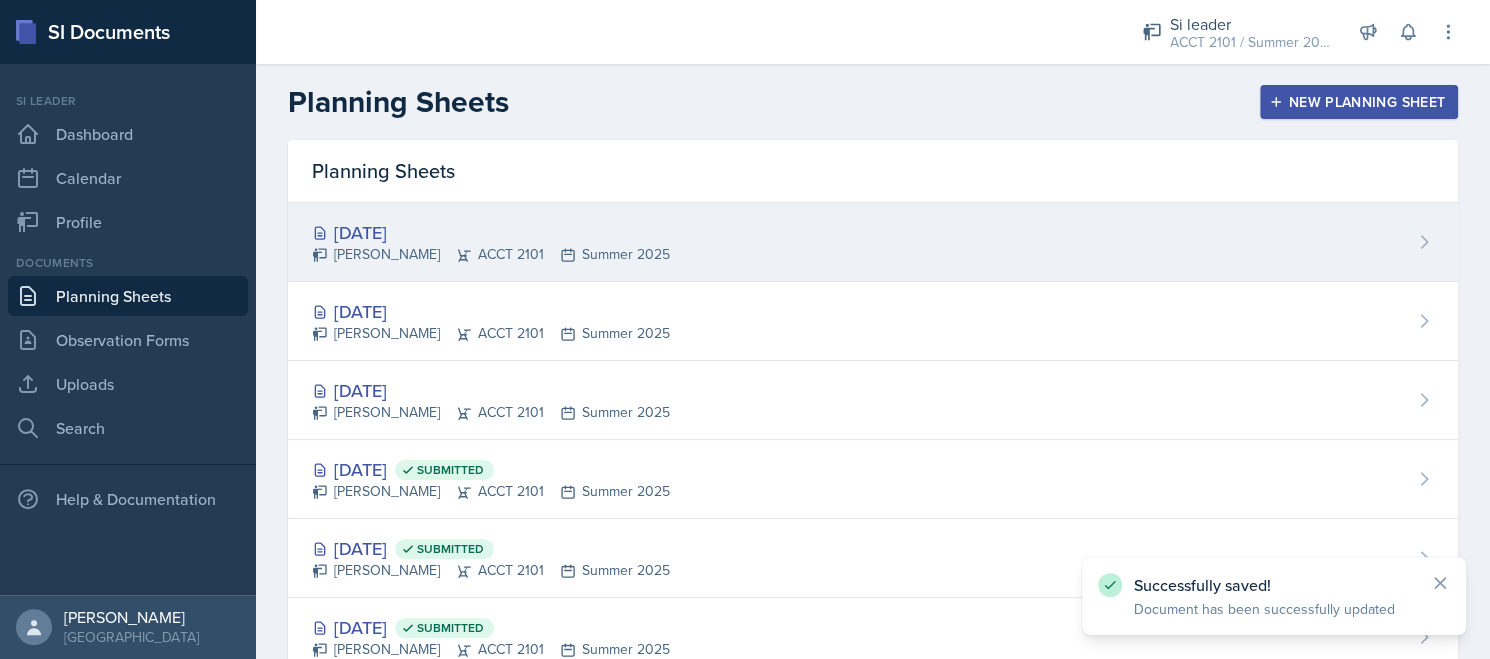 click on "[DATE]" at bounding box center [491, 232] 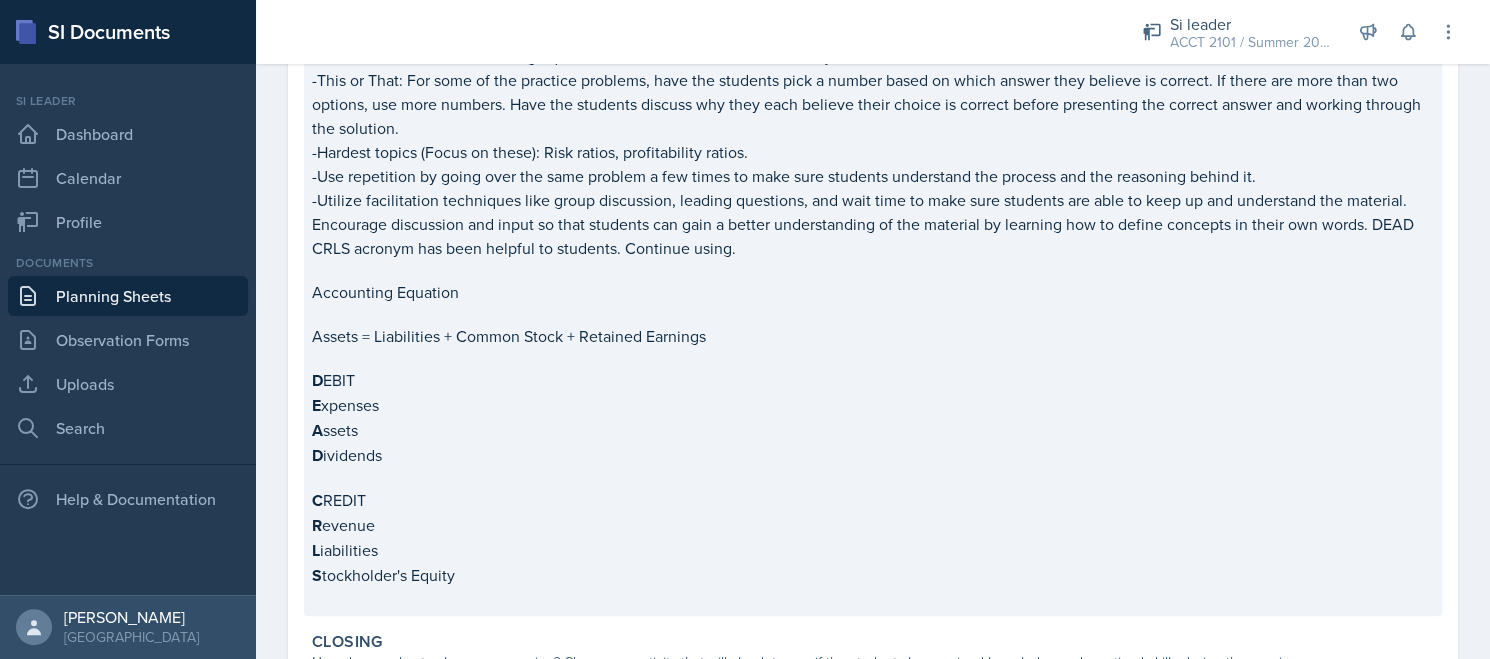 scroll, scrollTop: 547, scrollLeft: 0, axis: vertical 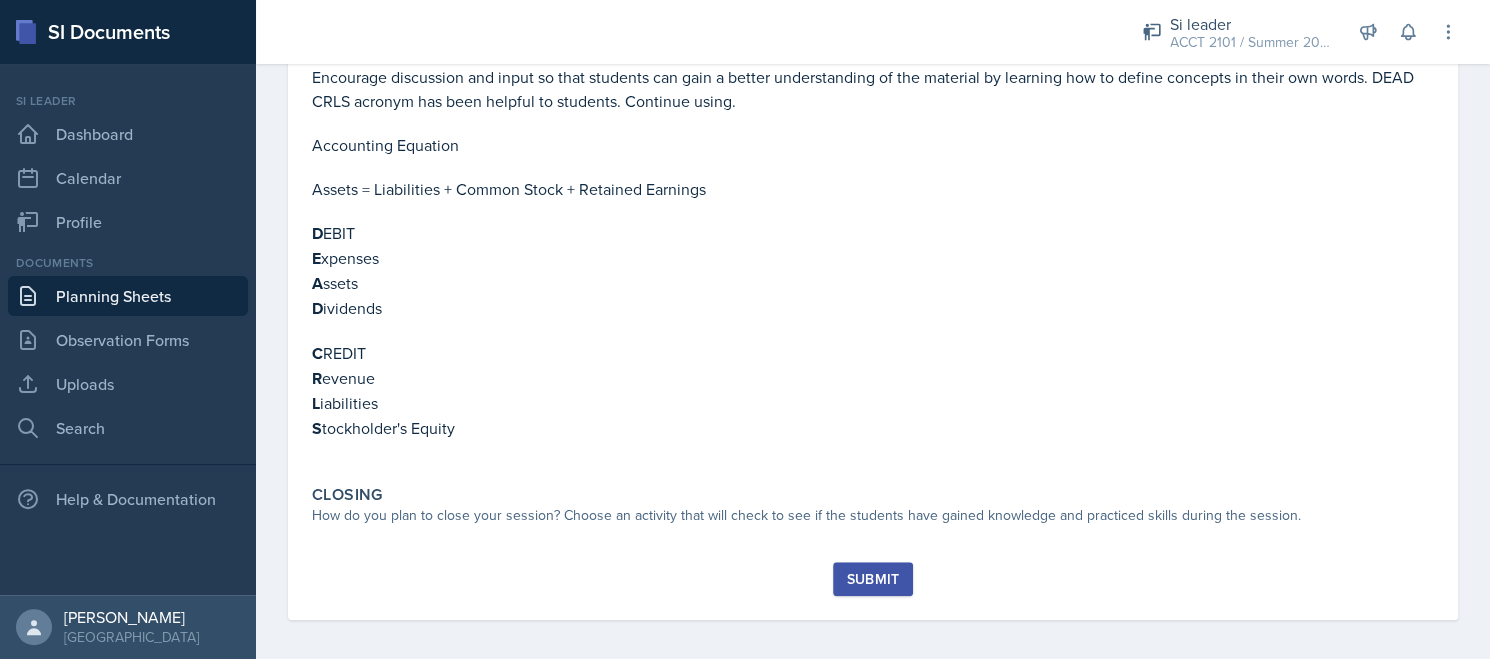 click on "Warm-Up   How do you plan to open your session? What icebreaker will you facilitate to help build community? What quick practice problem or provocative question about the content will prepare students to learn in the session?          Activity   1. How will the students collaborate with one another? 2. What learning strategy will you use? 3. How will this activity support the course material?         -Work on Chapter 12 FSA and Homework (Available in Connect) -Write on the board to create visual examples of the material being covered (Write down the equation you're doing, diagram an explanation of a concept, etc.). Reinforce use of the accounting equation to make it easier to understand journal entries. -Hardest topics (Focus on these): Risk ratios, profitability ratios. -Use repetition by going over the same problem a few times to make sure students understand the process and the reasoning behind it. Accounting Equation Assets = Liabilities + Common Stock + Retained Earnings D EBIT E xpenses A ssets D C R L" at bounding box center [873, 134] 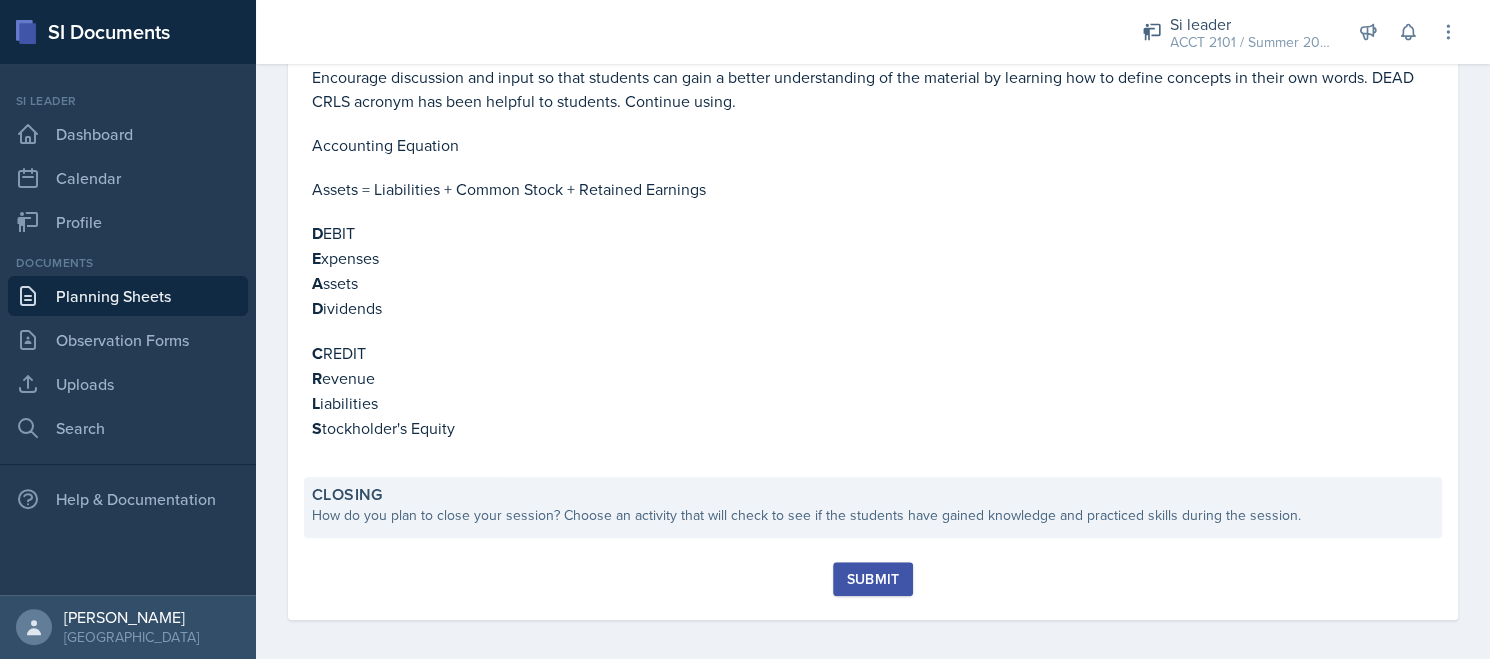 click on "Closing    How do you plan to close your session? Choose an activity that will check to see if the students have gained knowledge and practiced skills during the session." at bounding box center [873, 507] 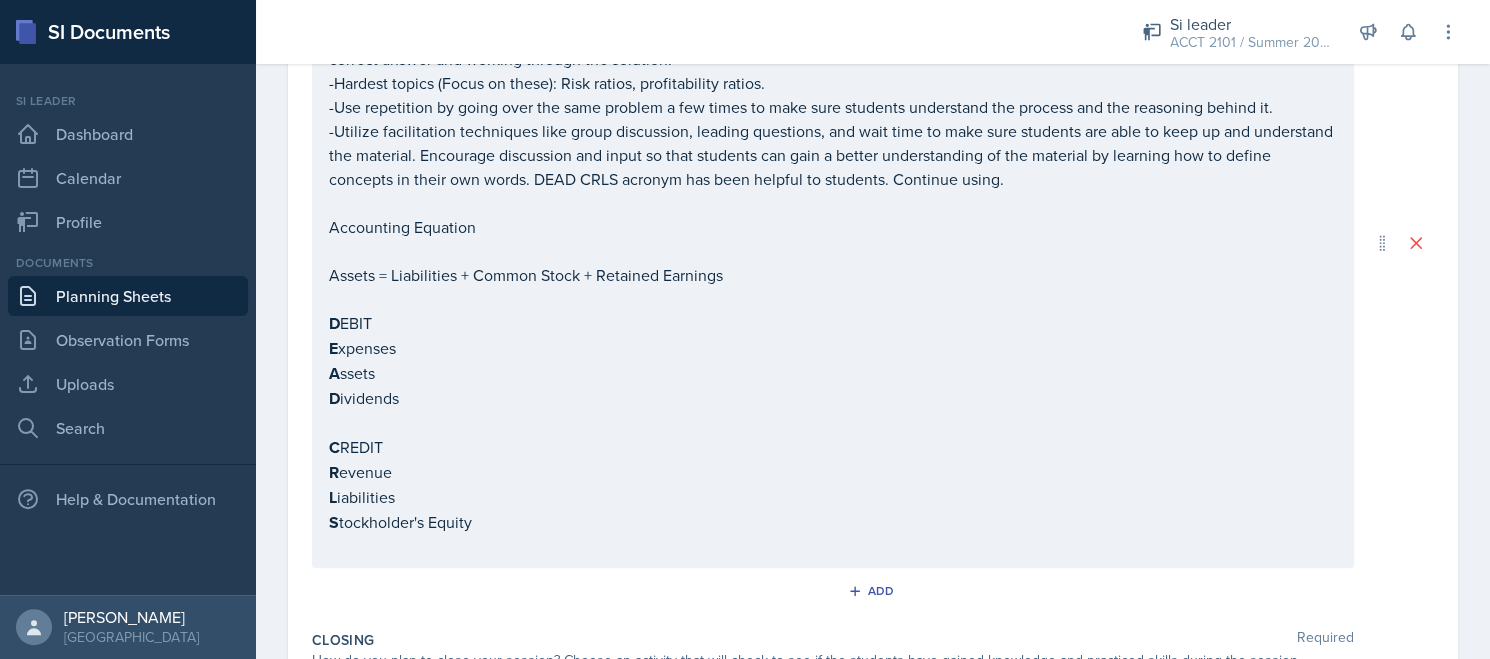 scroll, scrollTop: 831, scrollLeft: 0, axis: vertical 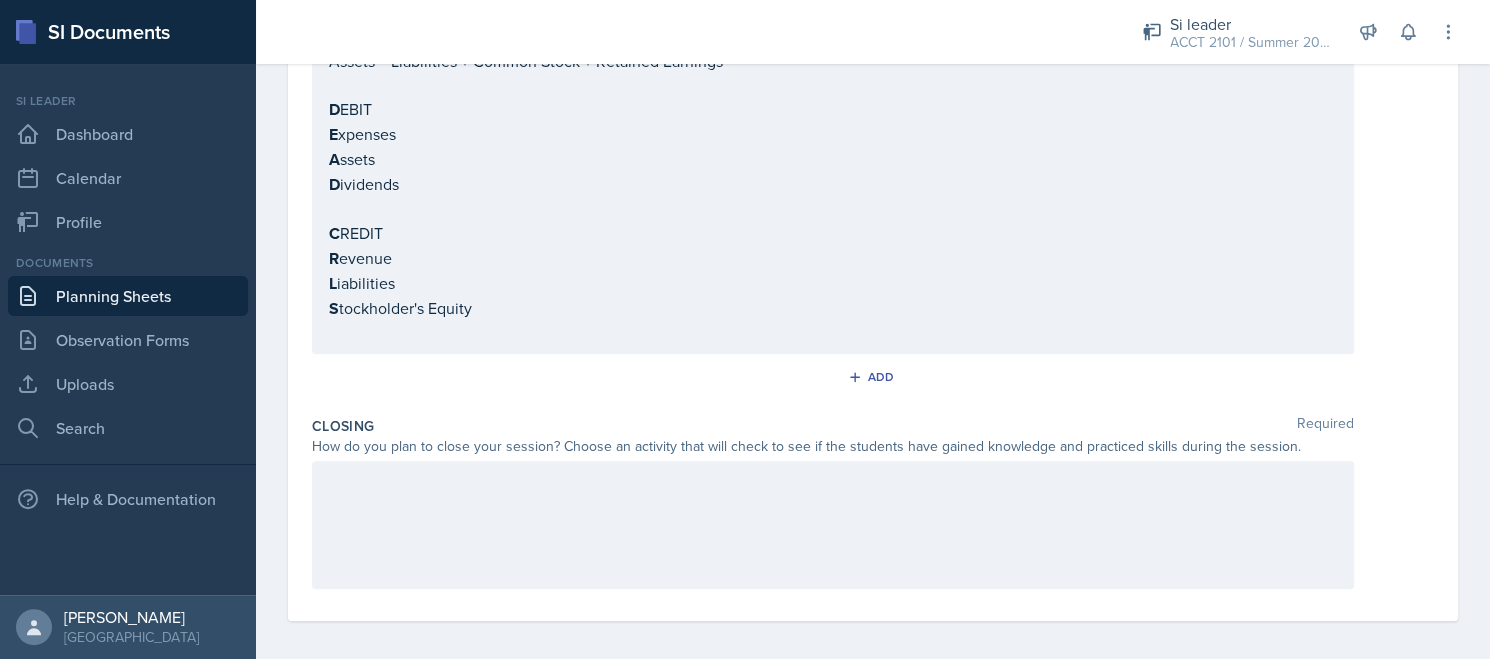 click at bounding box center (833, 525) 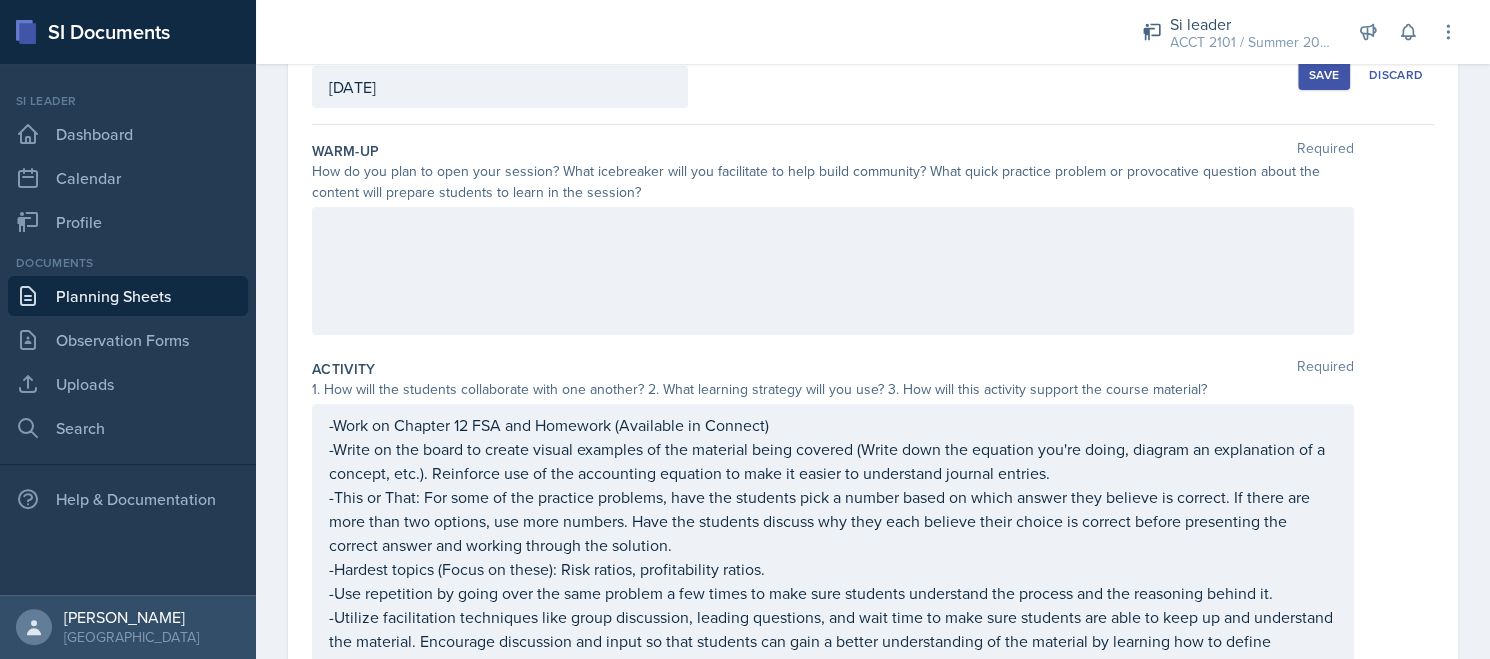 scroll, scrollTop: 0, scrollLeft: 0, axis: both 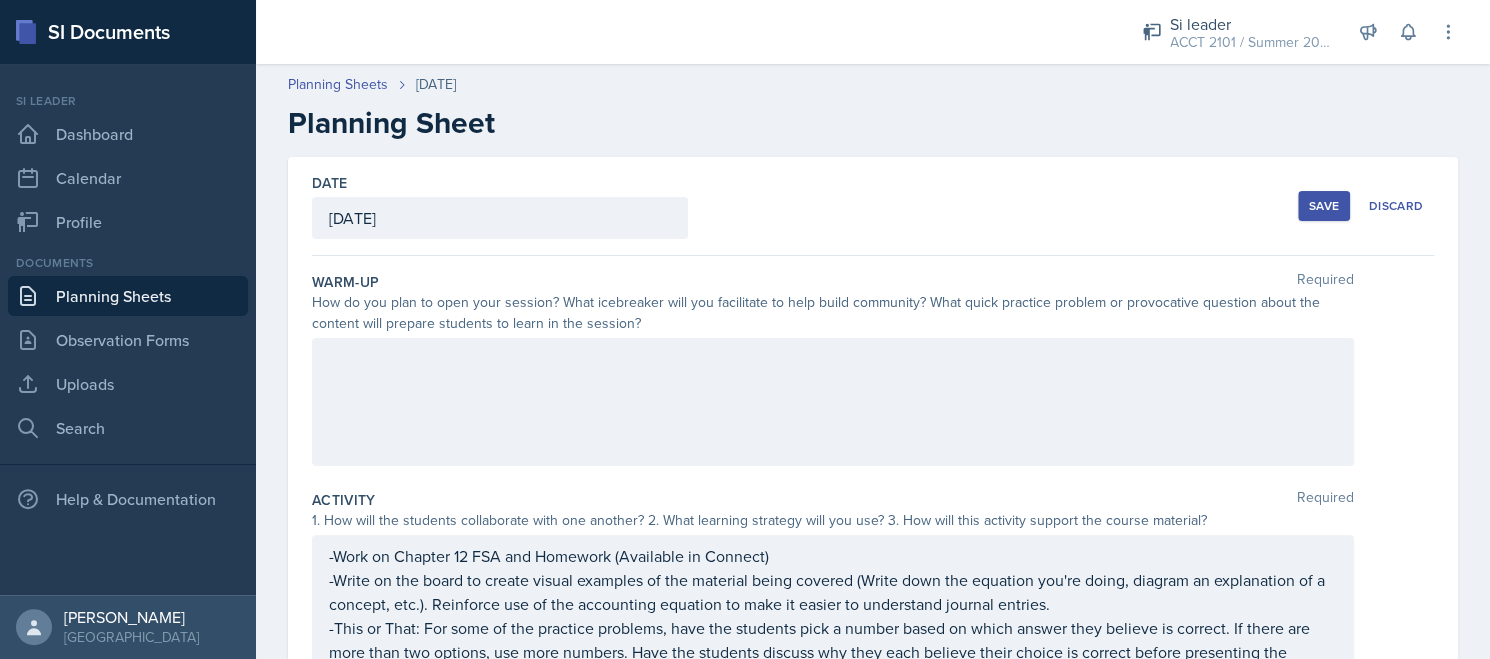click at bounding box center [833, 402] 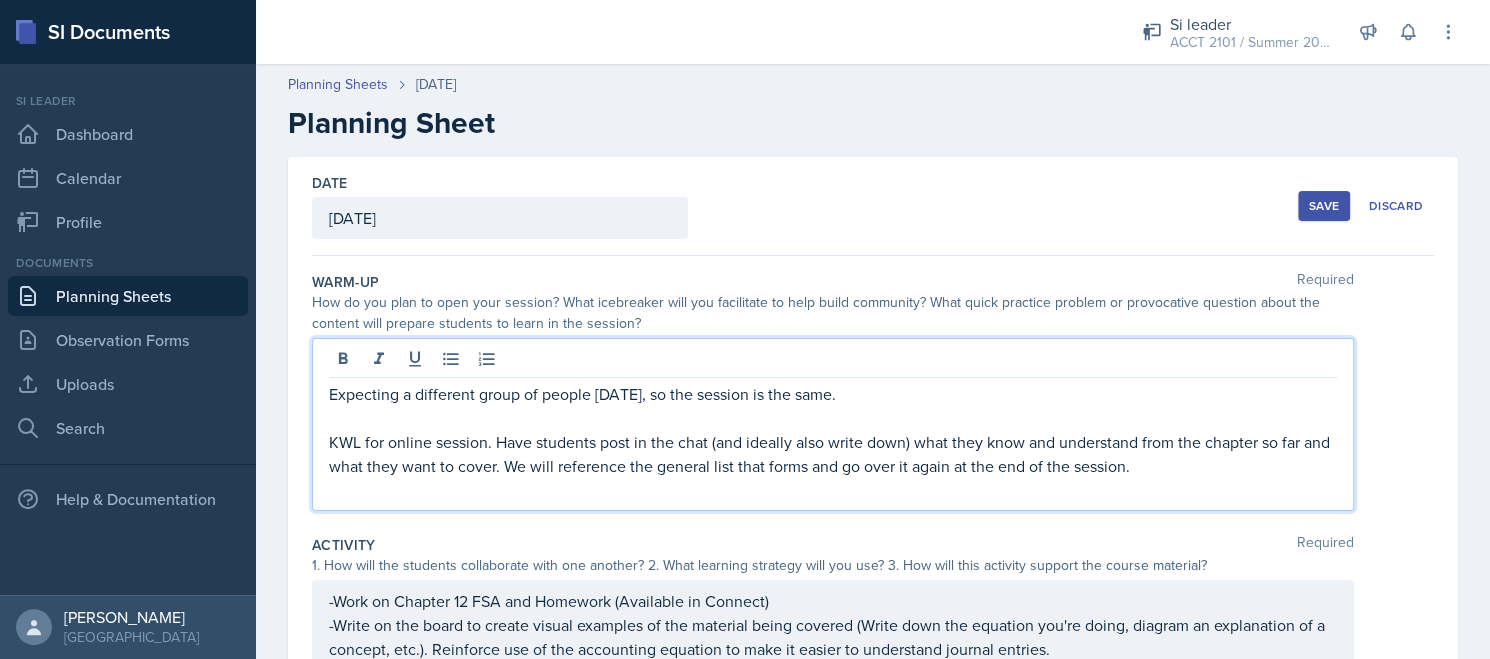 click on "Save" at bounding box center [1324, 206] 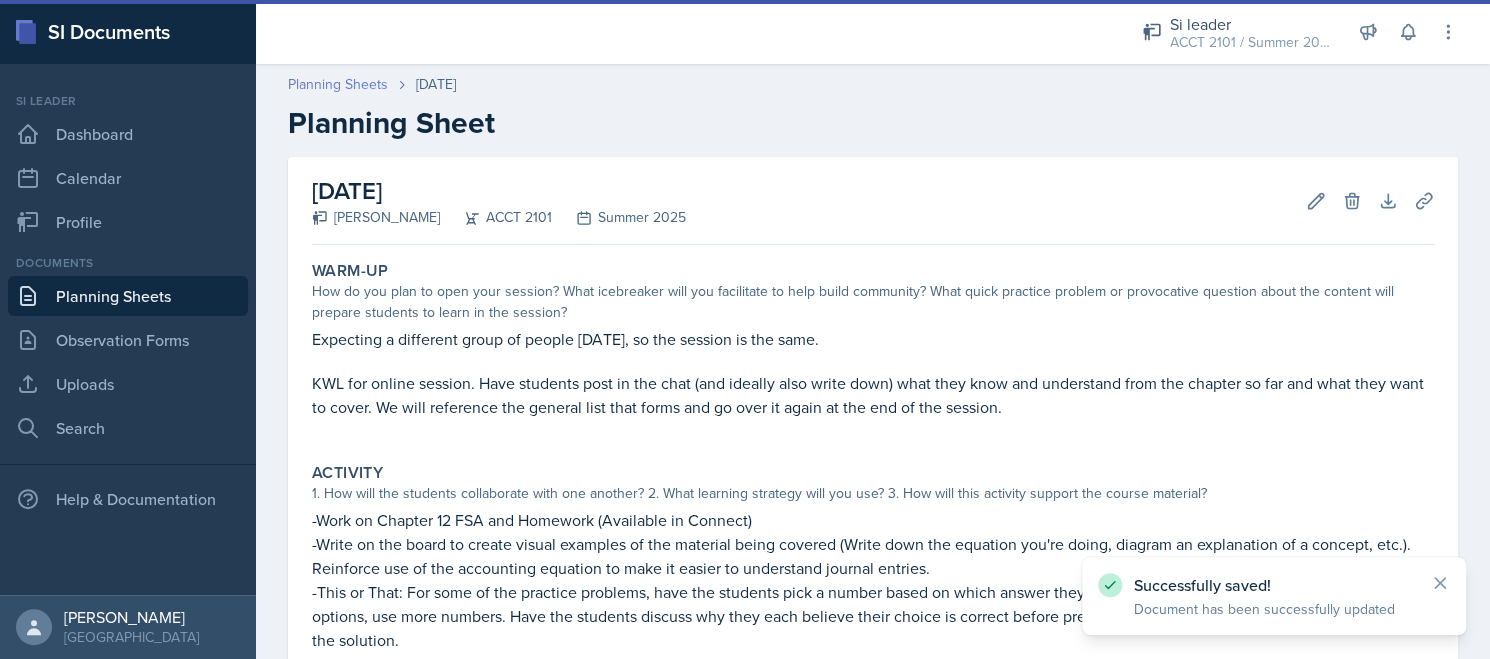 click on "Planning Sheets" at bounding box center (338, 84) 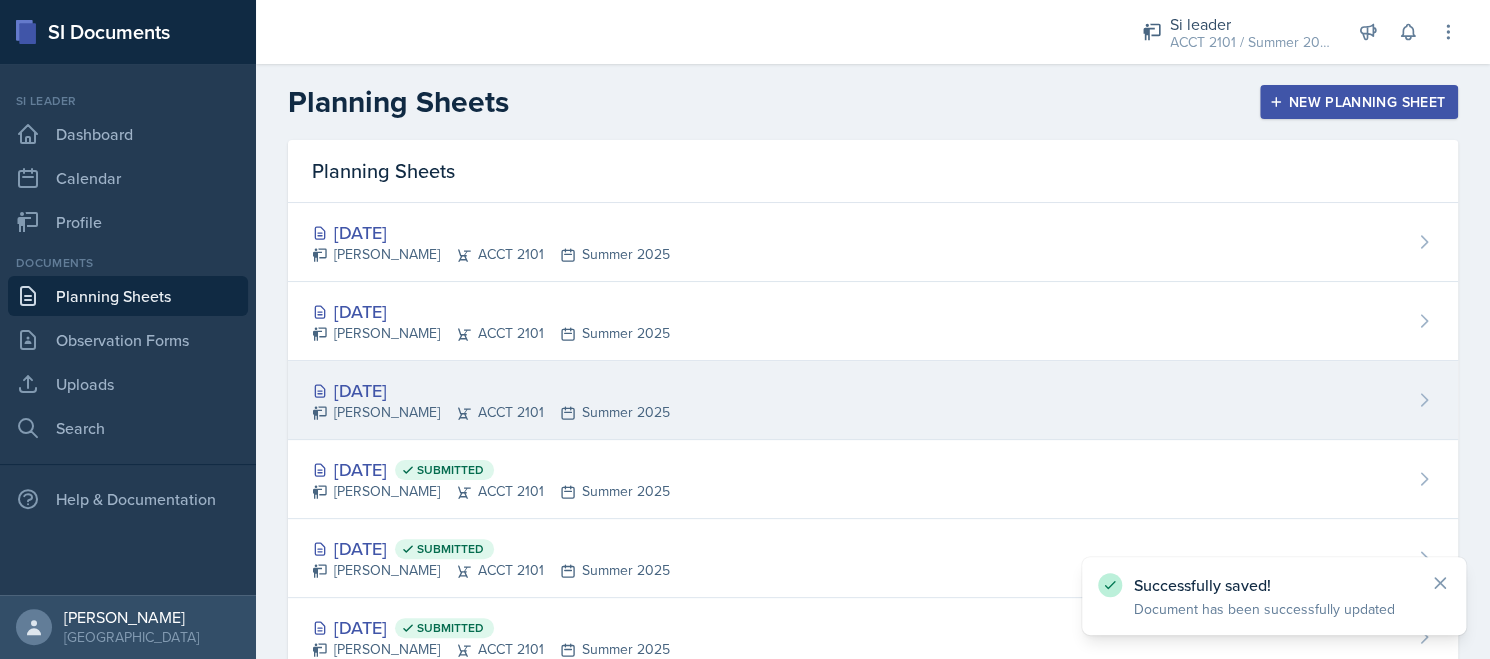 scroll, scrollTop: 200, scrollLeft: 0, axis: vertical 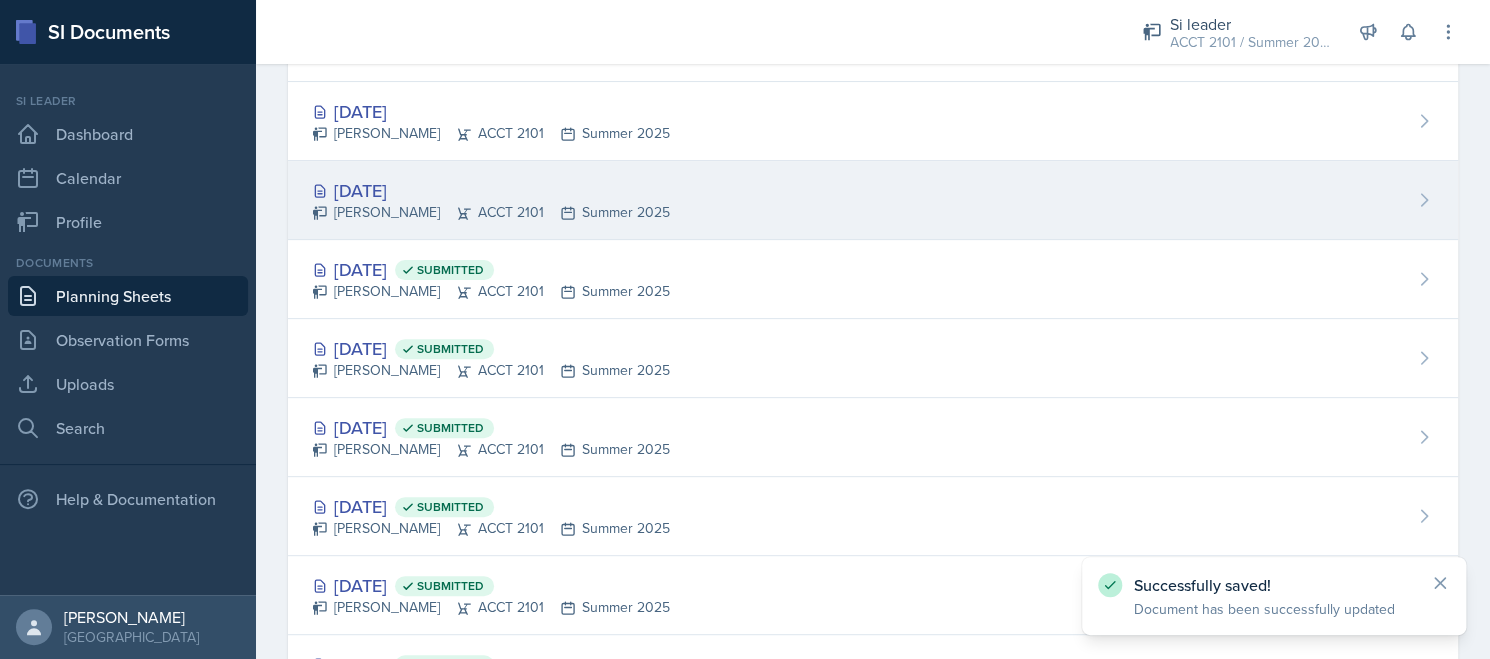 click on "Jul 9th, 2025
Isabela Barkes
ACCT 2101
Summer 2025" at bounding box center (873, 200) 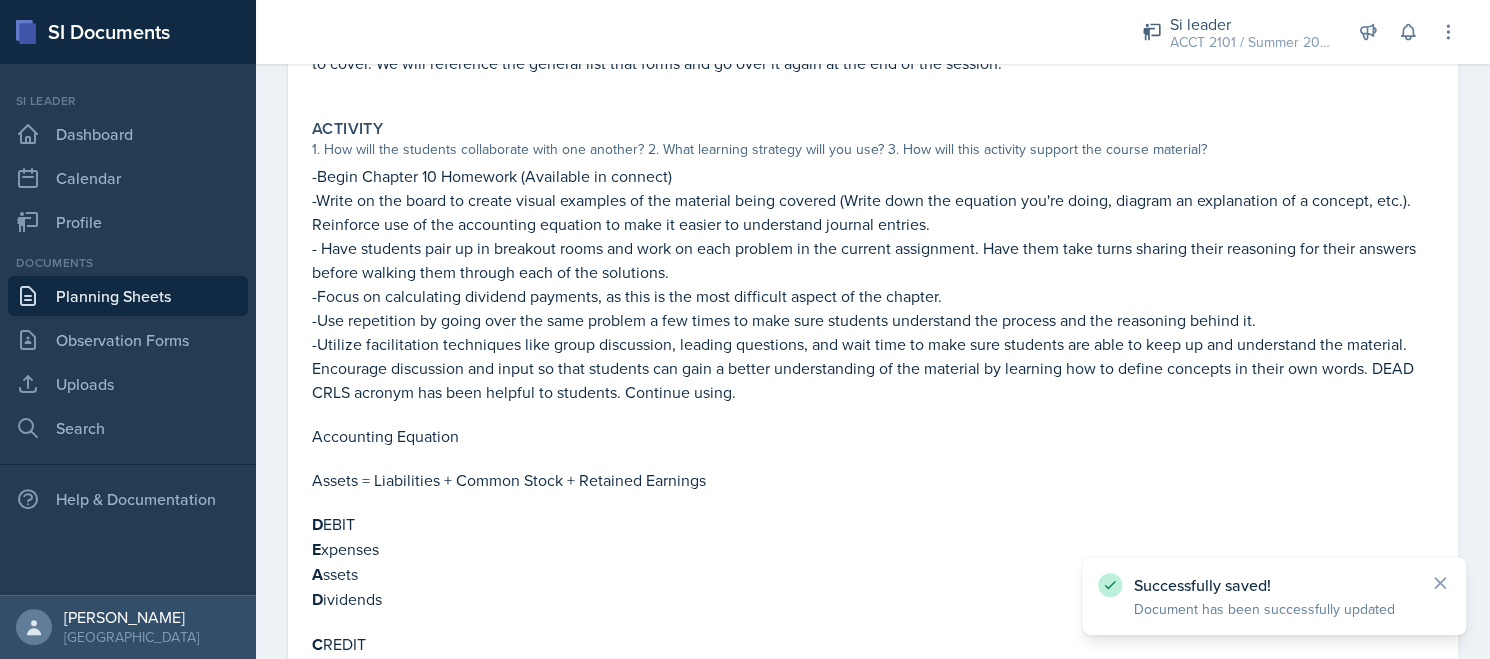 scroll, scrollTop: 600, scrollLeft: 0, axis: vertical 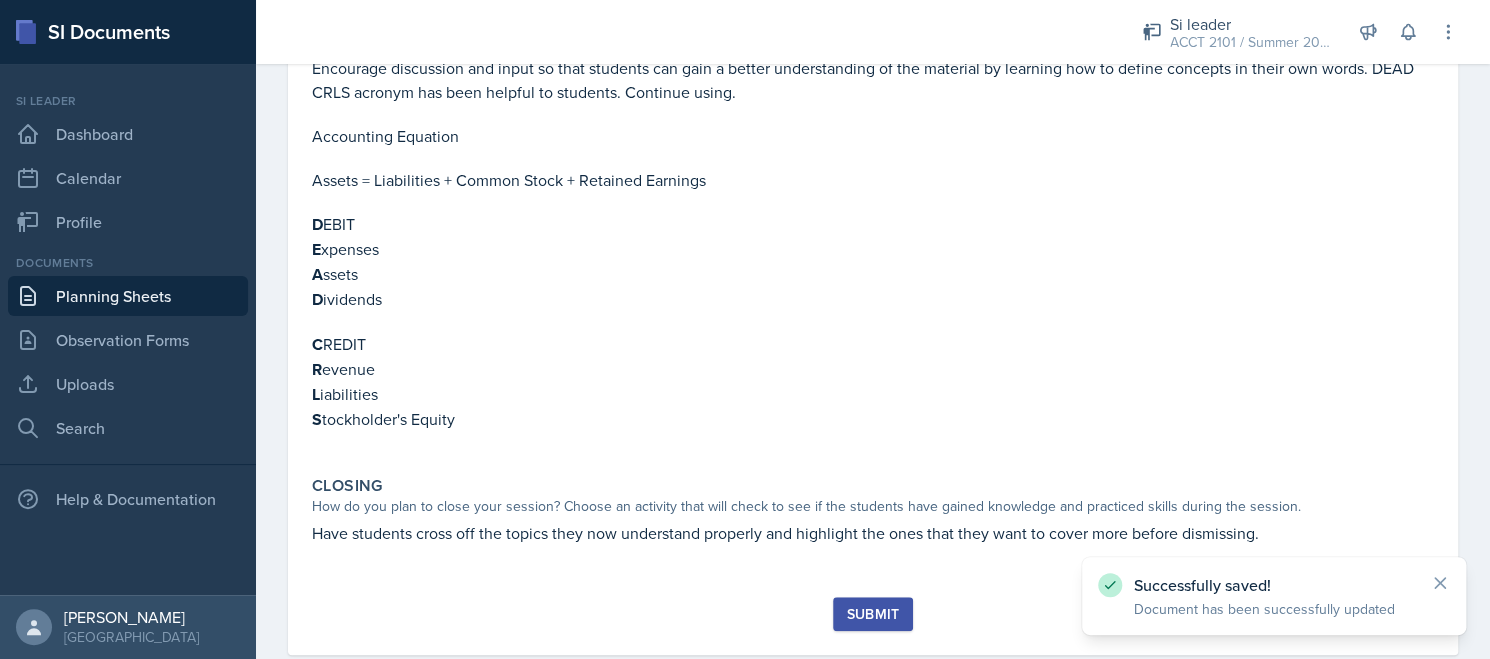 click on "Submit" at bounding box center [872, 614] 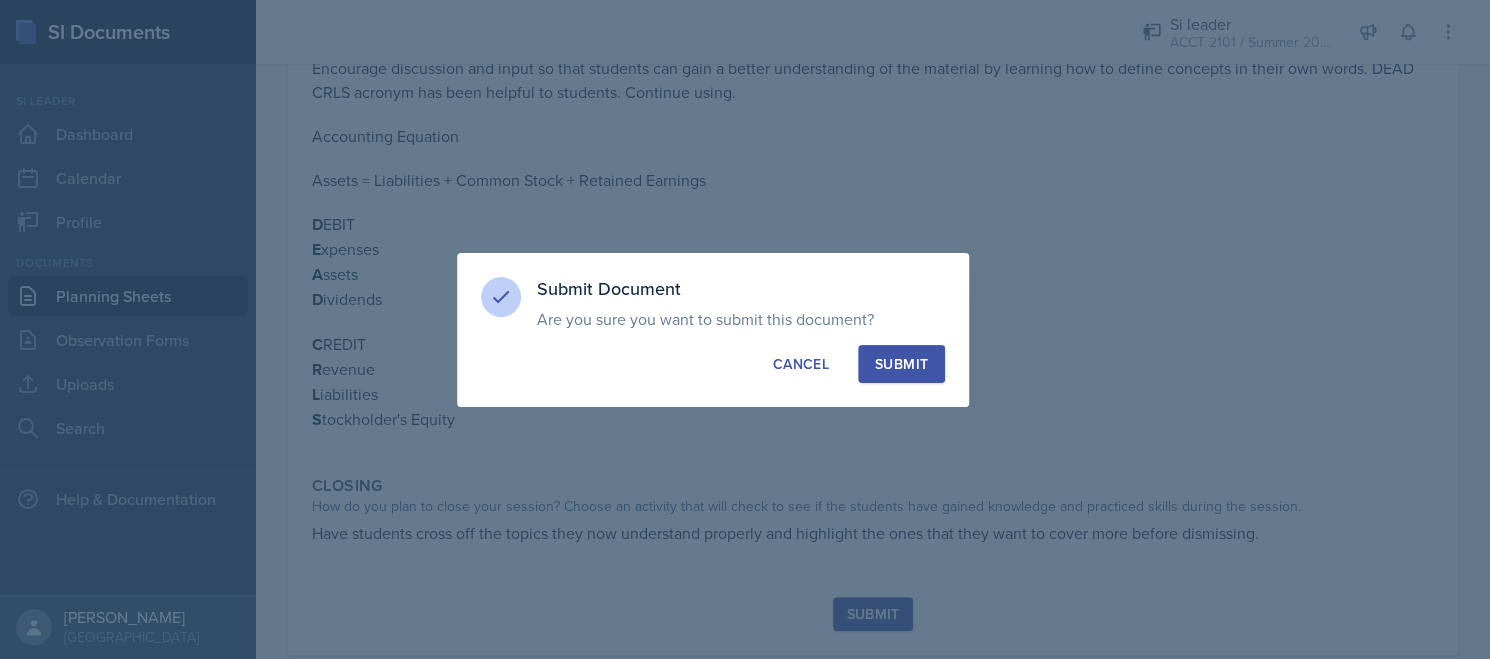 click on "Submit" at bounding box center (901, 364) 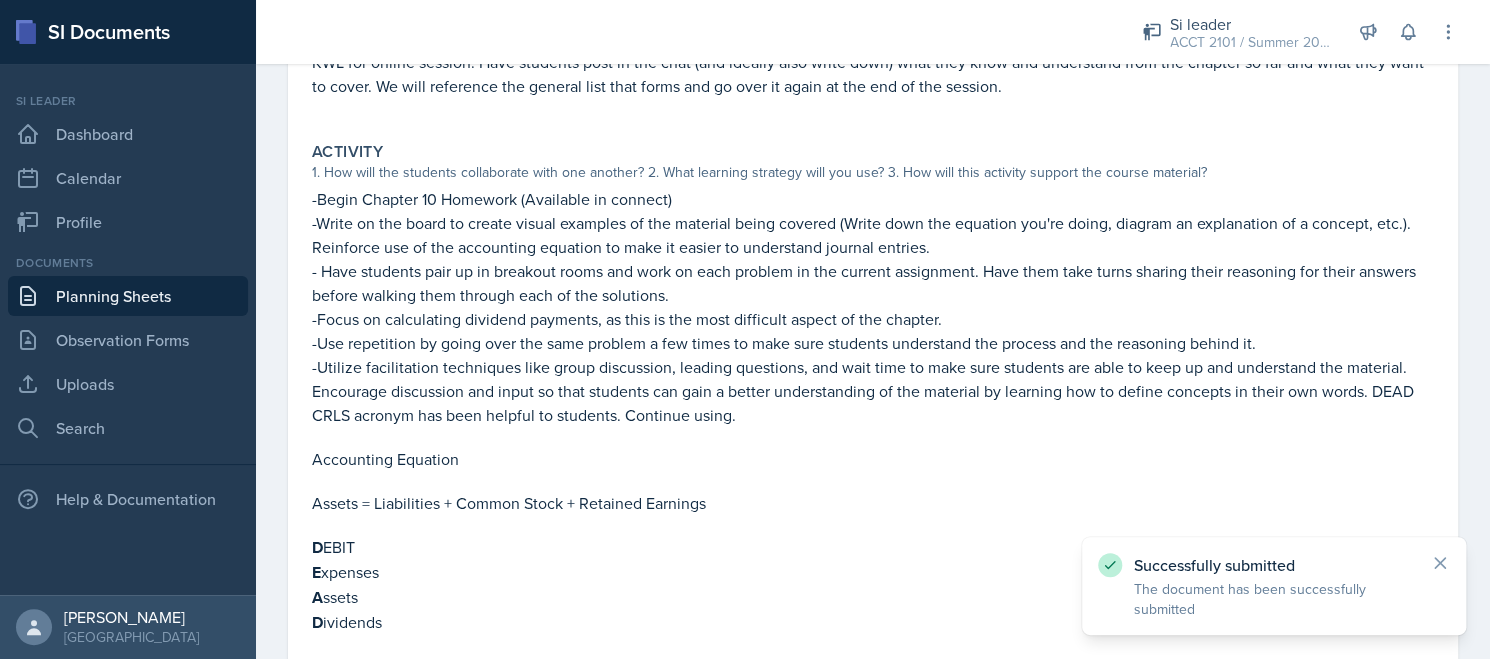 scroll, scrollTop: 0, scrollLeft: 0, axis: both 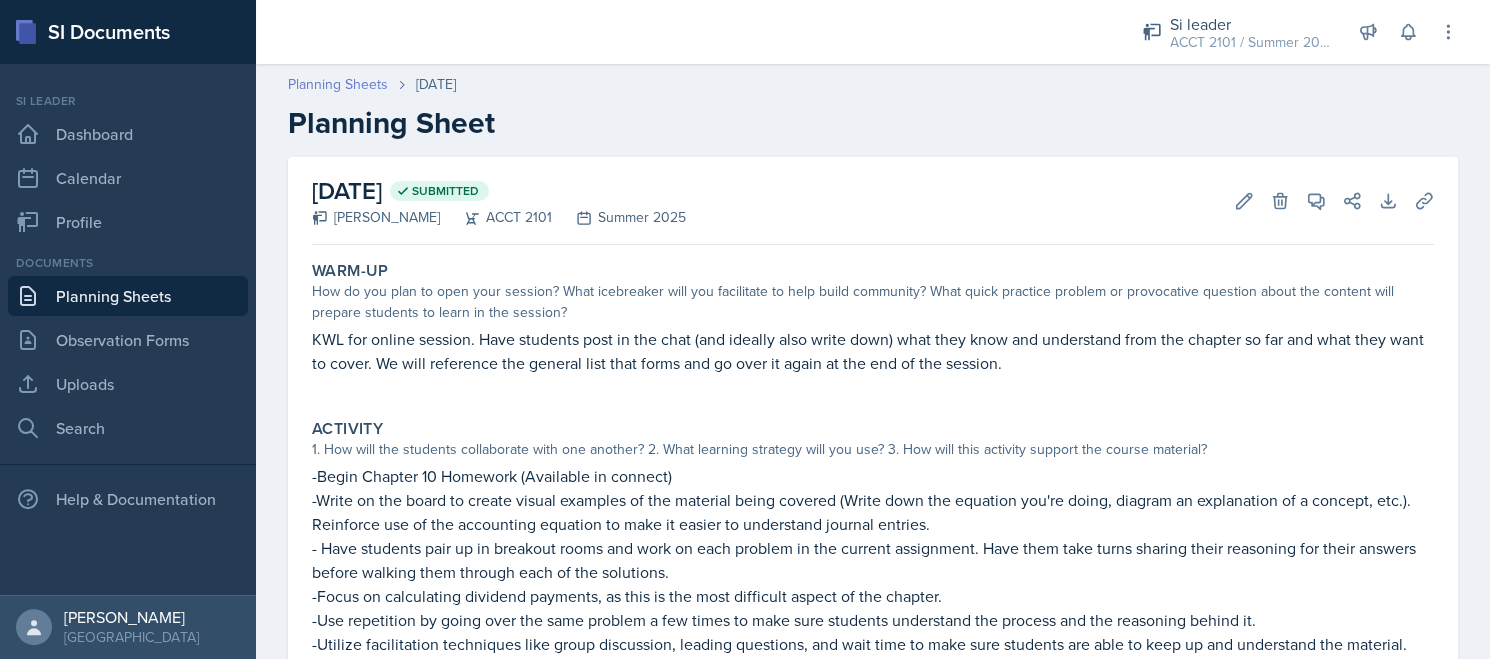 click on "Planning Sheets" at bounding box center (338, 84) 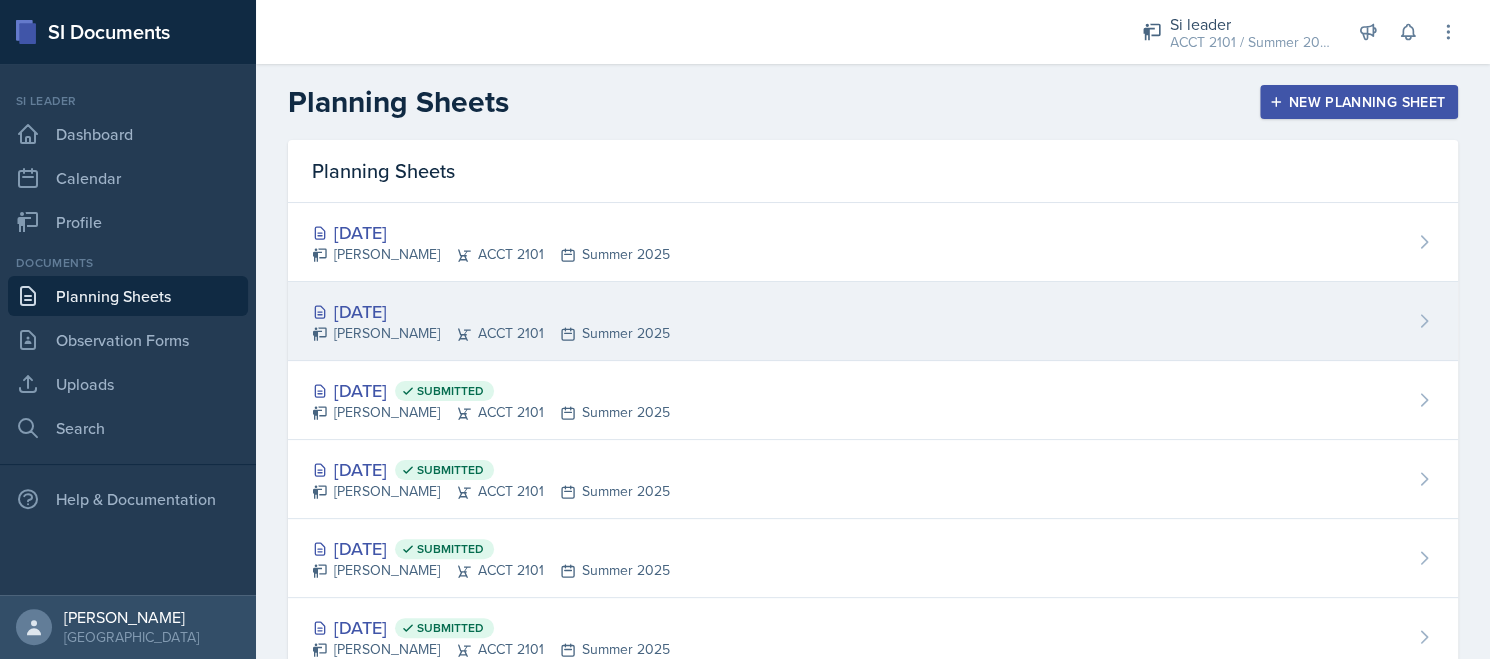 click on "[DATE]" at bounding box center [491, 311] 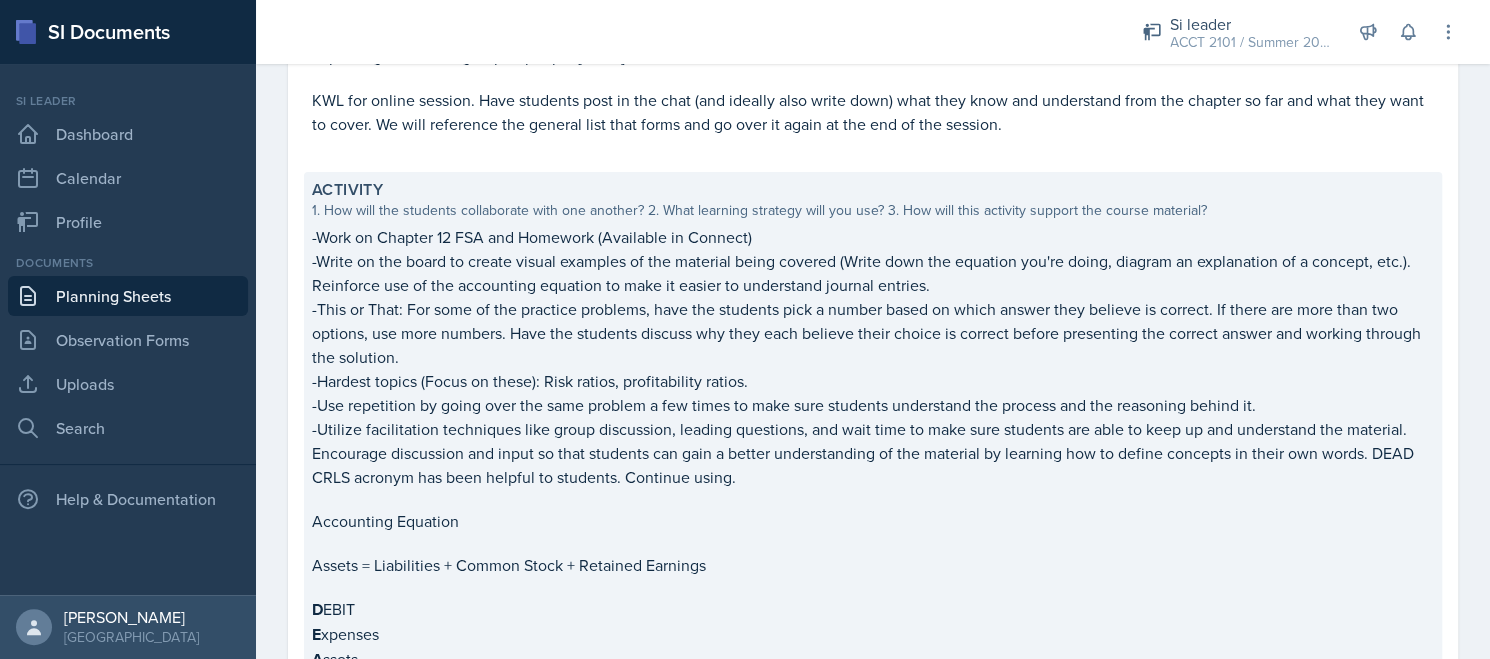scroll, scrollTop: 0, scrollLeft: 0, axis: both 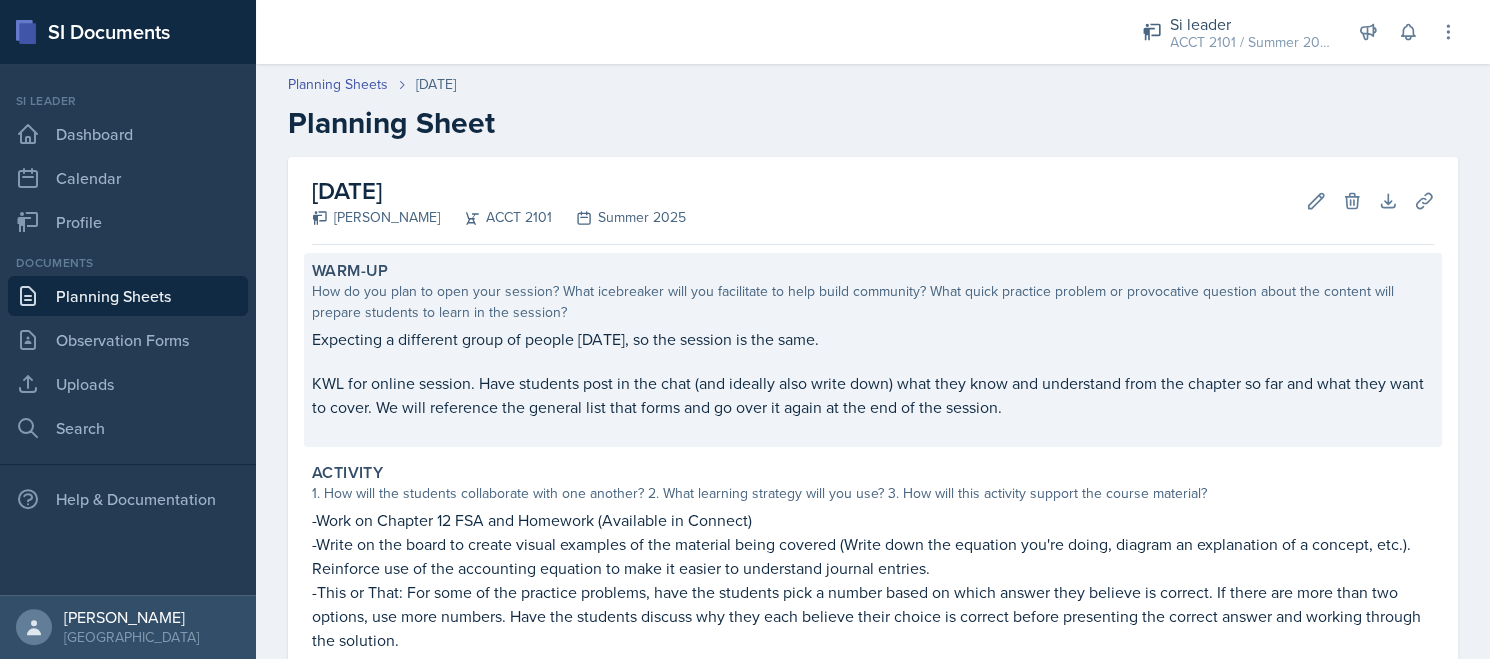 click on "KWL for online session. Have students post in the chat (and ideally also write down) what they know and understand from the chapter so far and what they want to cover. We will reference the general list that forms and go over it again at the end of the session." at bounding box center [873, 395] 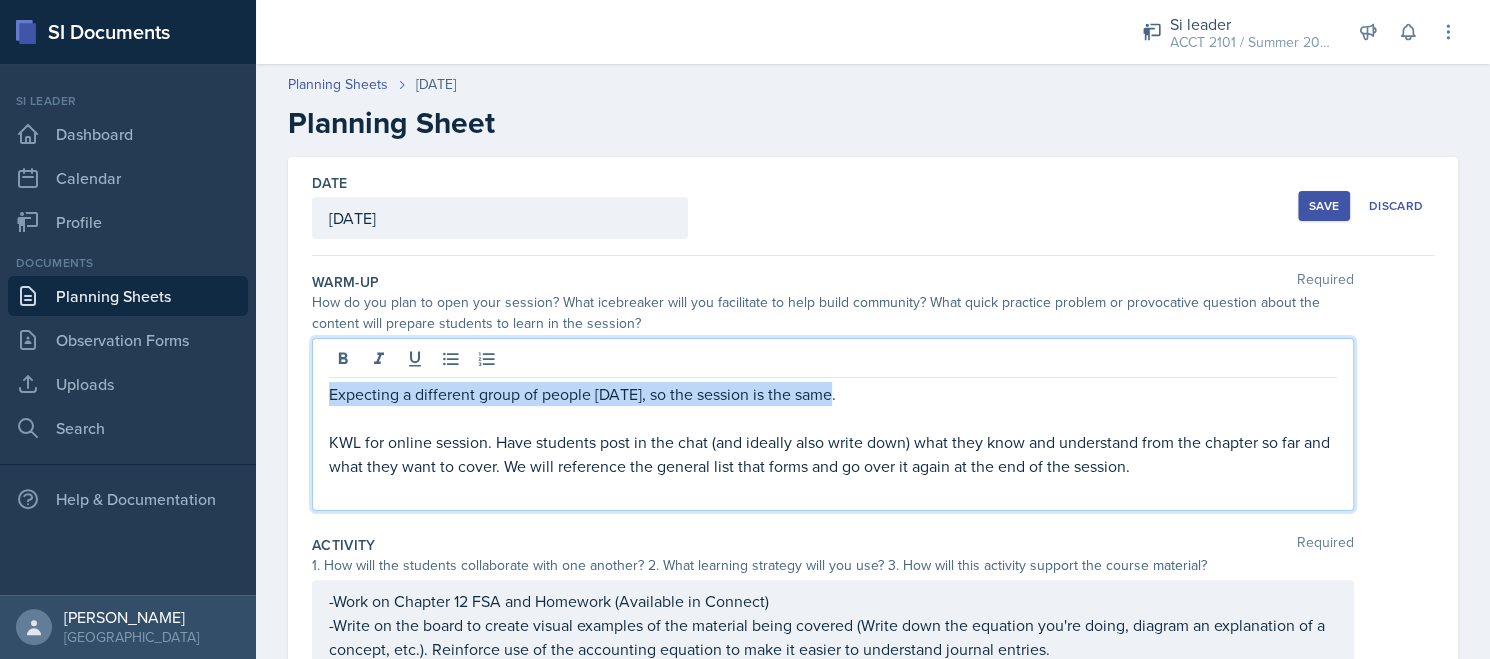 drag, startPoint x: 836, startPoint y: 358, endPoint x: 232, endPoint y: 362, distance: 604.01324 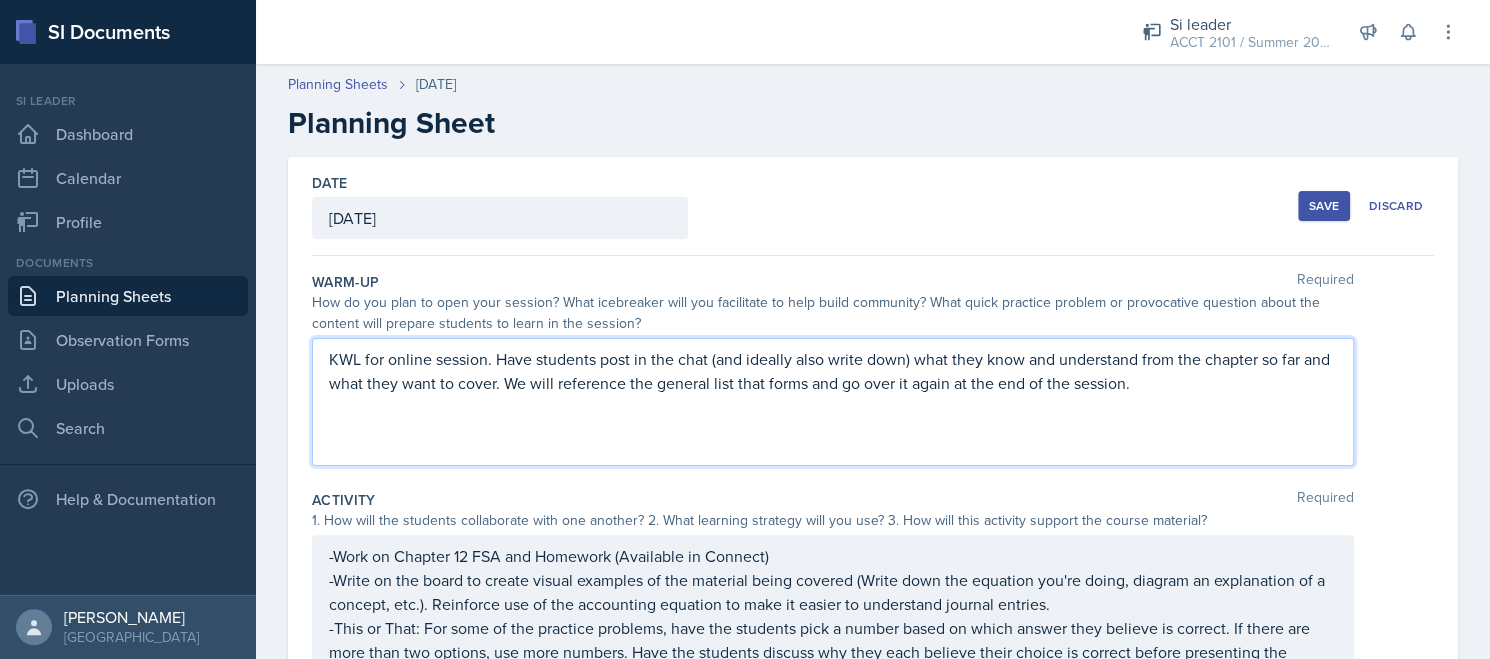 click on "Save" at bounding box center (1324, 206) 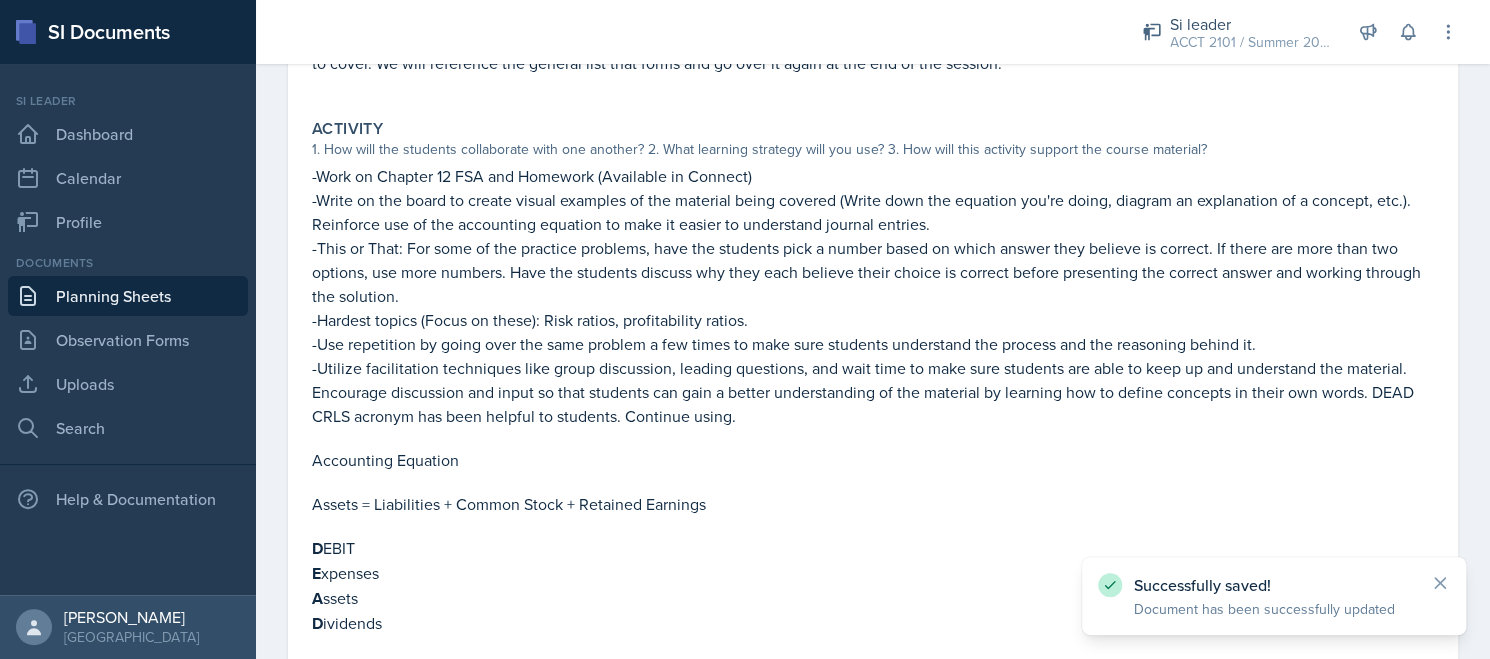 scroll, scrollTop: 600, scrollLeft: 0, axis: vertical 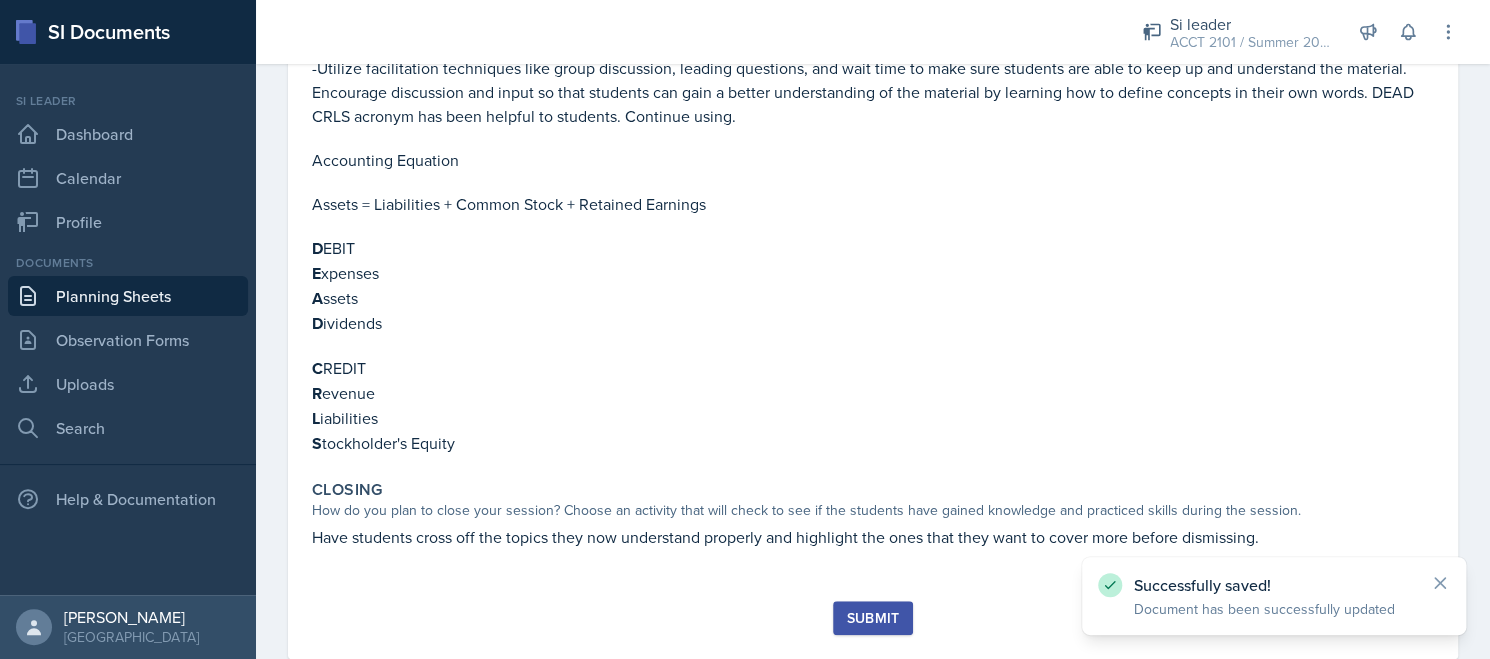 click on "Warm-Up   How do you plan to open your session? What icebreaker will you facilitate to help build community? What quick practice problem or provocative question about the content will prepare students to learn in the session?          KWL for online session. Have students post in the chat (and ideally also write down) what they know and understand from the chapter so far and what they want to cover. We will reference the general list that forms and go over it again at the end of the session.     Activity   1. How will the students collaborate with one another? 2. What learning strategy will you use? 3. How will this activity support the course material?         -Work on Chapter 12 FSA and Homework (Available in Connect) -Write on the board to create visual examples of the material being covered (Write down the equation you're doing, diagram an explanation of a concept, etc.). Reinforce use of the accounting equation to make it easier to understand journal entries. Accounting Equation D EBIT E xpenses A ssets" at bounding box center (873, 127) 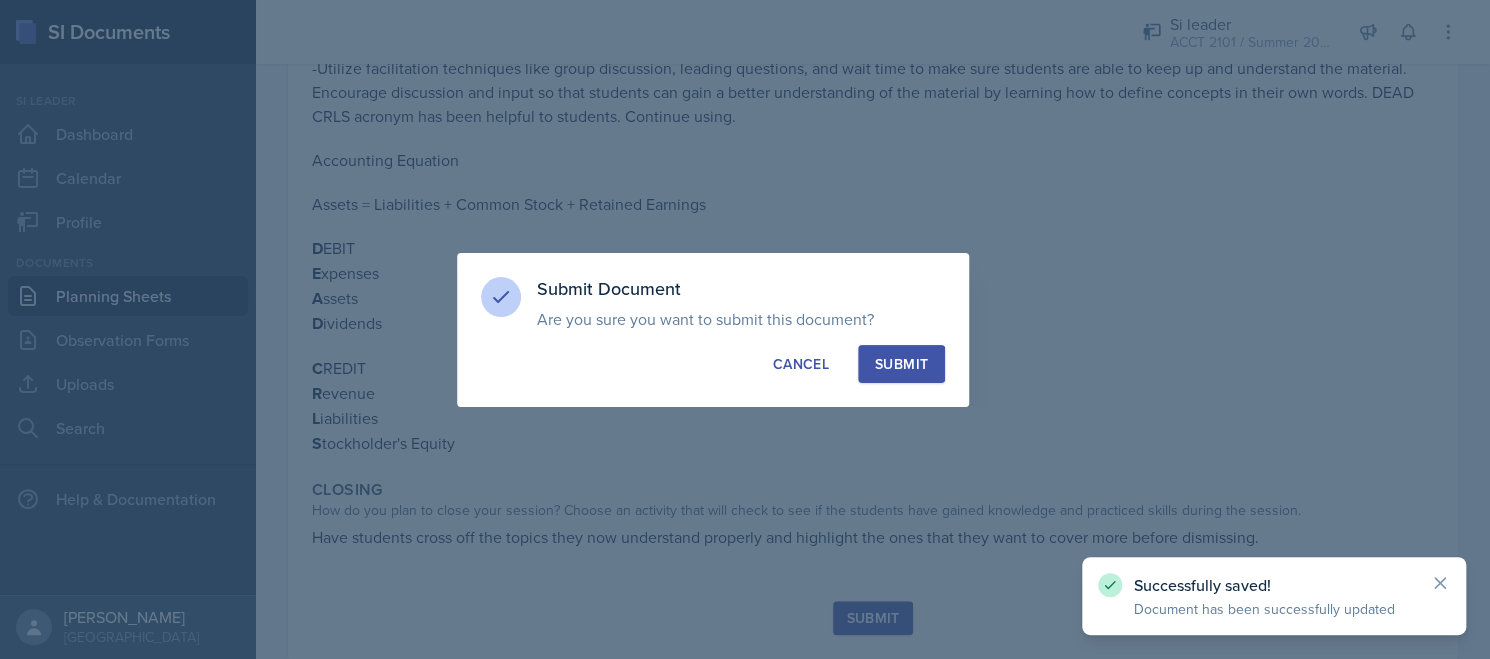 click on "Submit" at bounding box center [901, 364] 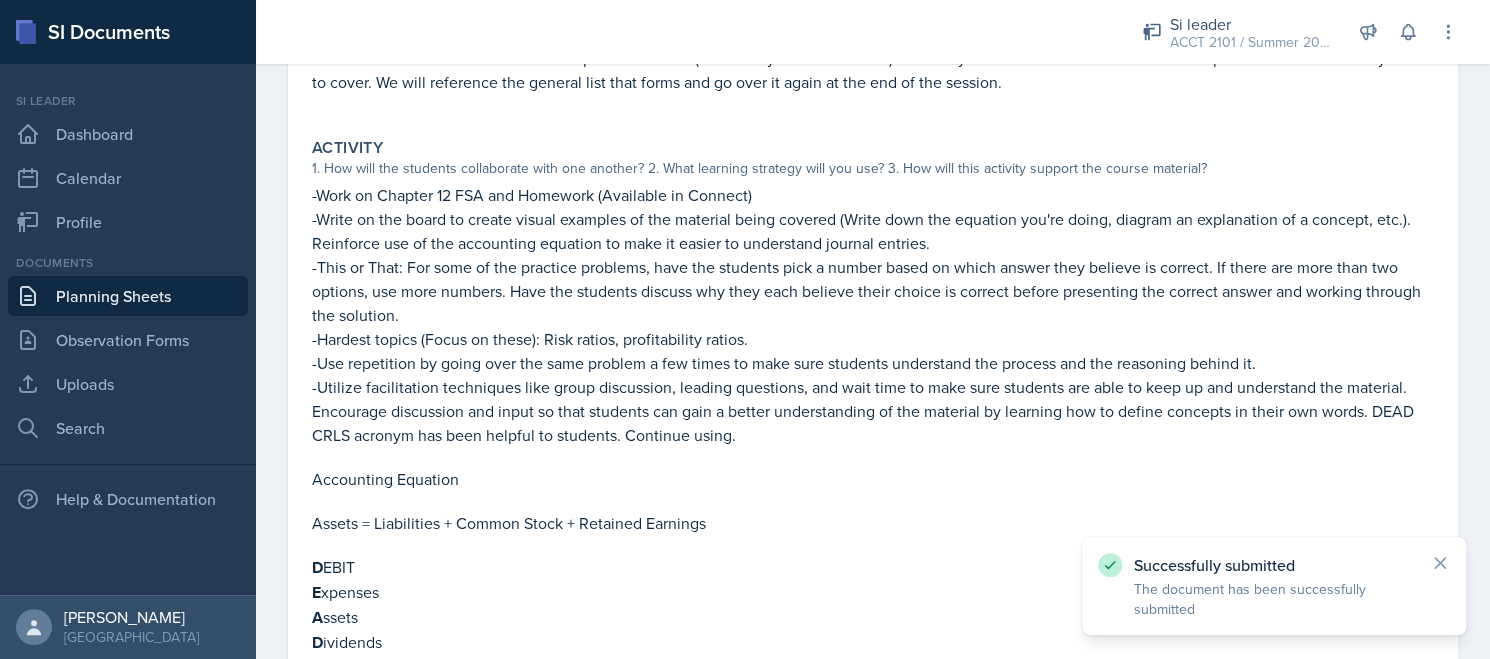 scroll, scrollTop: 0, scrollLeft: 0, axis: both 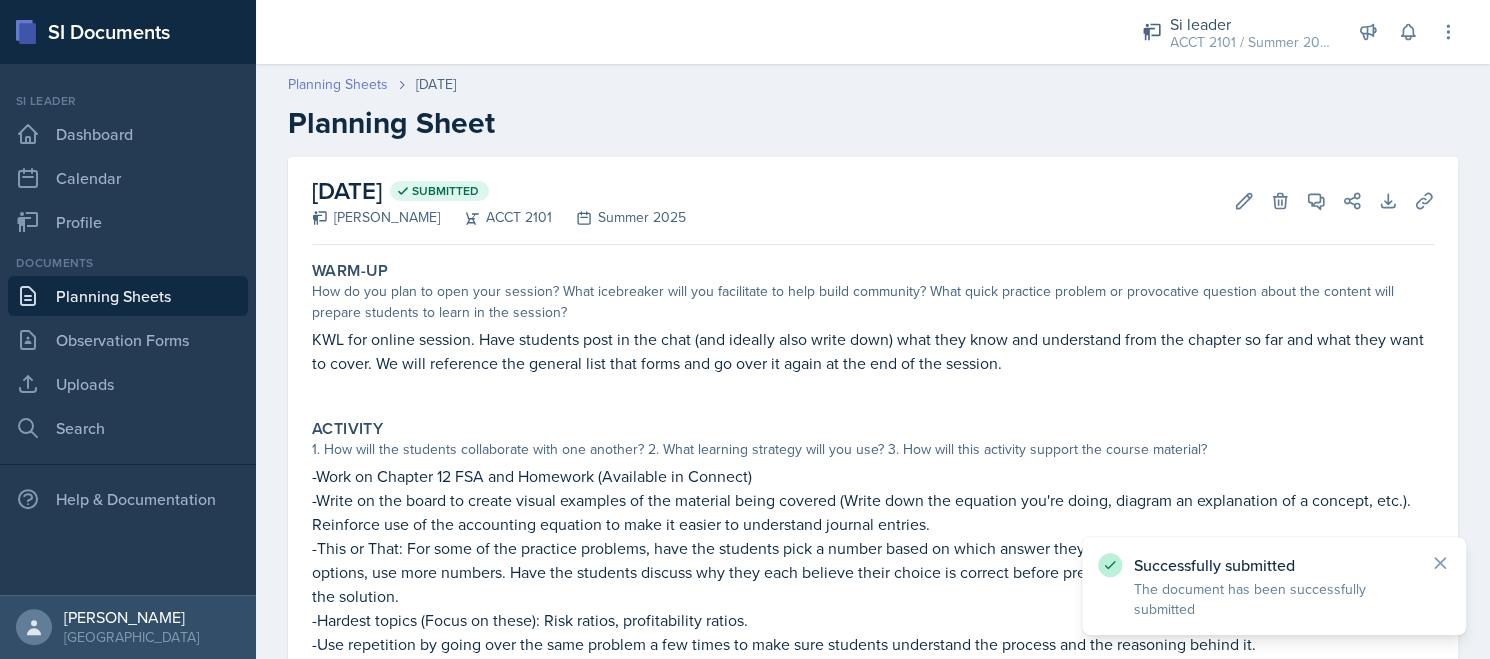 click on "Planning Sheets" at bounding box center (338, 84) 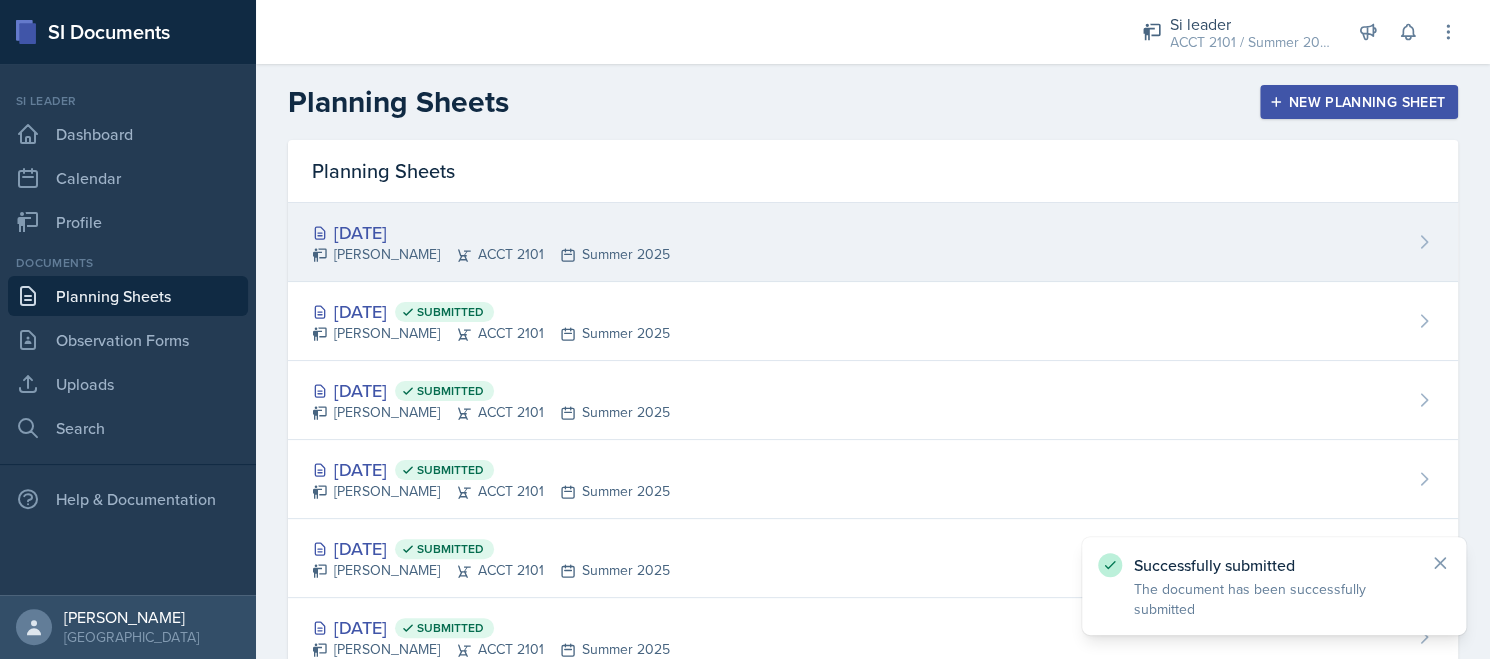 click on "[DATE]" at bounding box center (491, 232) 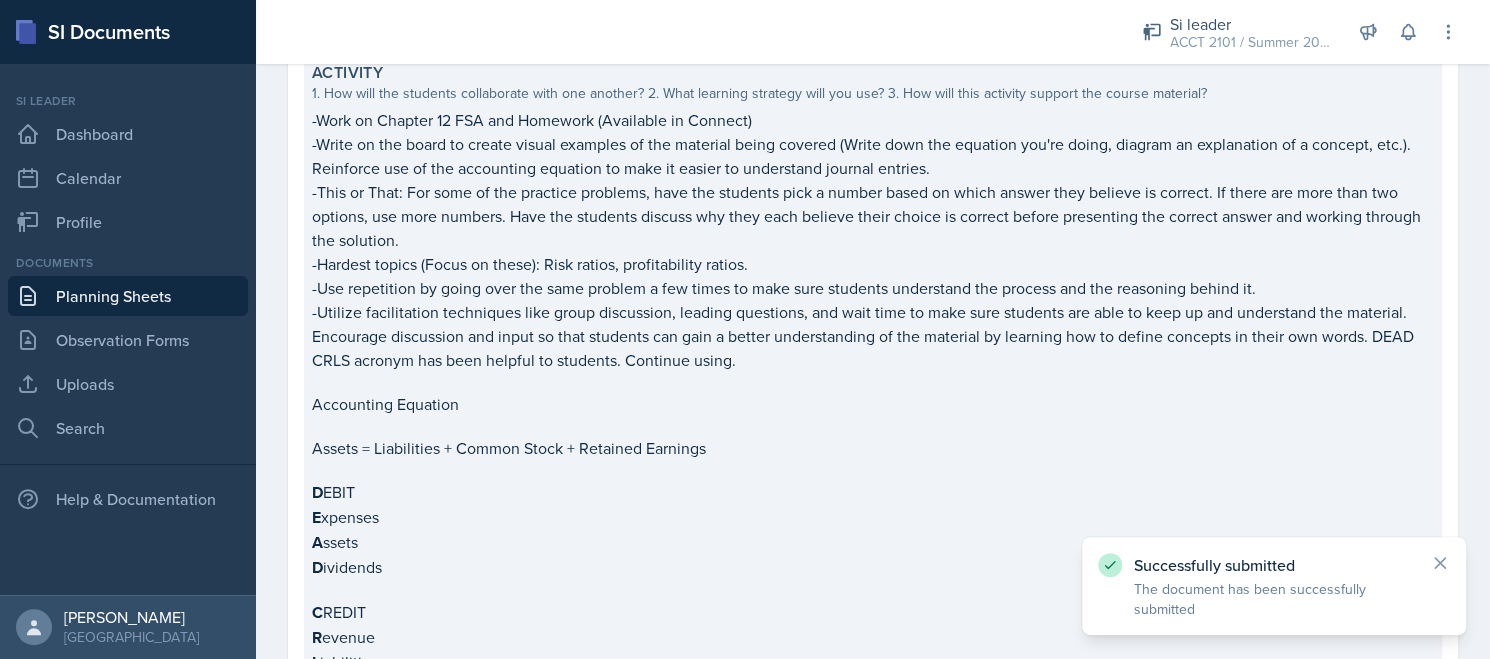 scroll, scrollTop: 703, scrollLeft: 0, axis: vertical 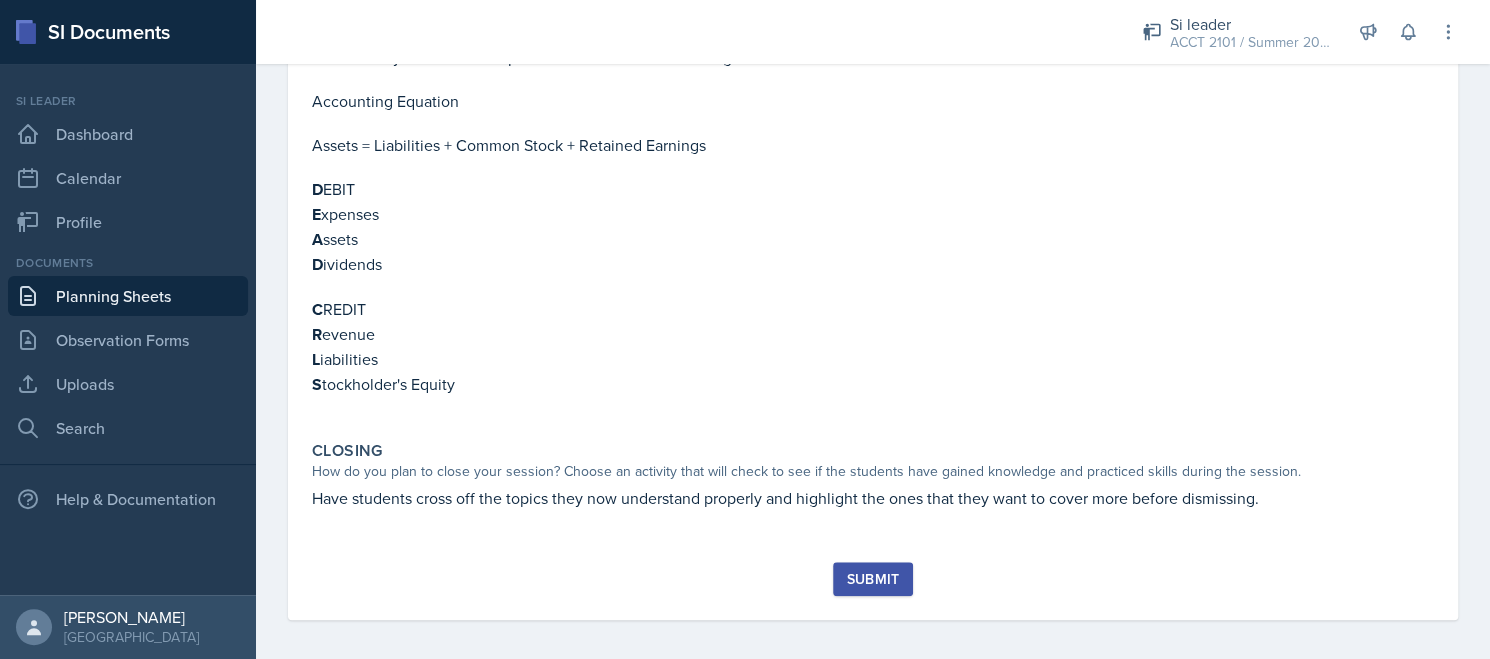 click on "Submit" at bounding box center (872, 579) 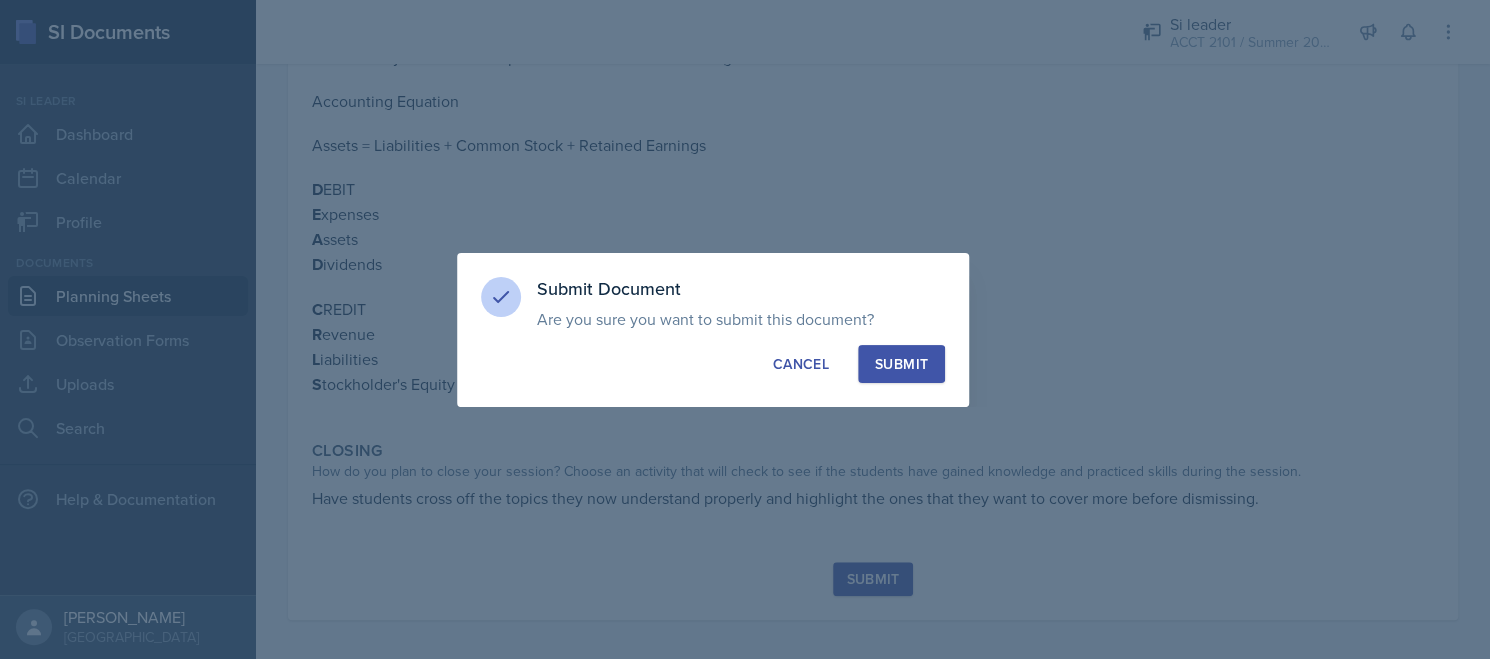 click on "Submit" at bounding box center (901, 364) 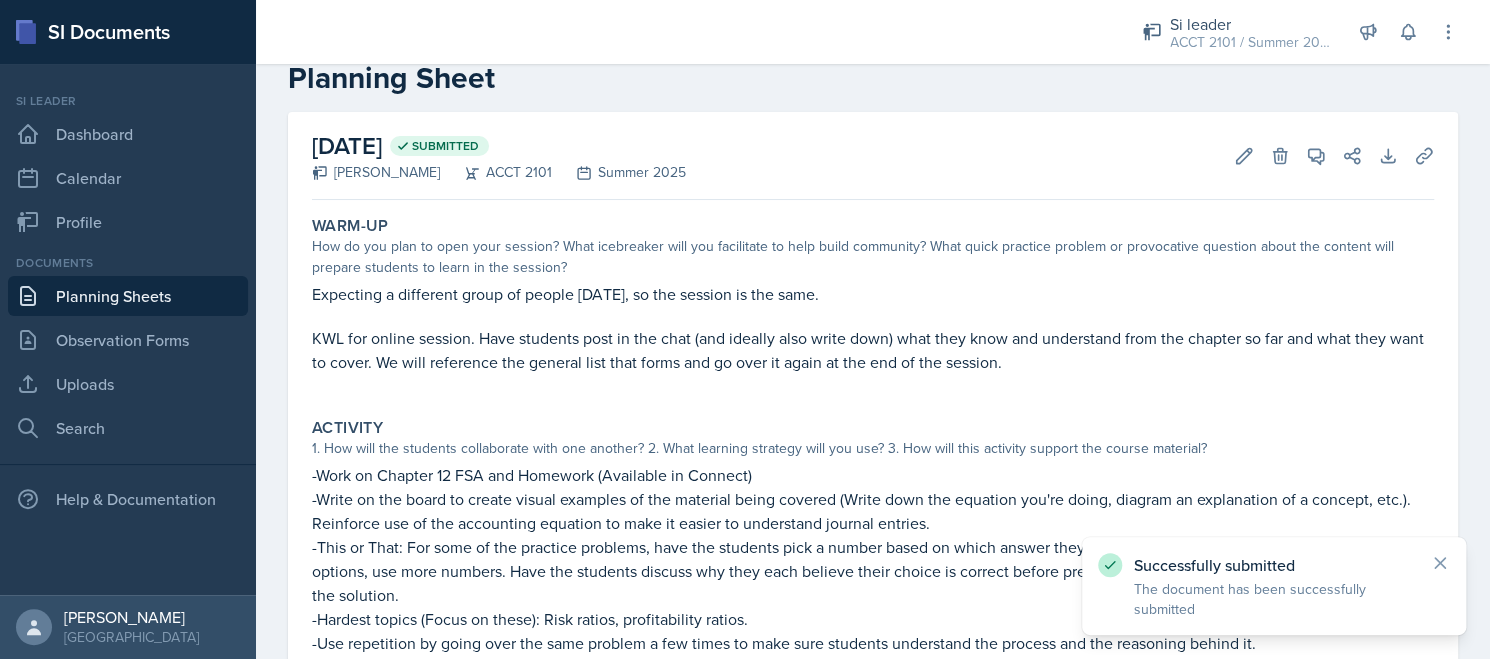 scroll, scrollTop: 0, scrollLeft: 0, axis: both 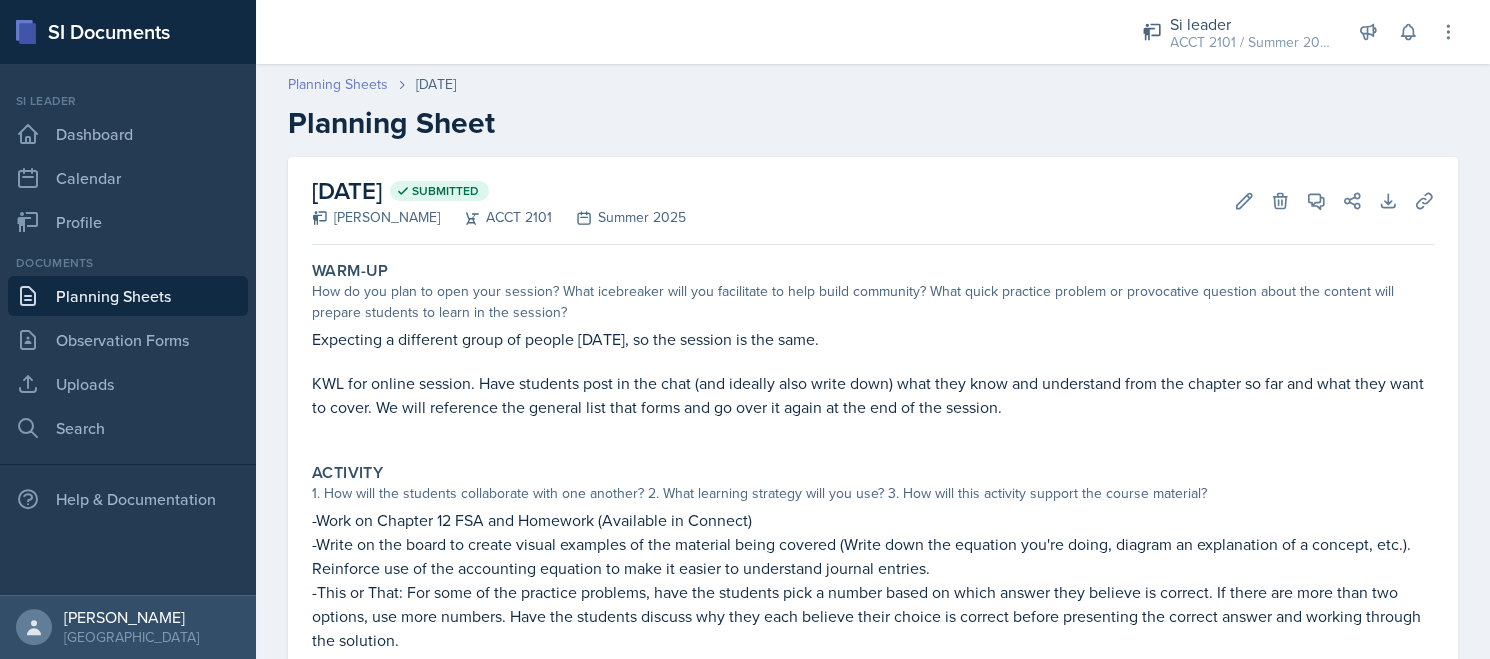 click on "Planning Sheets" at bounding box center (338, 84) 